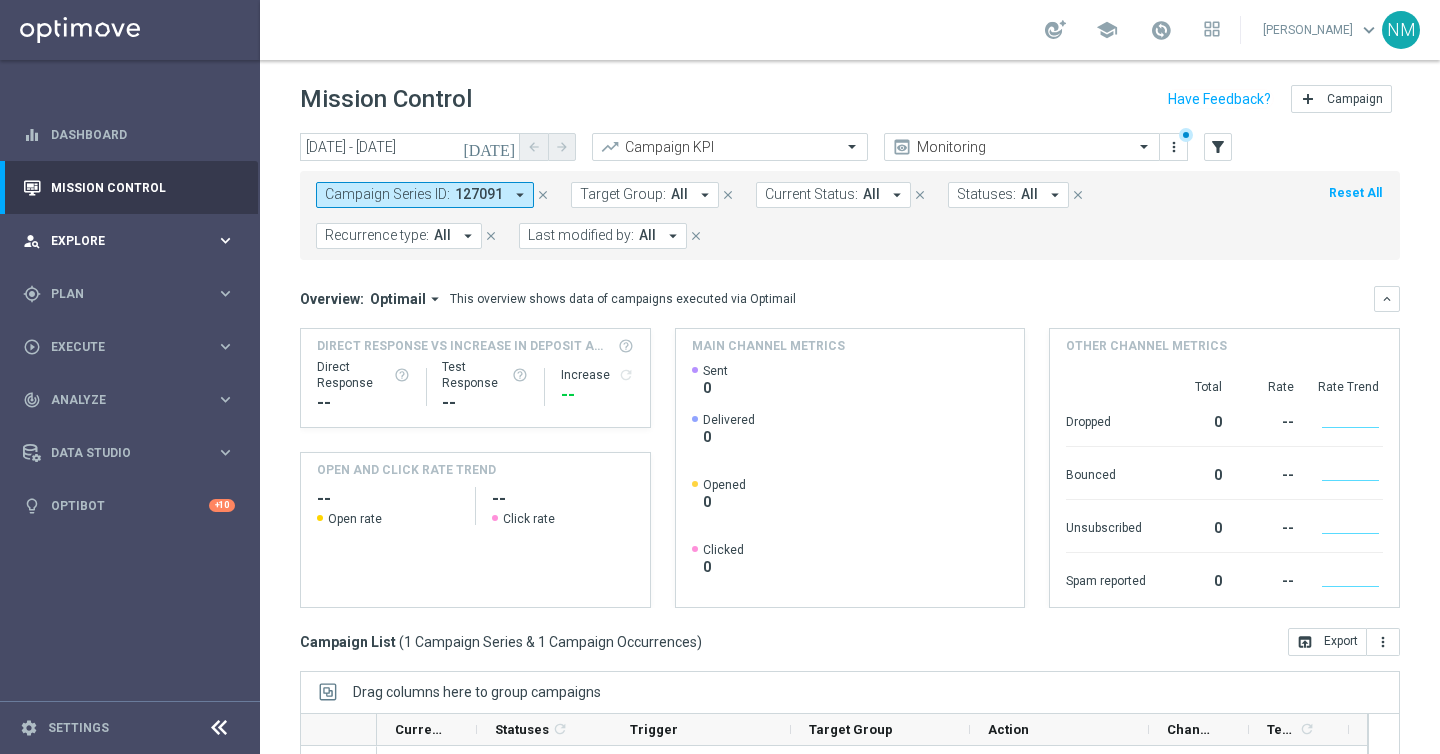 scroll, scrollTop: 0, scrollLeft: 0, axis: both 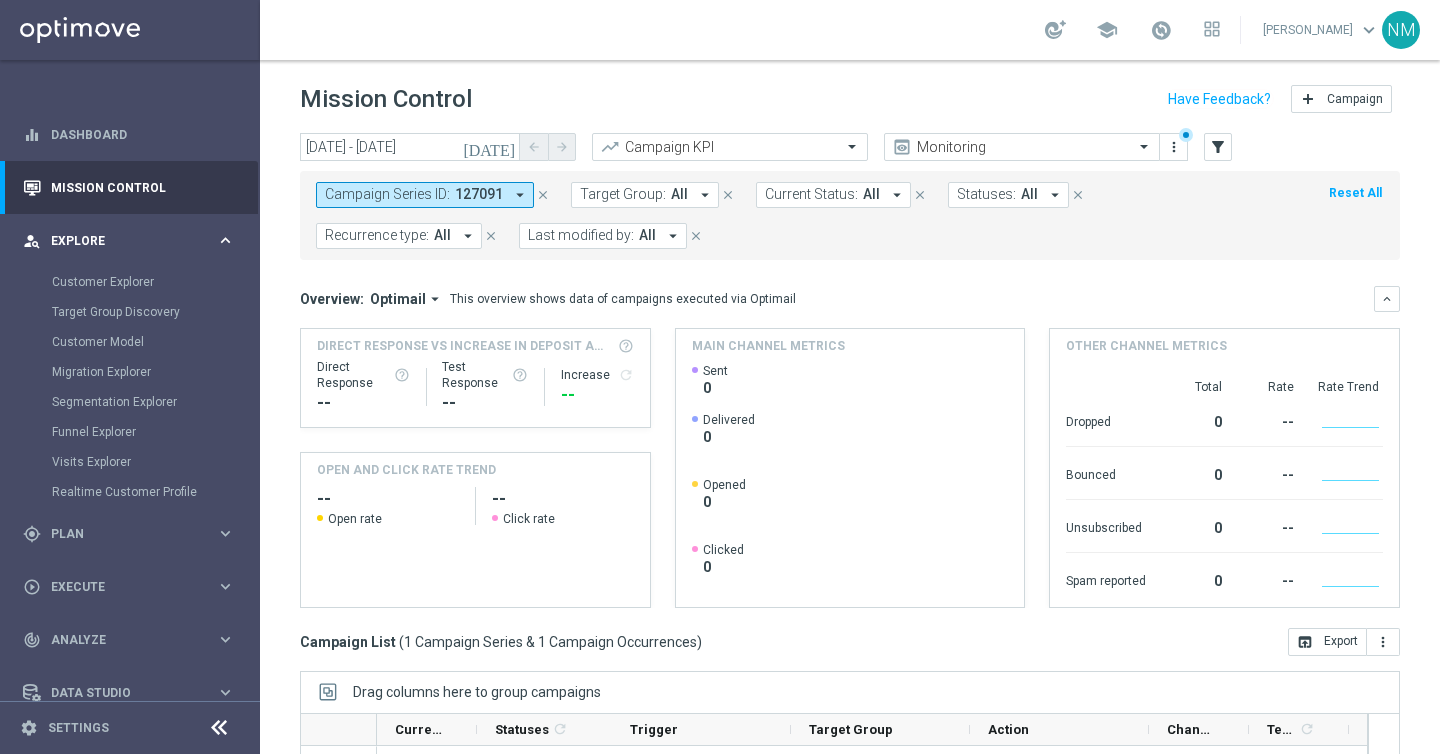 click on "person_search
Explore
keyboard_arrow_right" at bounding box center (129, 240) 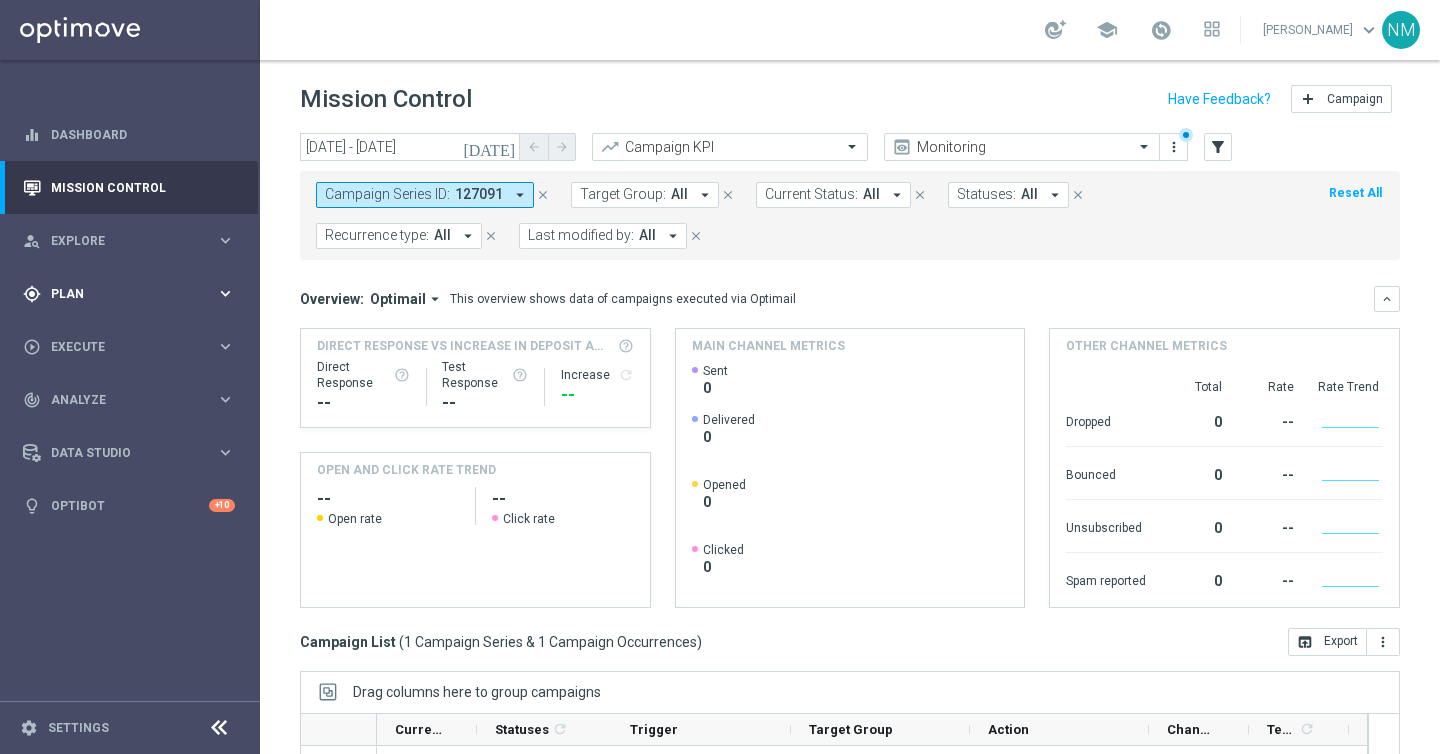 click on "Plan" at bounding box center [133, 294] 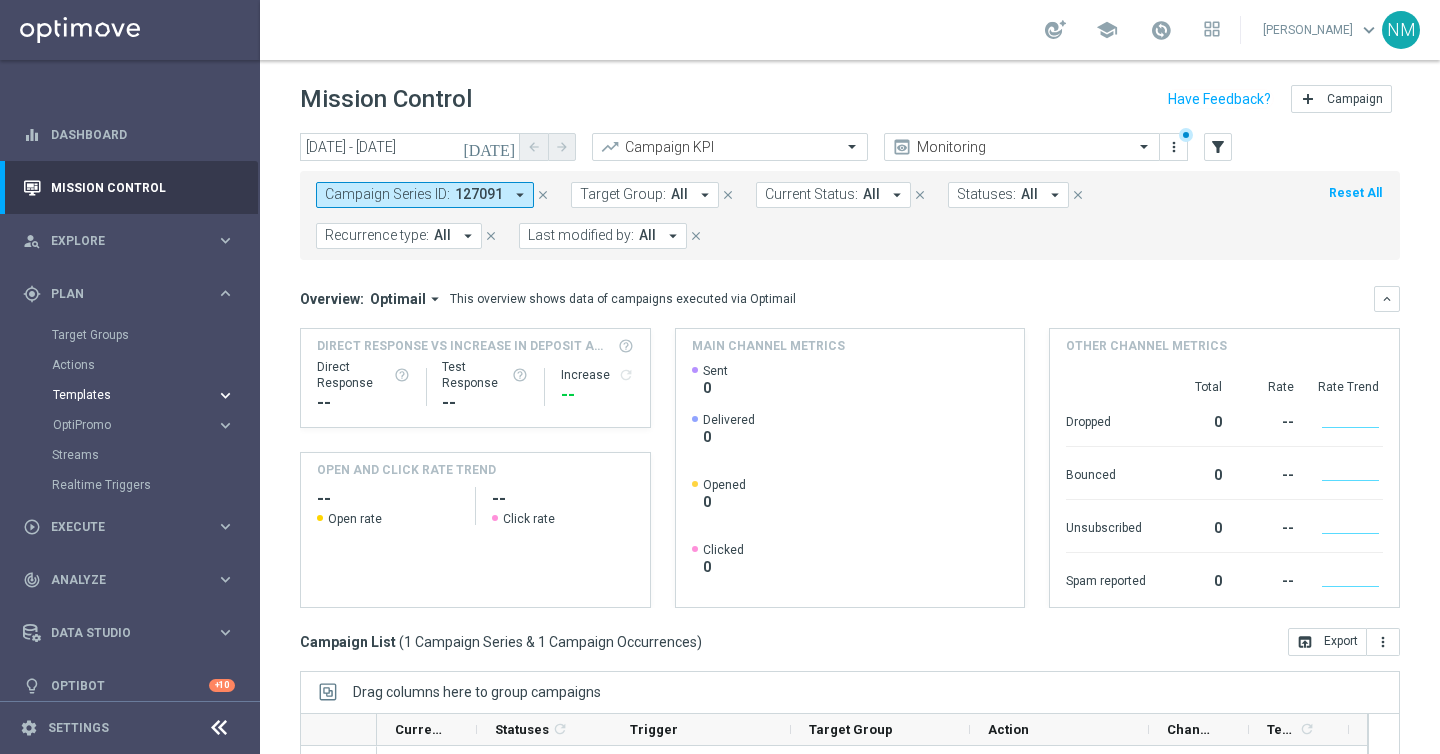 click on "Templates" at bounding box center (124, 395) 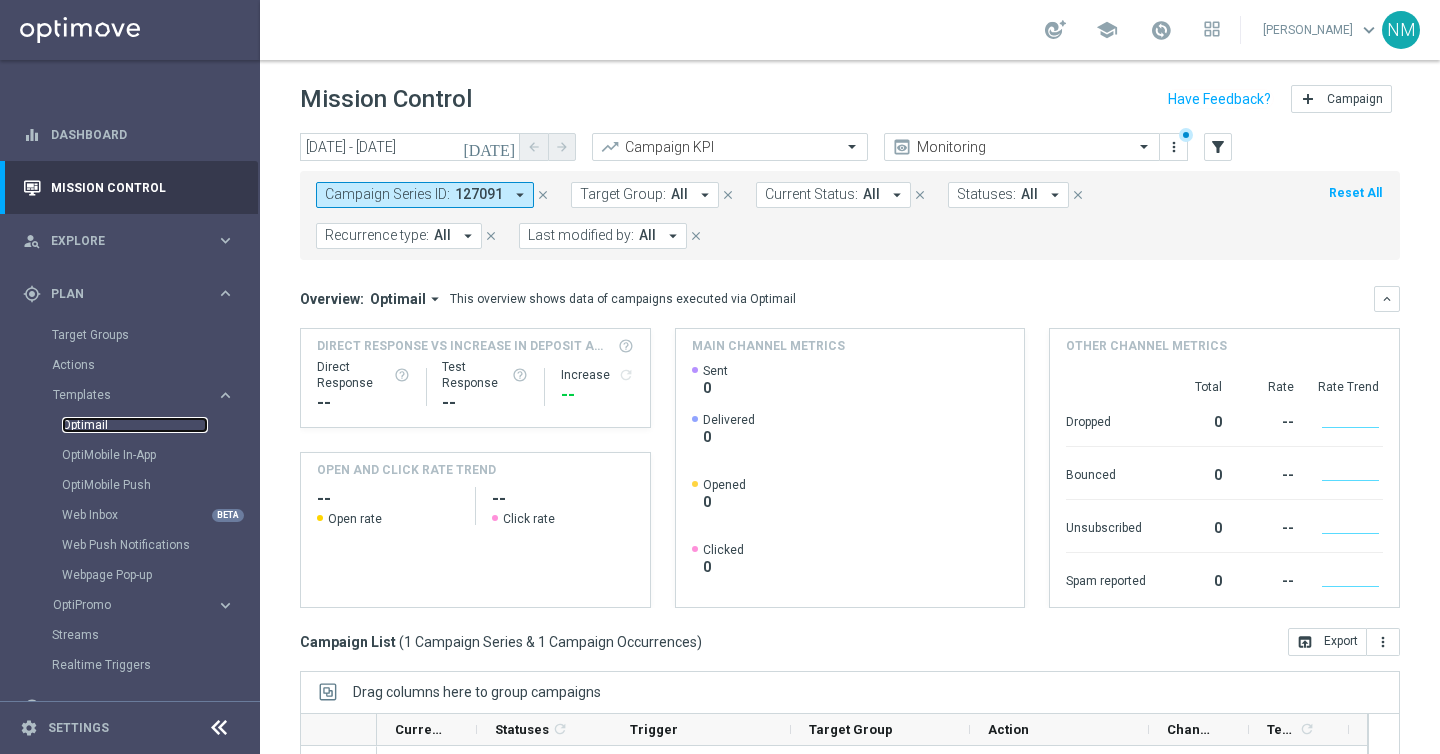 click on "Optimail" at bounding box center [135, 425] 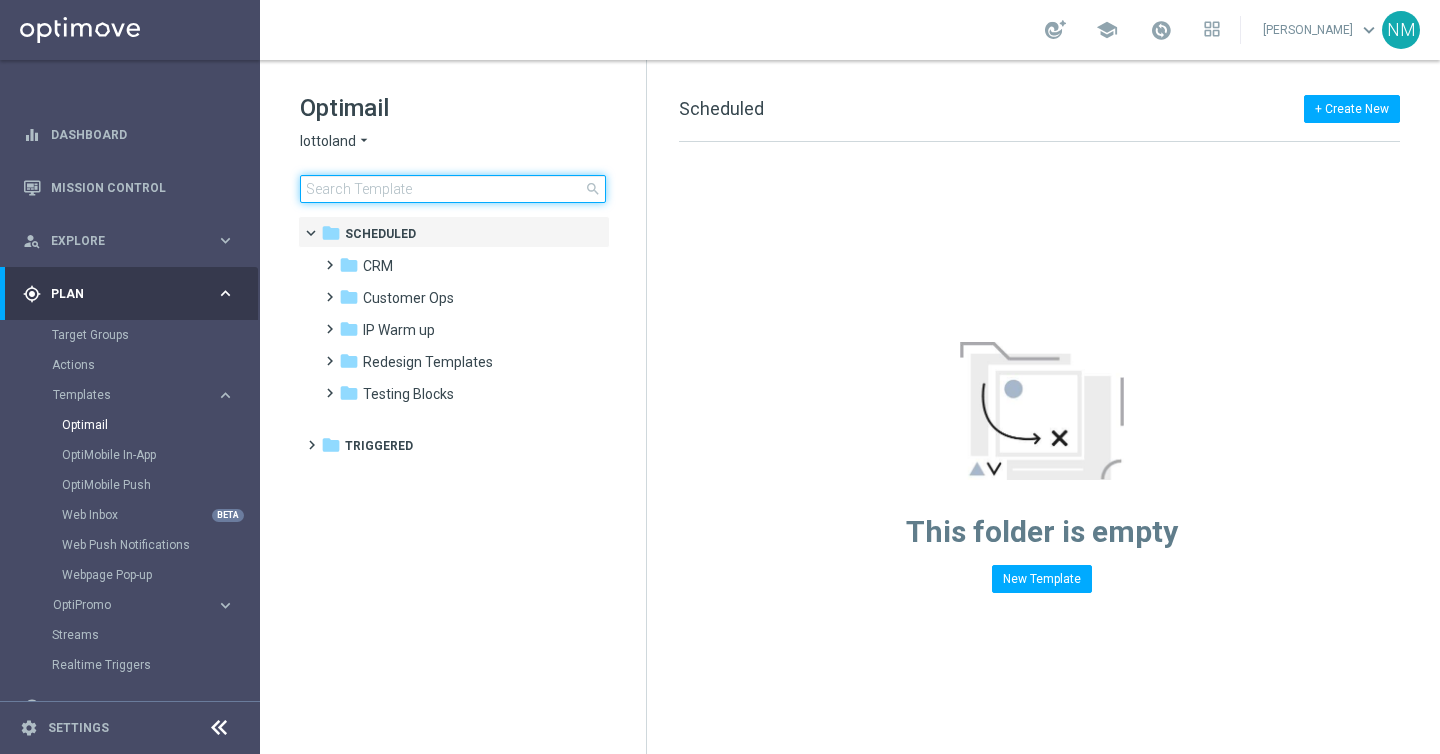 click 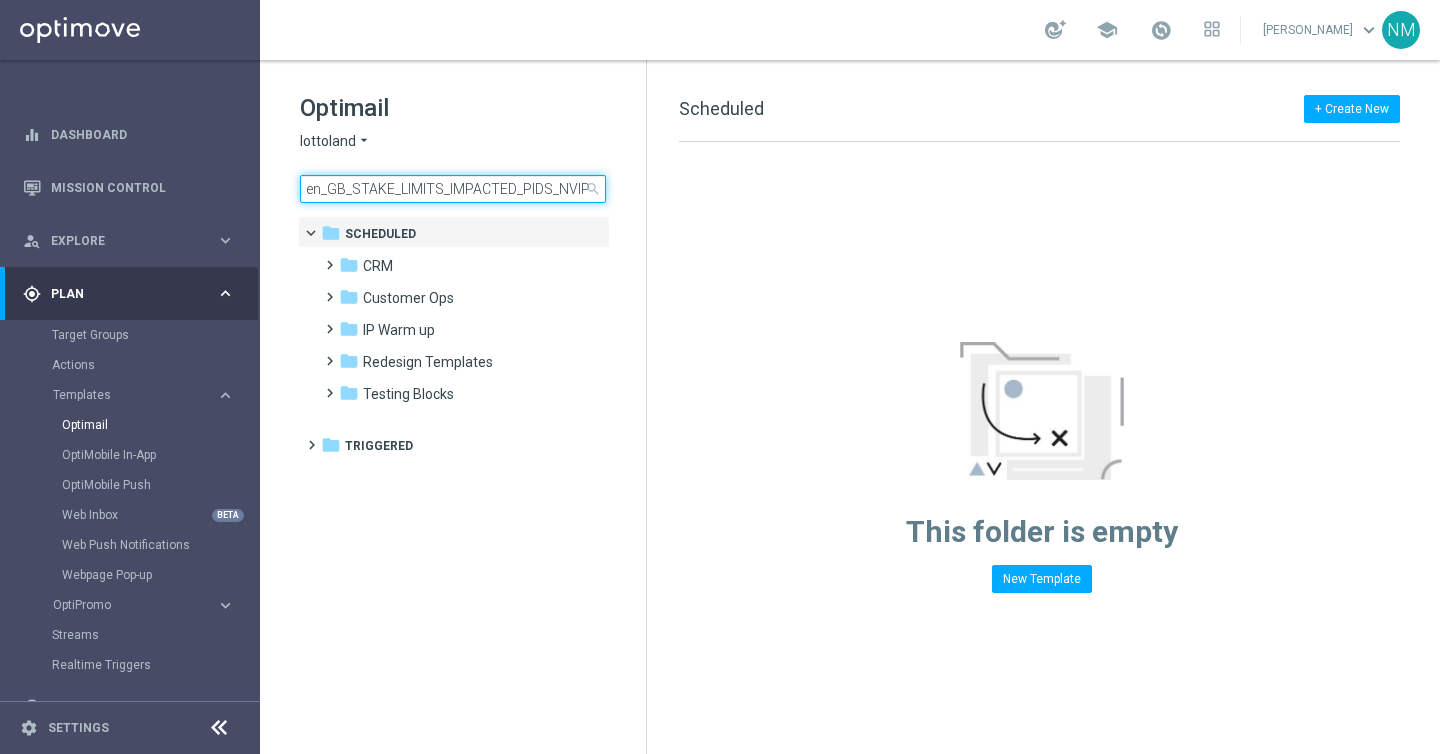 scroll, scrollTop: 0, scrollLeft: 91, axis: horizontal 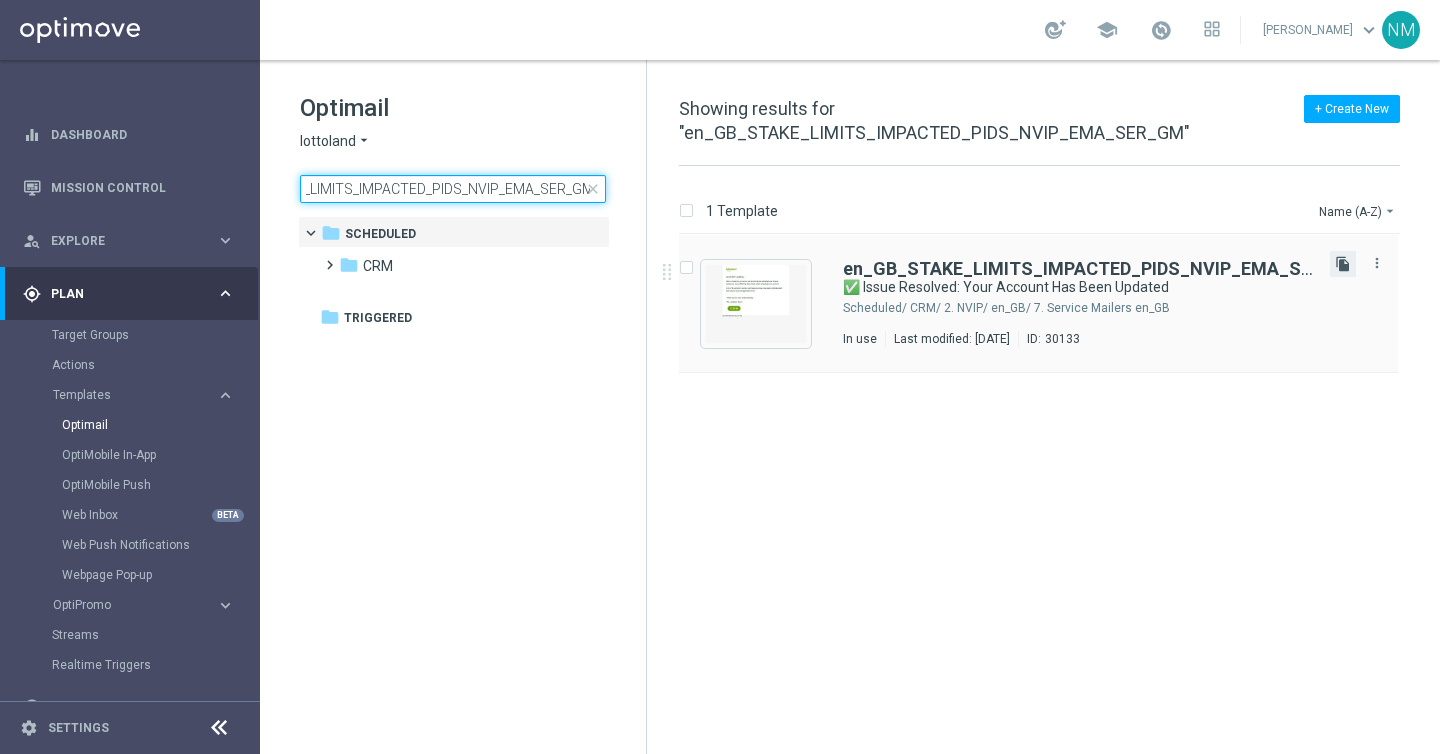 type on "en_GB_STAKE_LIMITS_IMPACTED_PIDS_NVIP_EMA_SER_GM" 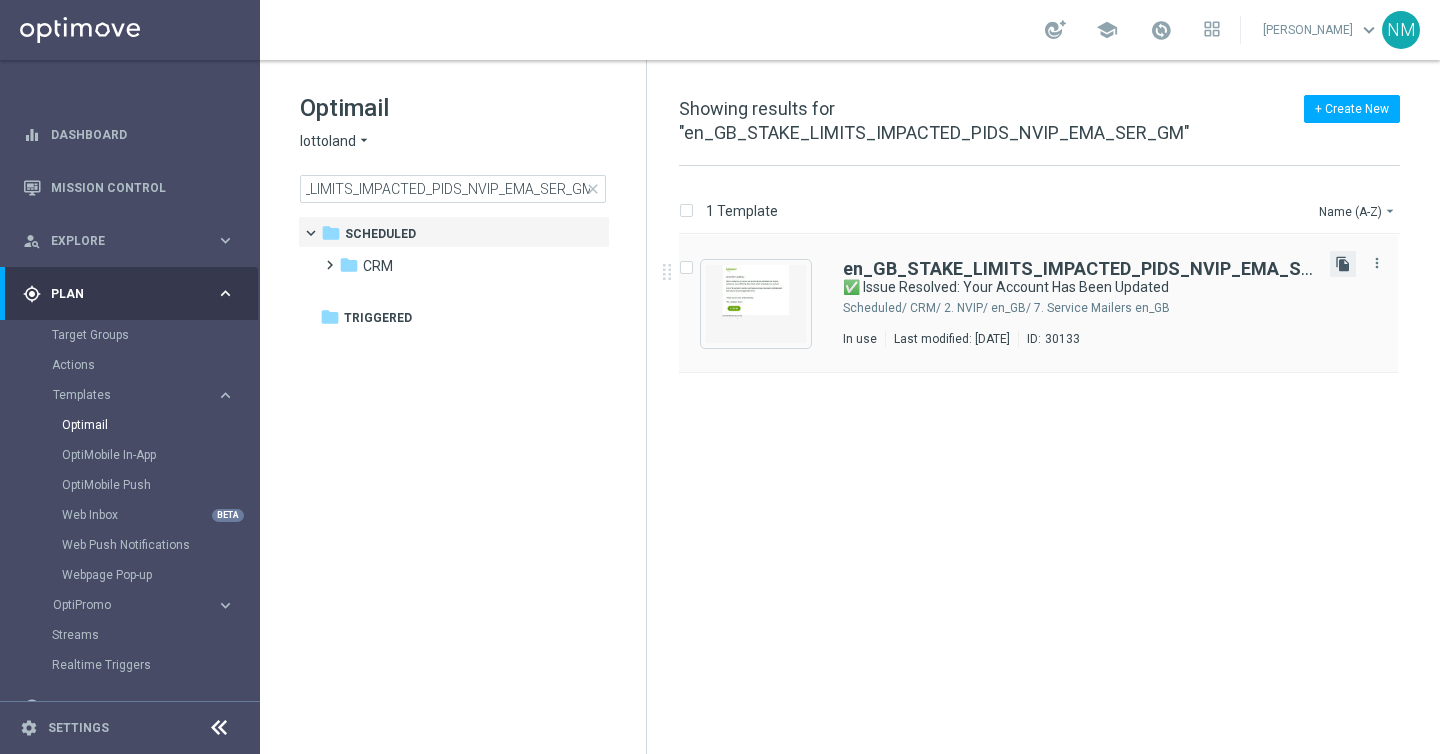 click on "file_copy" at bounding box center (1343, 264) 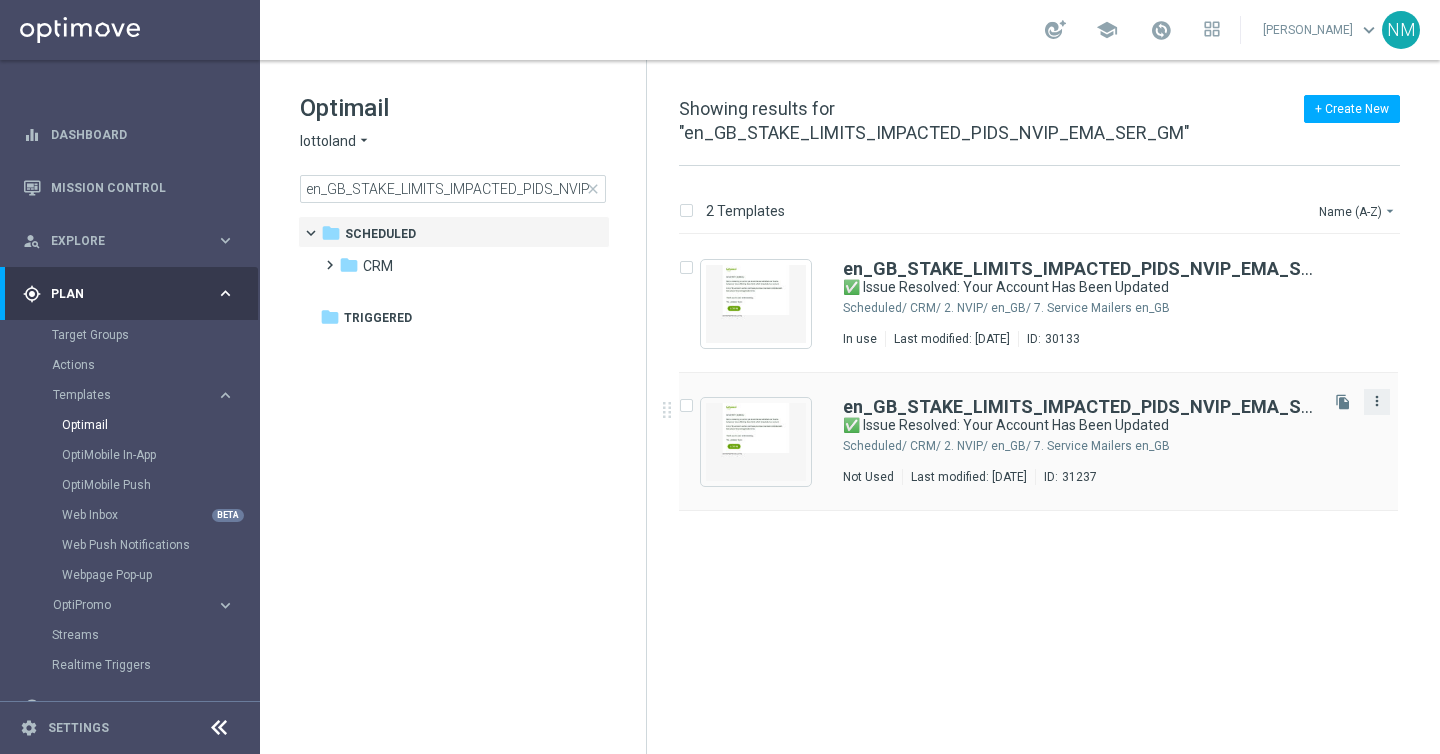 click on "more_vert" at bounding box center (1377, 401) 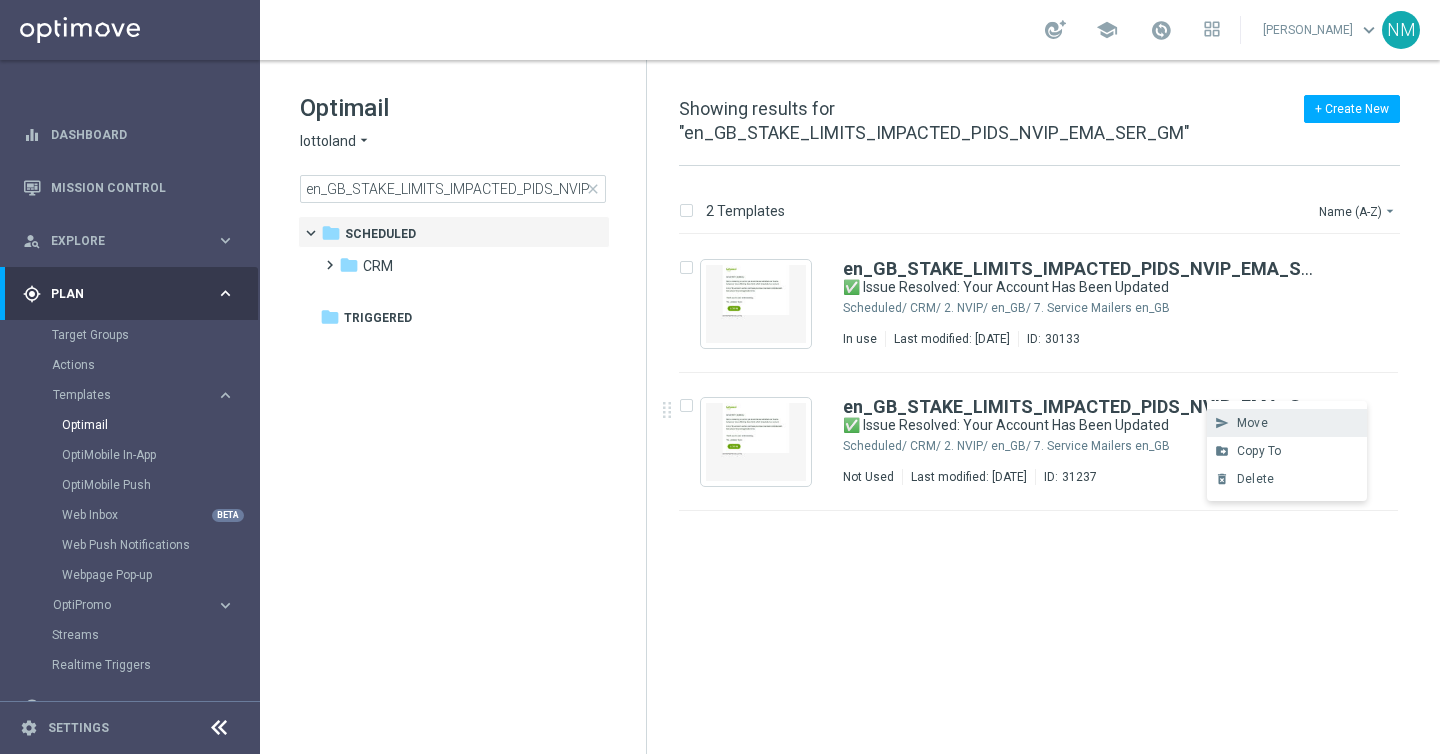 click on "Move" at bounding box center [1297, 423] 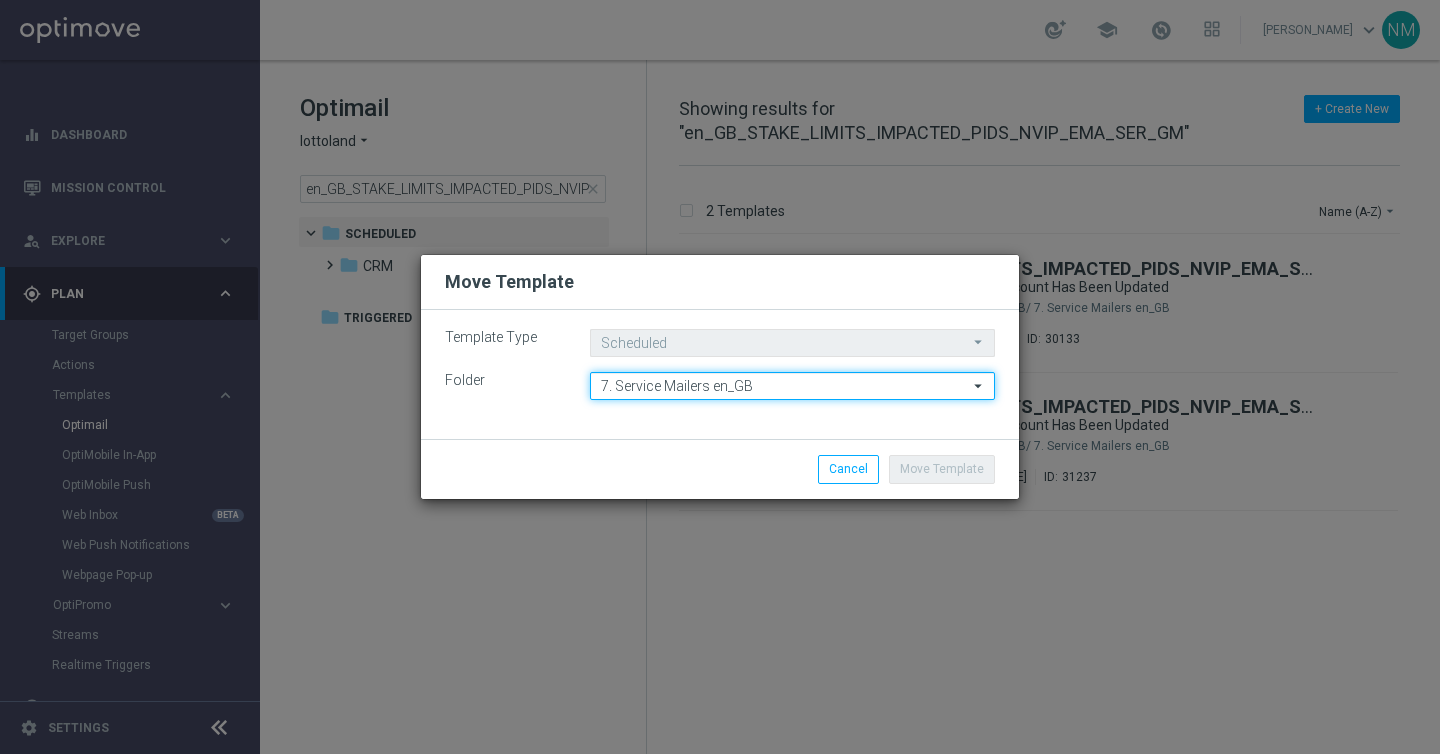 click on "7. Service Mailers en_GB" 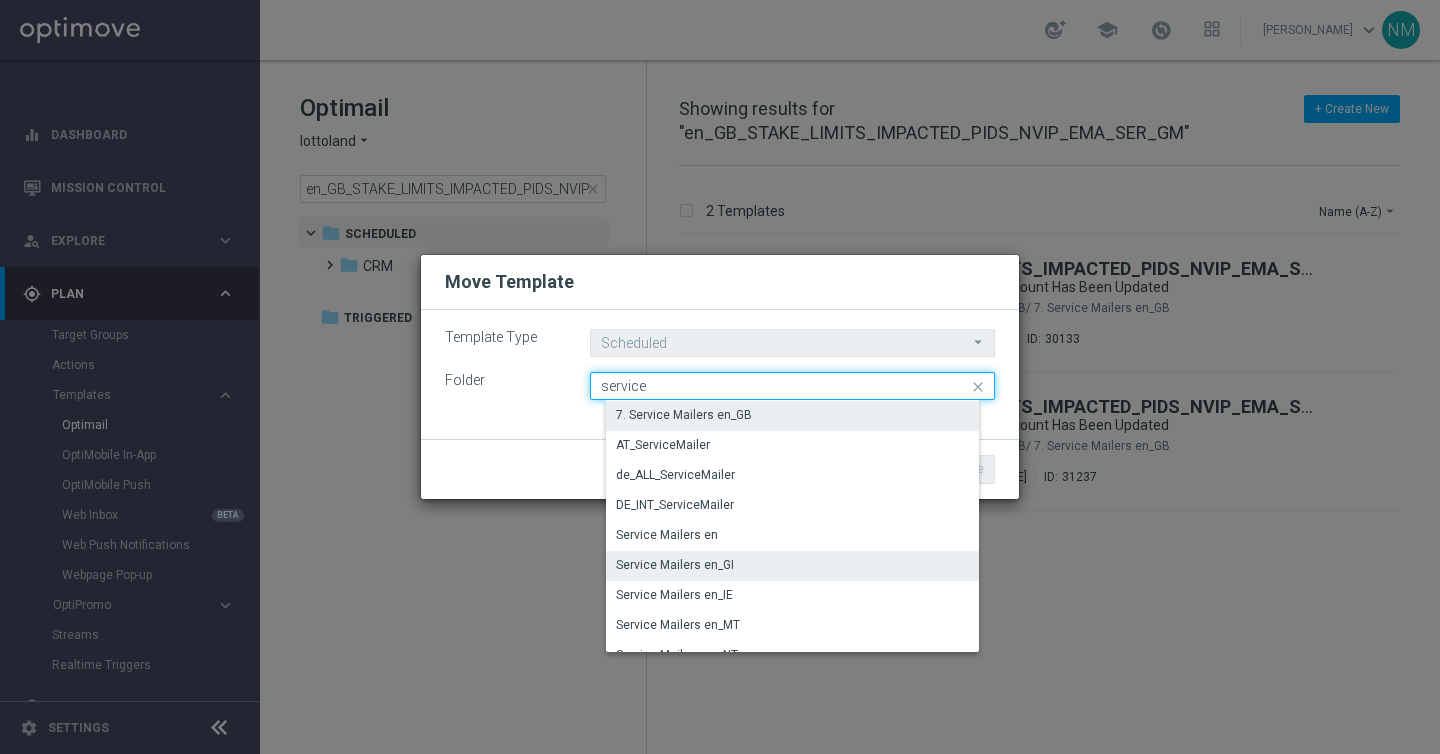 scroll, scrollTop: 19, scrollLeft: 0, axis: vertical 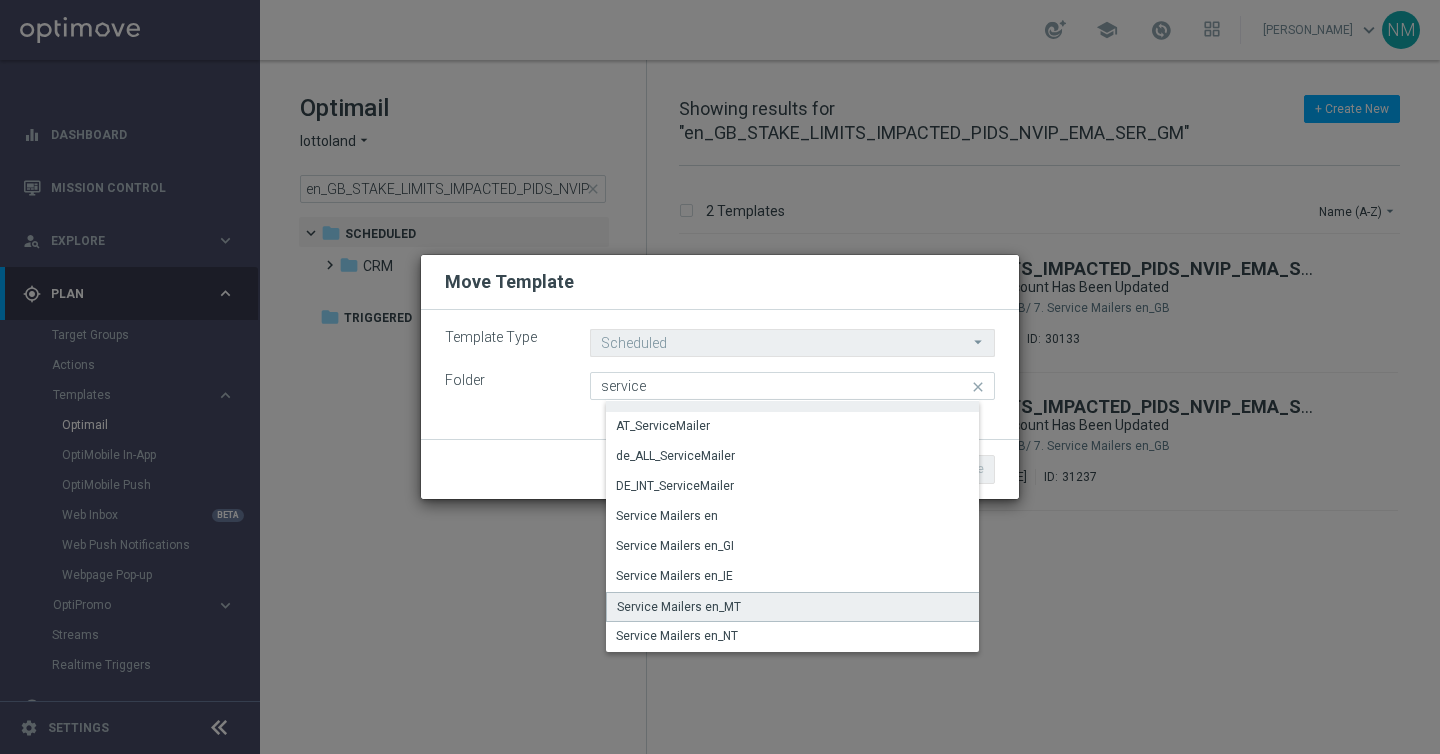click on "Service Mailers en_MT" 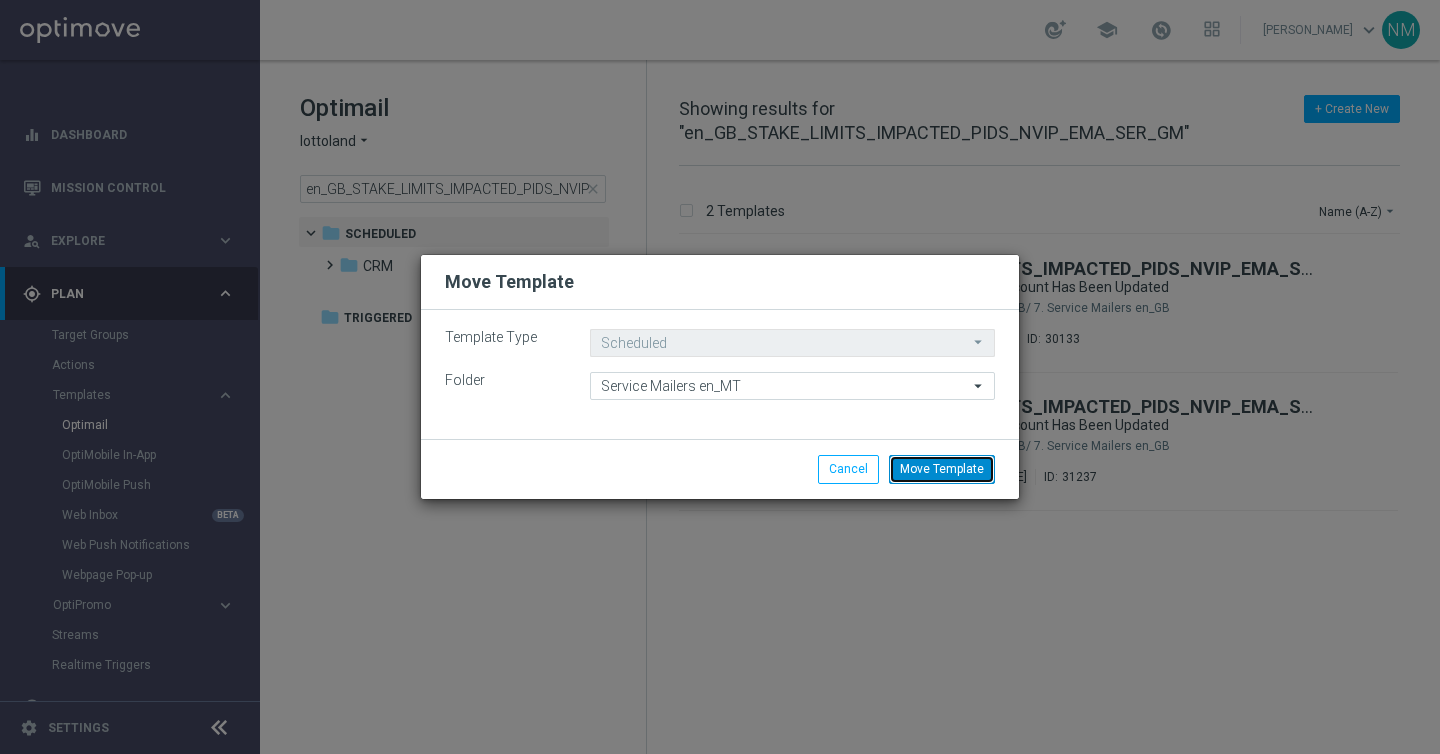 click on "Move Template" 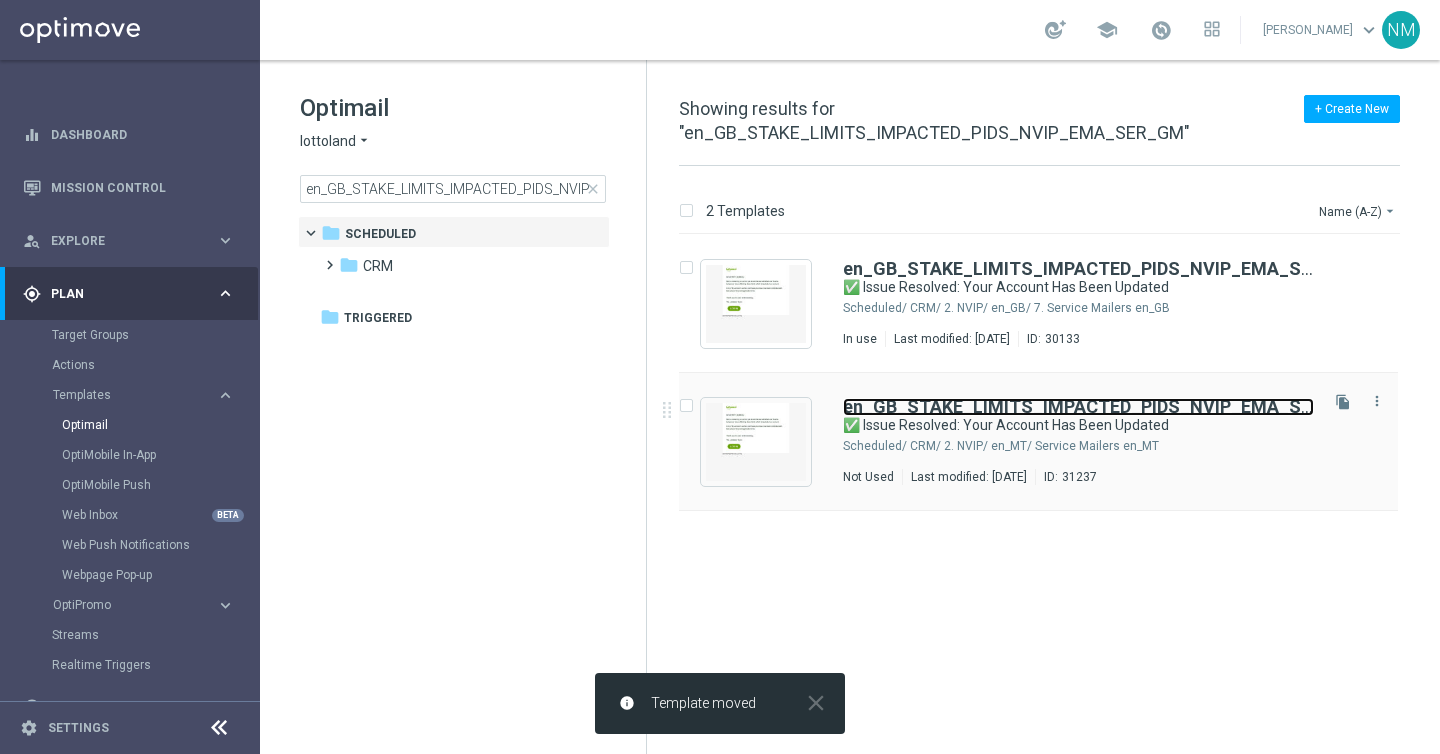 click on "en_GB_STAKE_LIMITS_IMPACTED_PIDS_NVIP_EMA_SER_GM" at bounding box center [1102, 406] 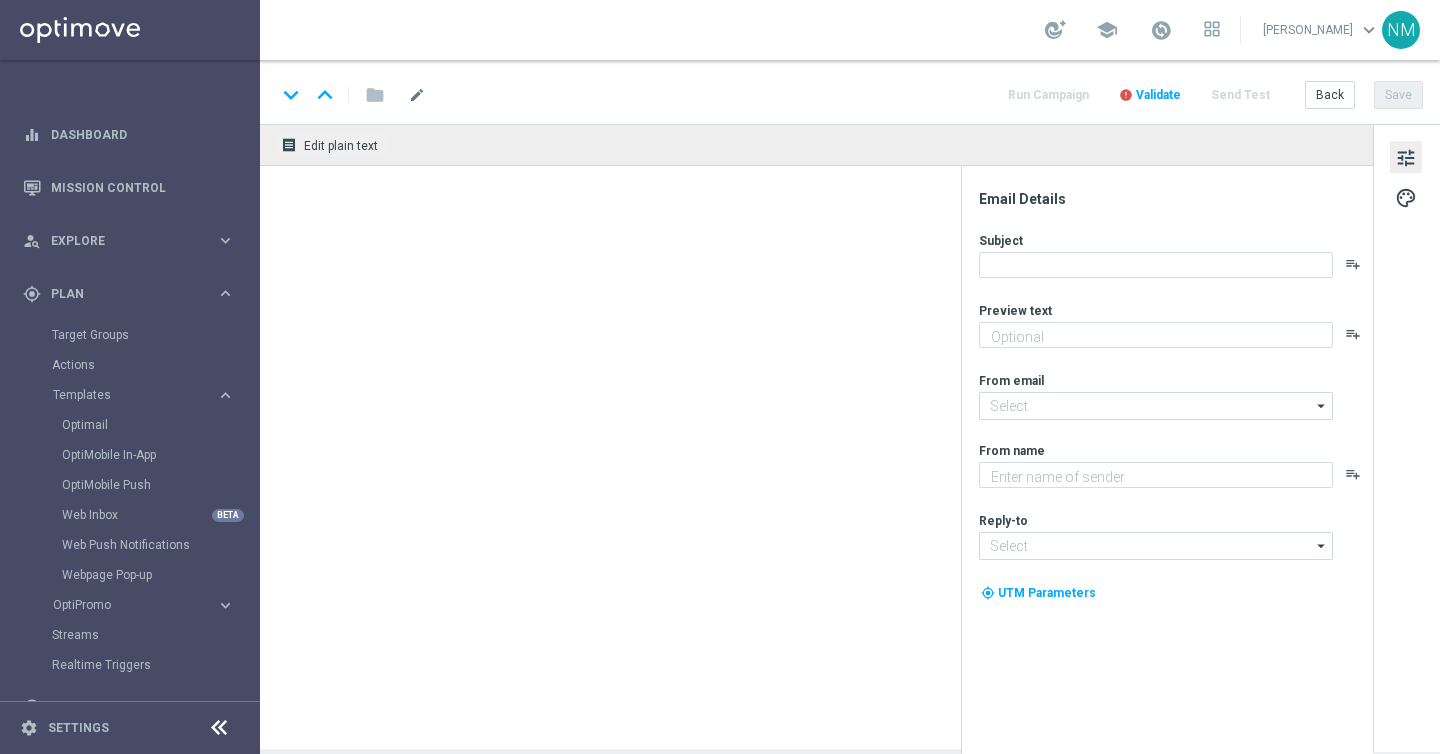 type on "Bets beyond limits refunded" 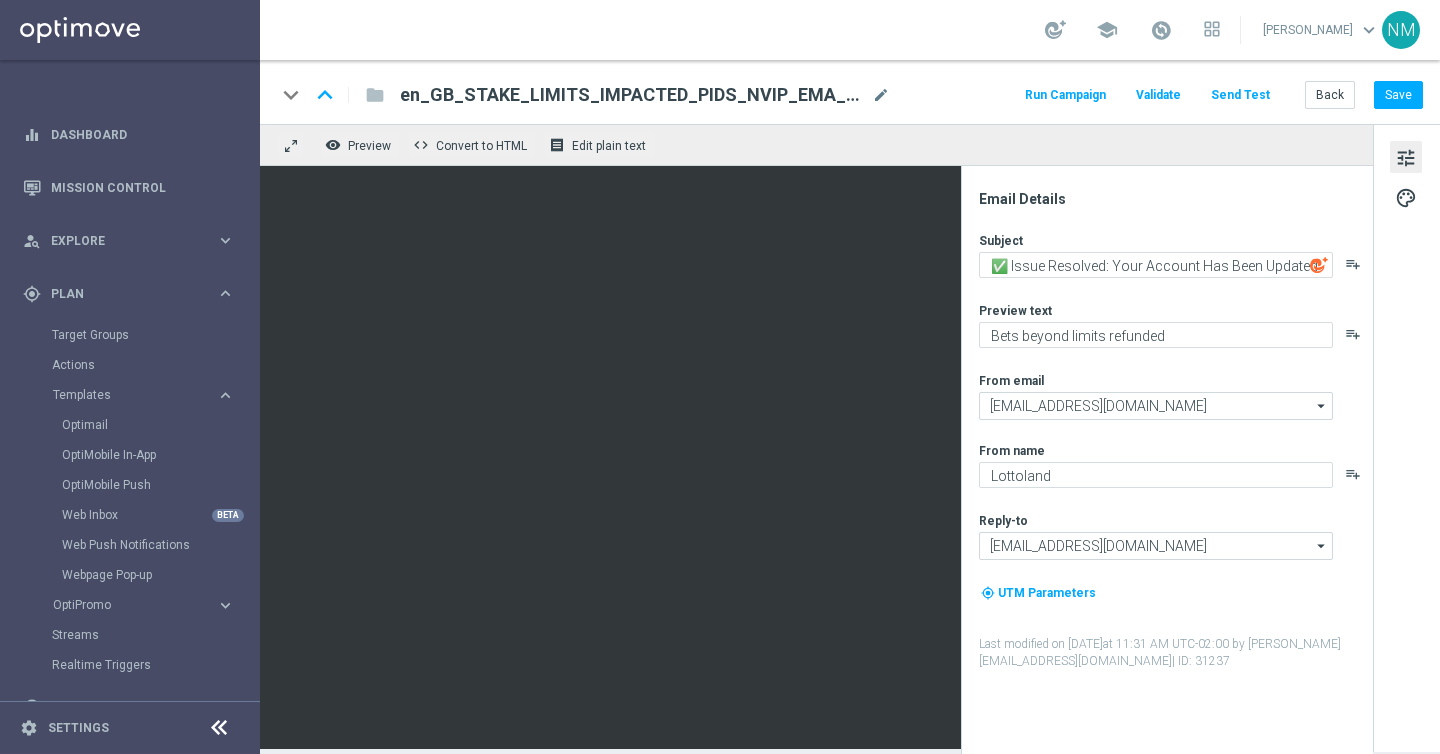 click on "keyboard_arrow_down
keyboard_arrow_up
folder
en_GB_STAKE_LIMITS_IMPACTED_PIDS_NVIP_EMA_SER_GM(1)
en_GB_STAKE_LIMITS_IMPACTED_PIDS_NVIP_EMA_SER_GM(1)
mode_edit
Run Campaign
Validate
Send Test
Back
Save" 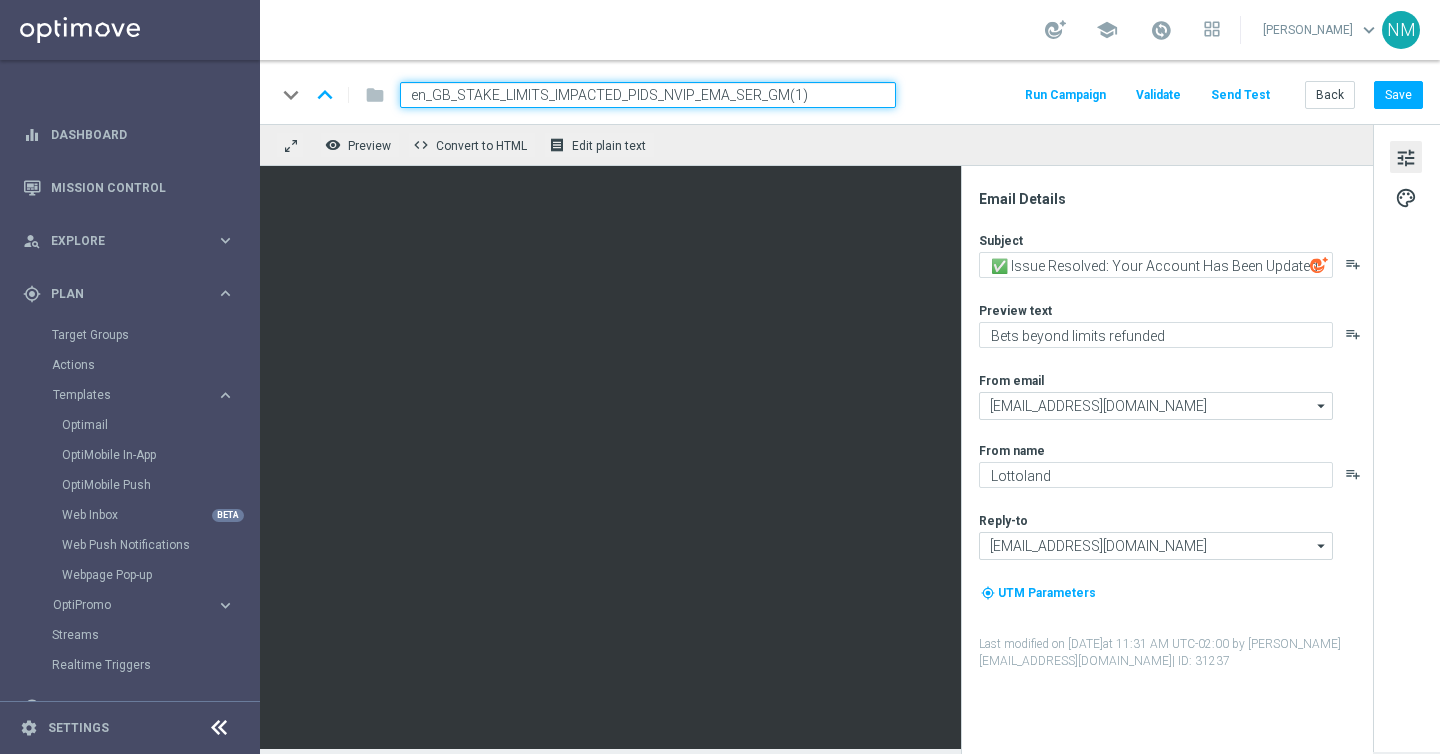click on "en_GB_STAKE_LIMITS_IMPACTED_PIDS_NVIP_EMA_SER_GM(1)" at bounding box center [648, 95] 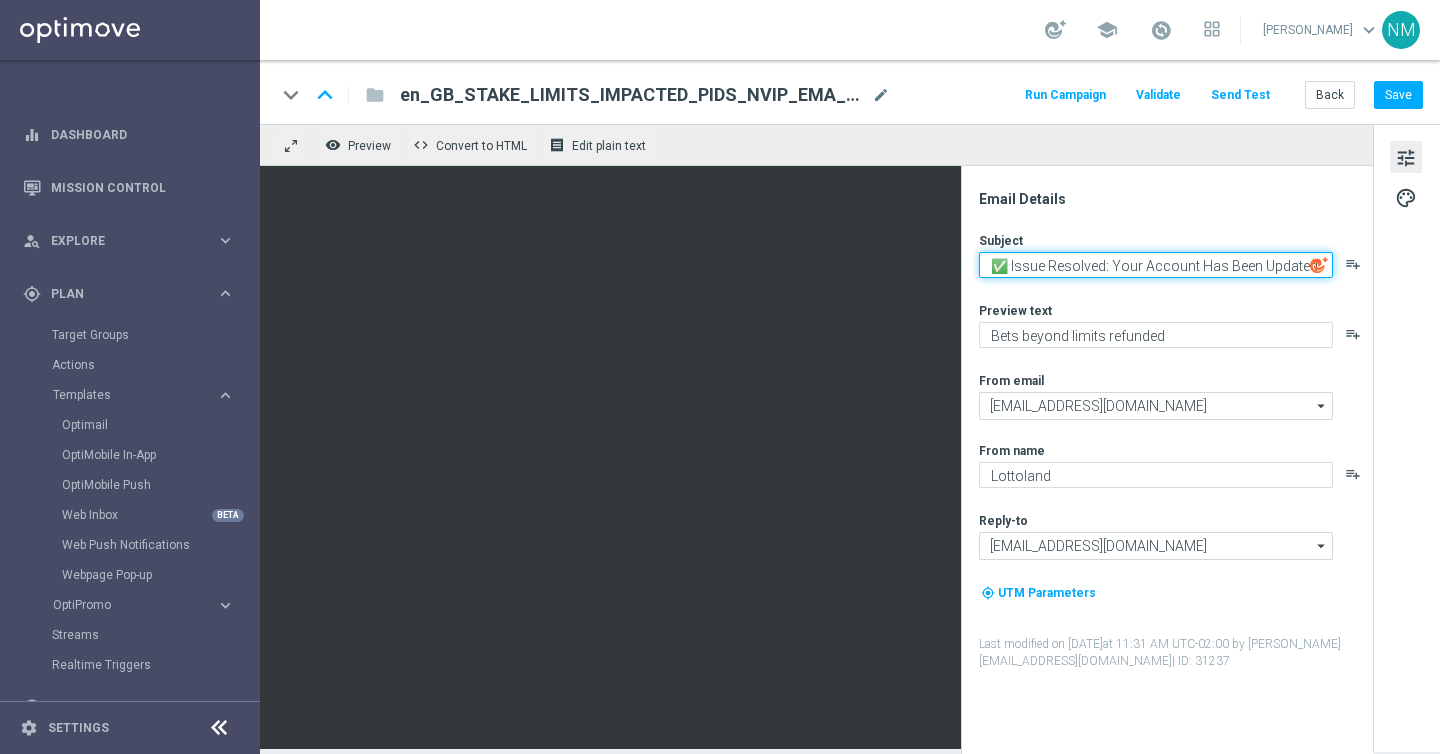 click on "✅ Issue Resolved: Your Account Has Been Updated" 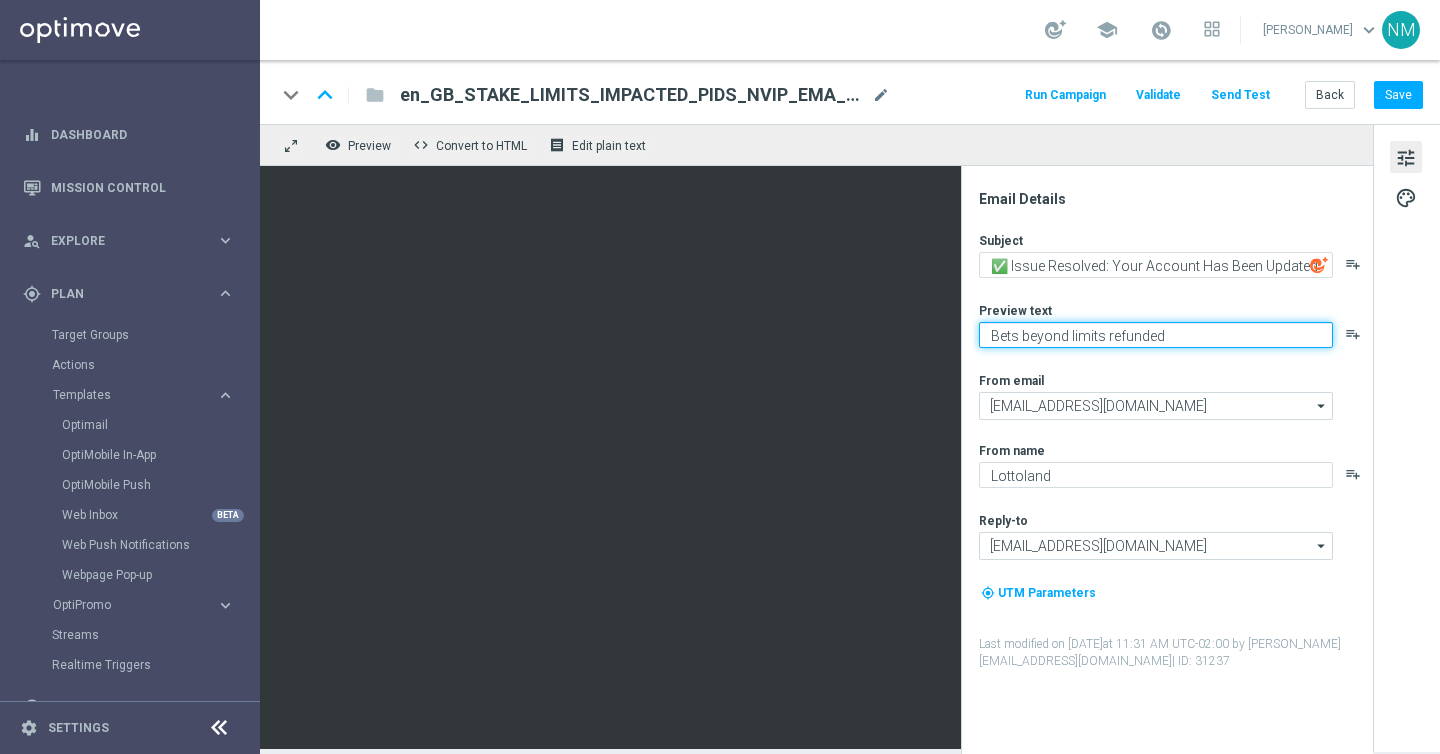 click on "Bets beyond limits refunded" 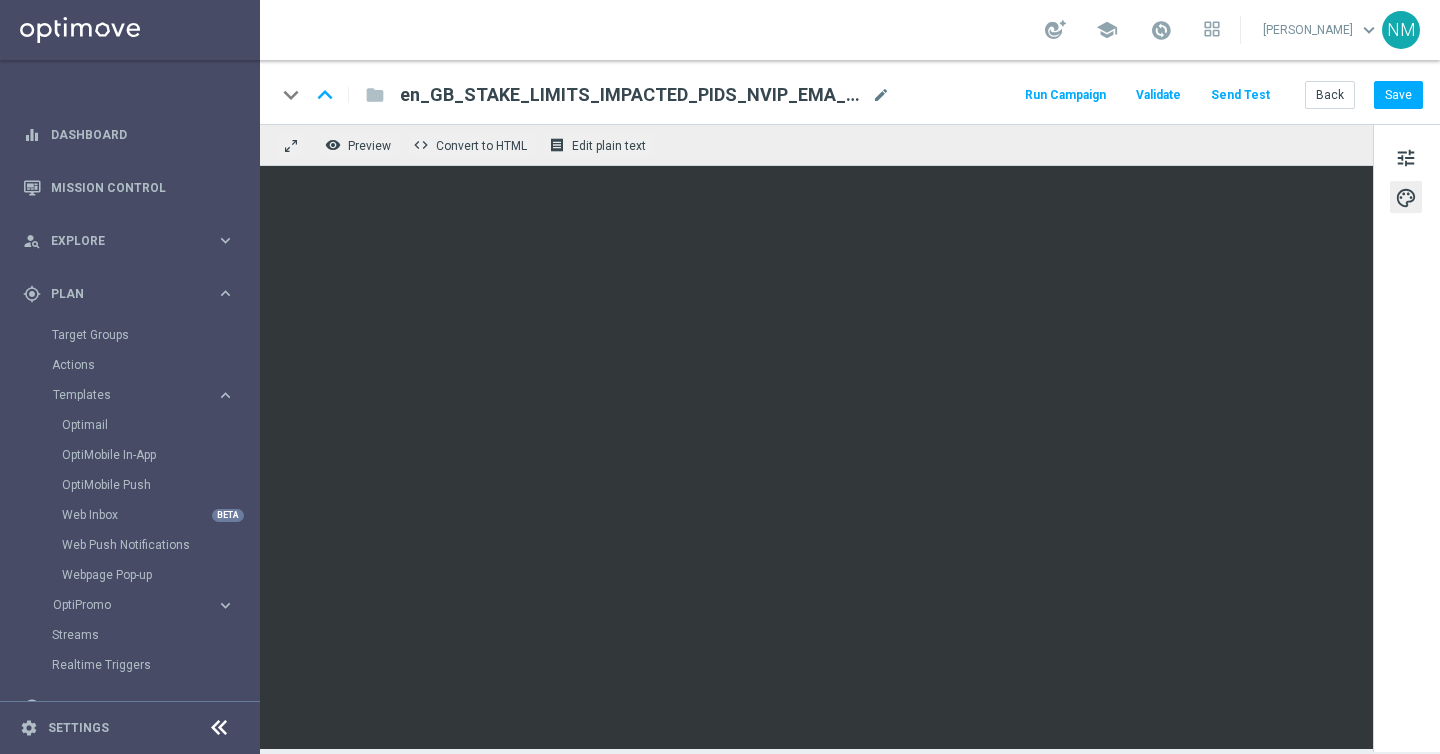 click on "en_GB_STAKE_LIMITS_IMPACTED_PIDS_NVIP_EMA_SER_GM(1)" 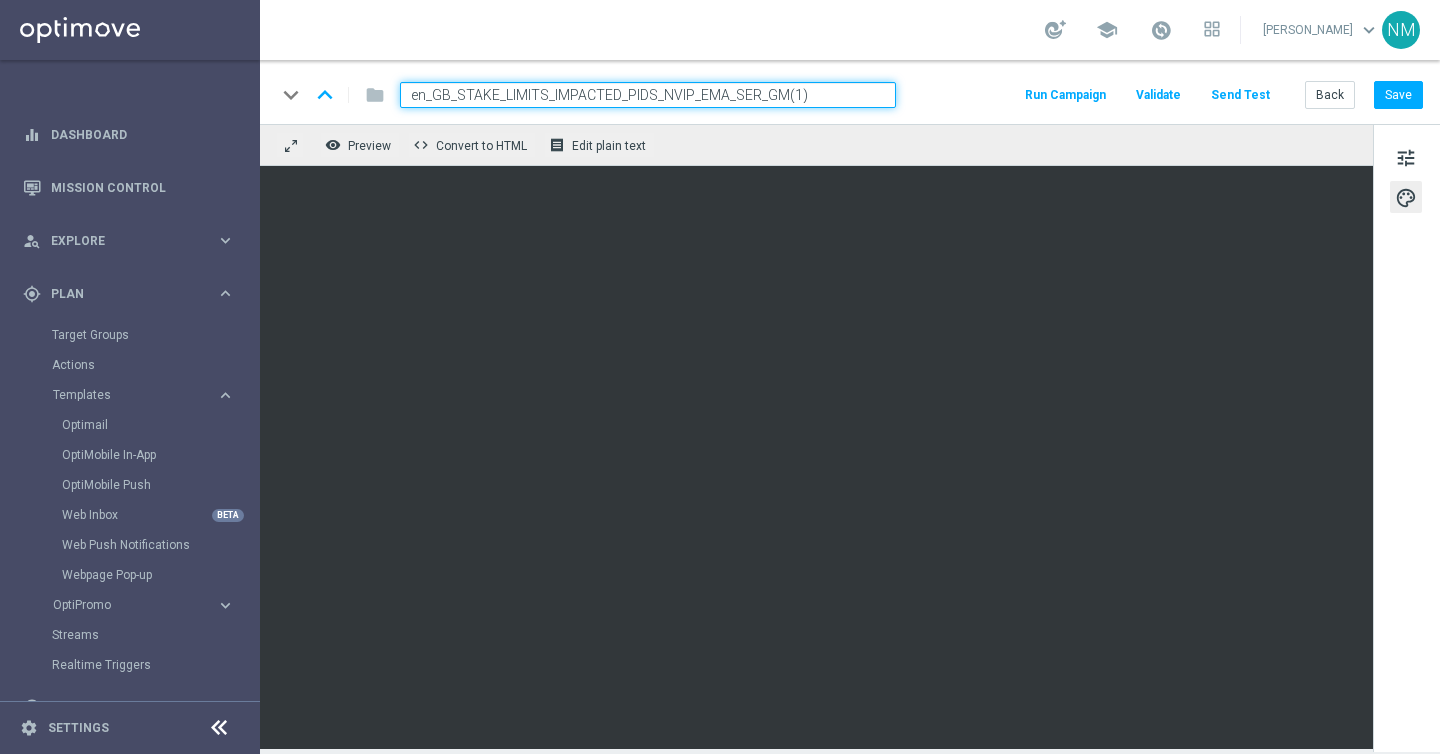click on "en_GB_STAKE_LIMITS_IMPACTED_PIDS_NVIP_EMA_SER_GM(1)" at bounding box center [648, 95] 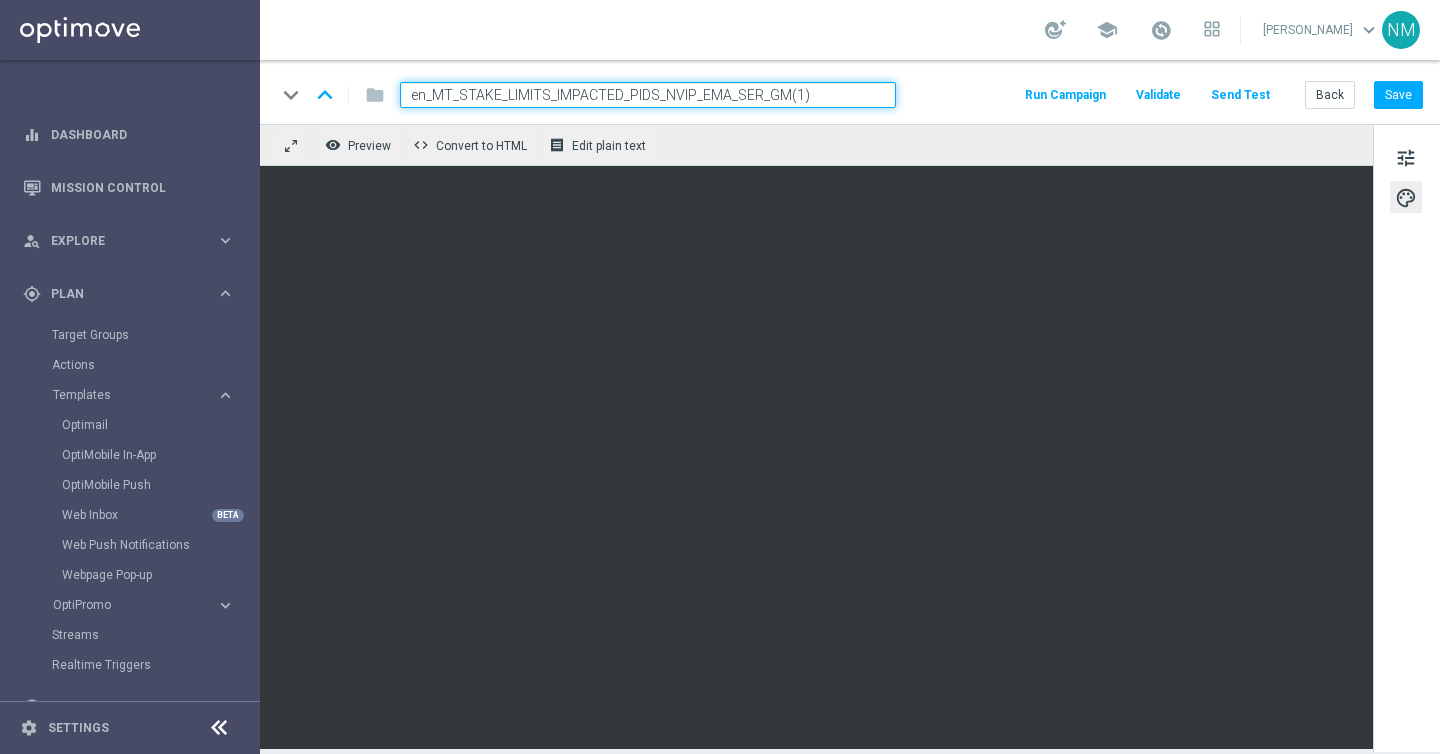click on "en_MT_STAKE_LIMITS_IMPACTED_PIDS_NVIP_EMA_SER_GM(1)" at bounding box center [648, 95] 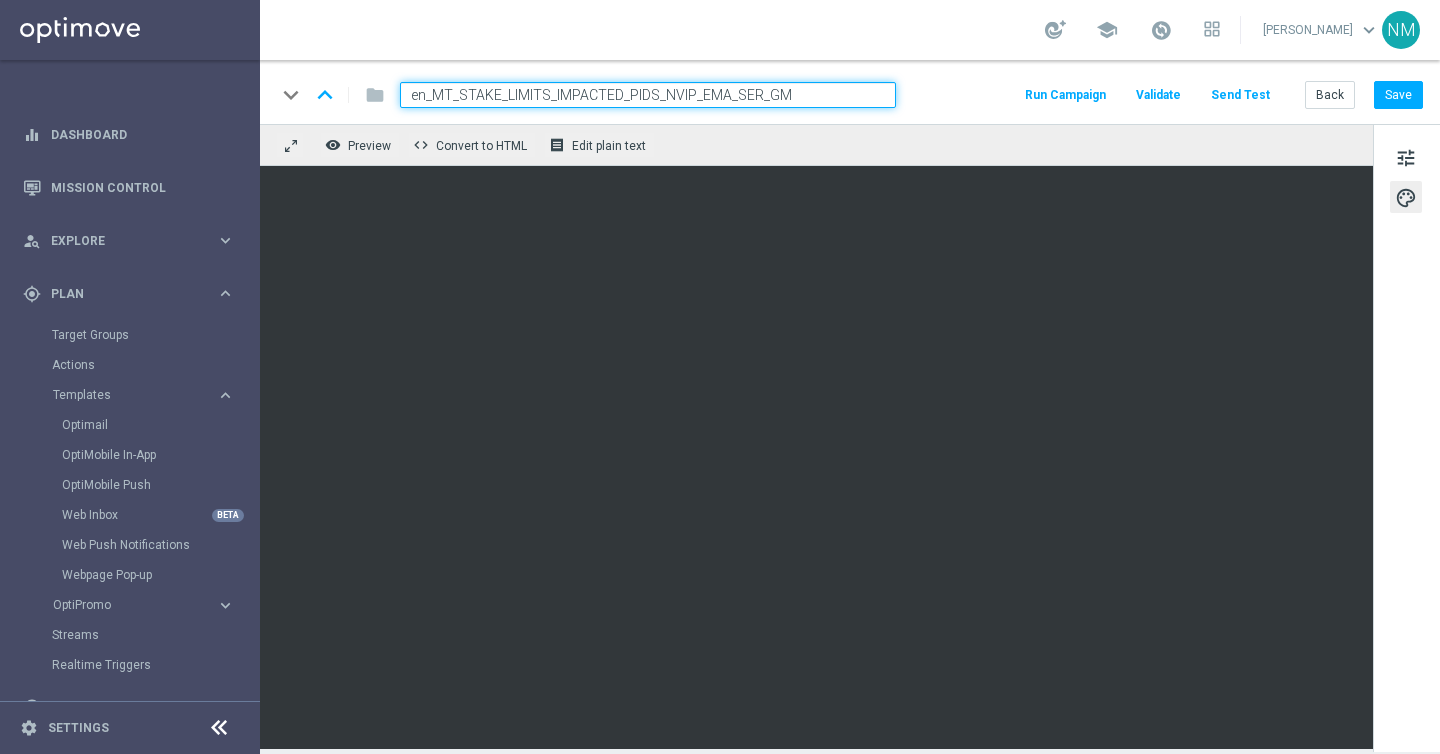 type on "en_MT_STAKE_LIMITS_IMPACTED_PIDS_NVIP_EMA_SER_GM" 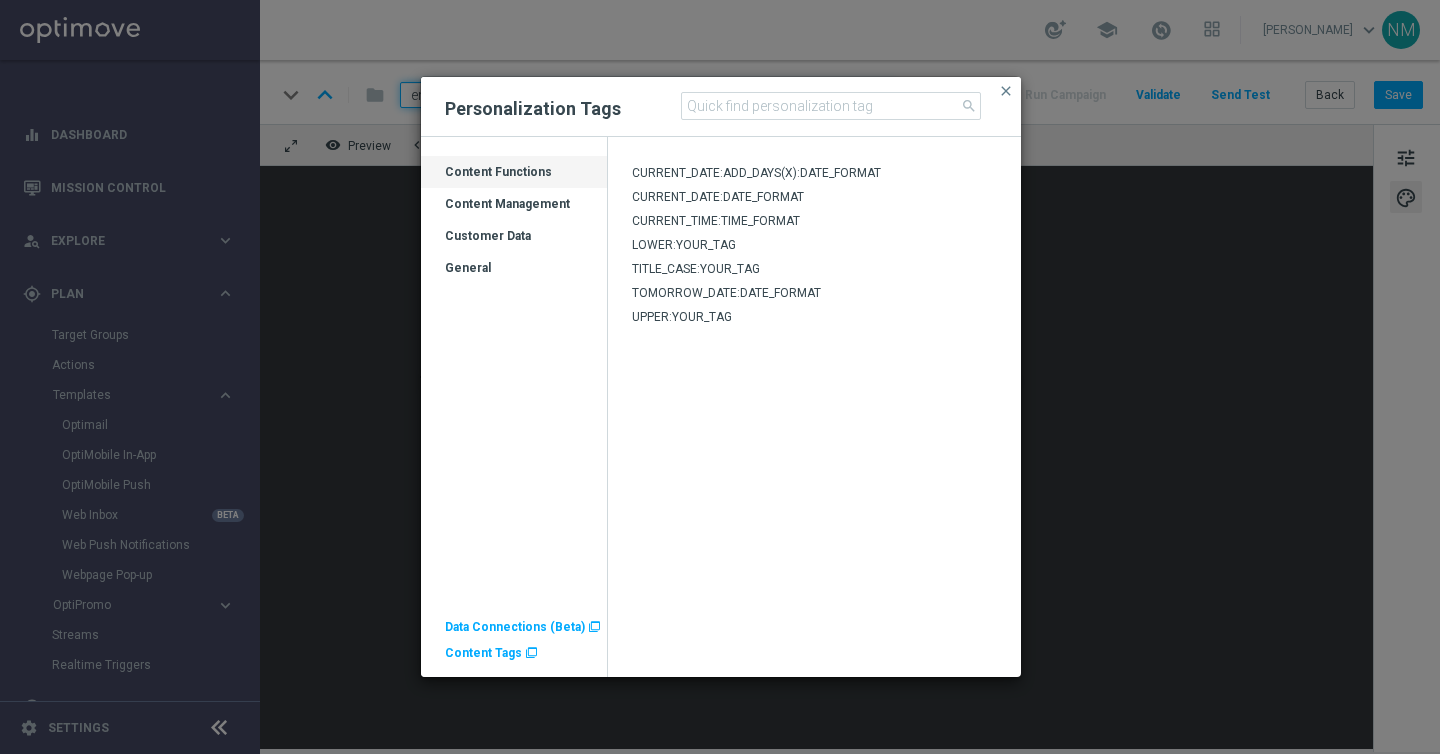 click on "General" 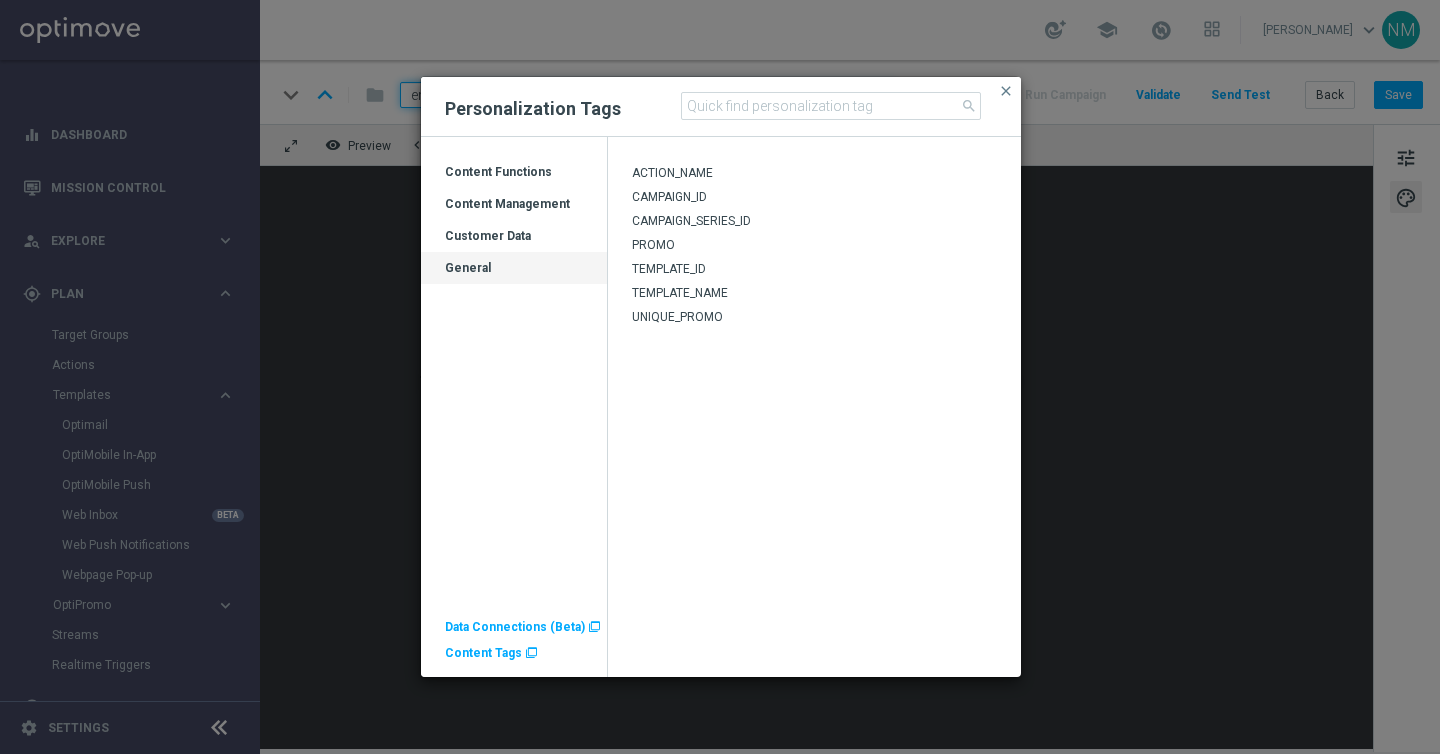 click on "Content Management" 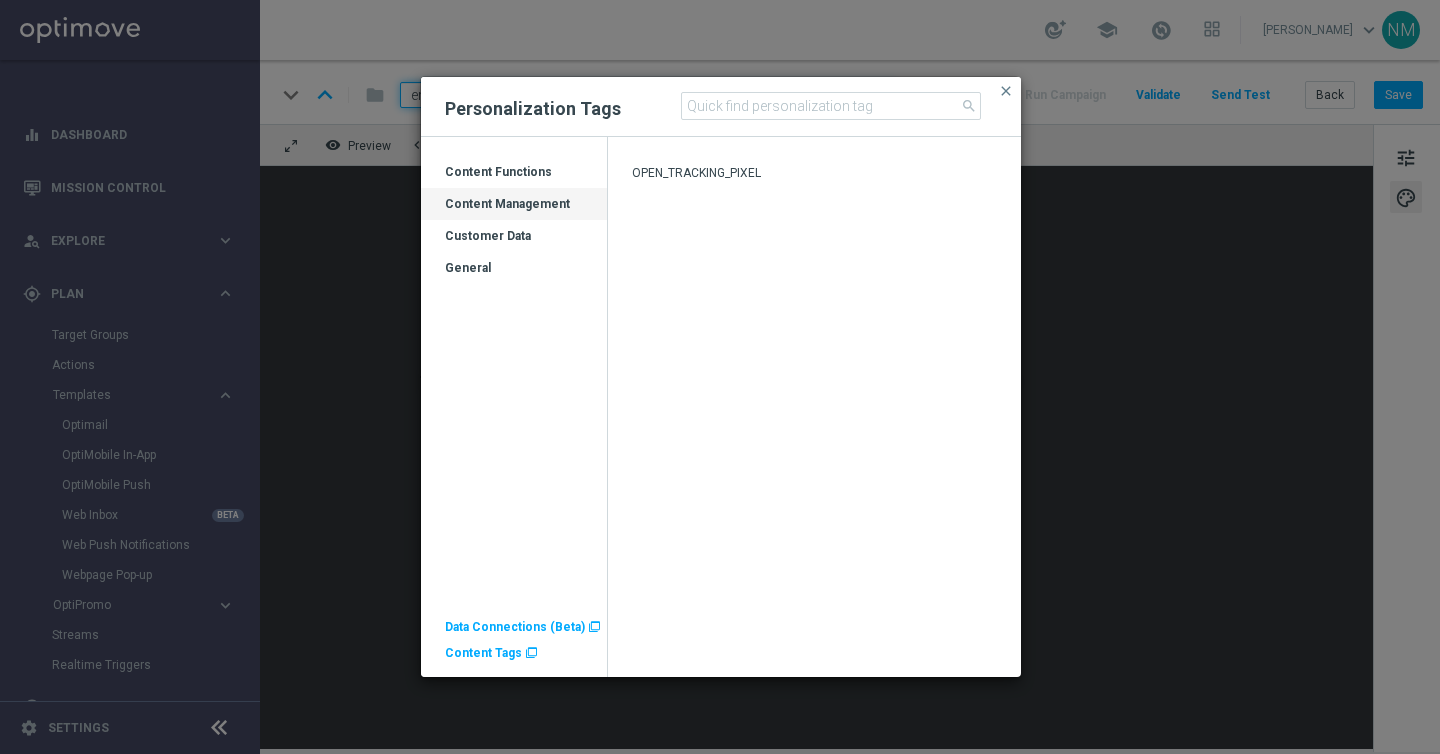 click on "Customer Data" 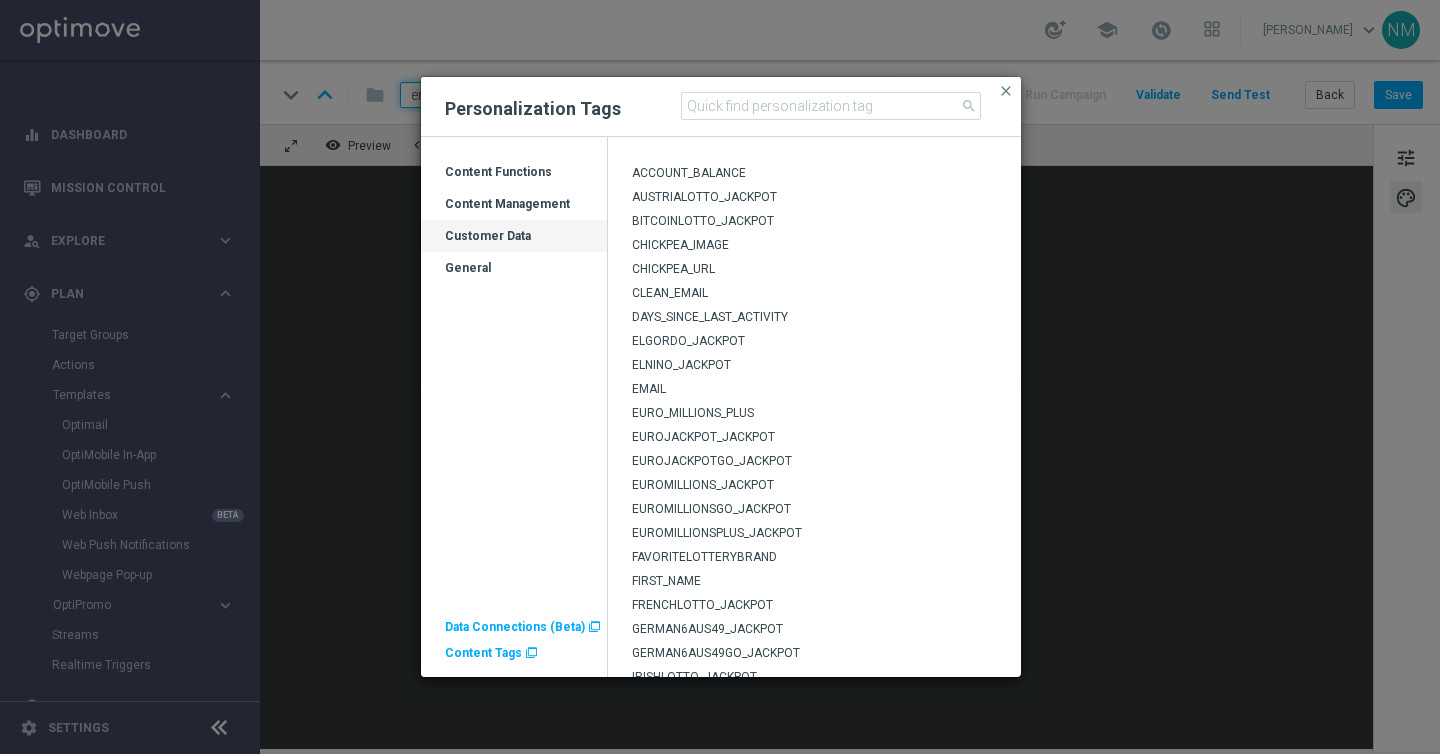 click on "Content Tags" 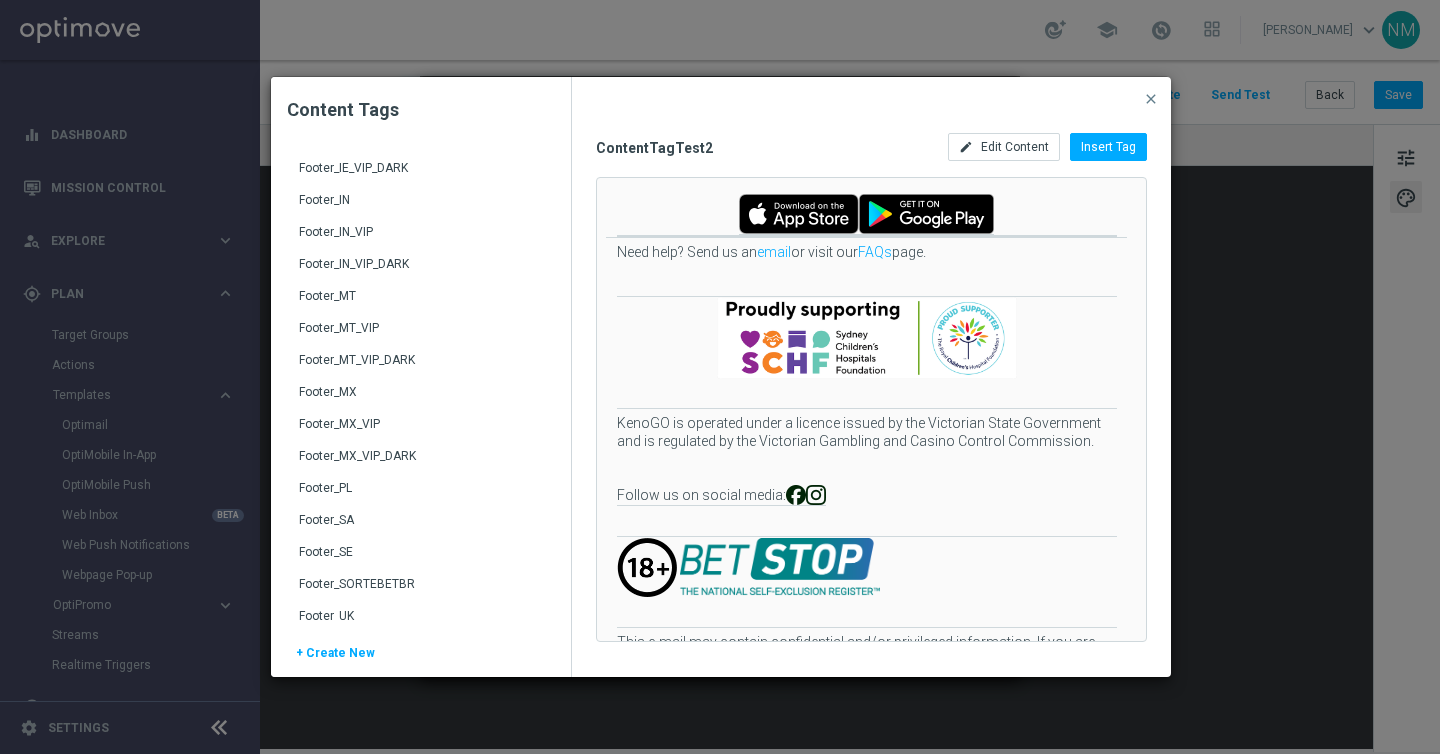 scroll, scrollTop: 893, scrollLeft: 0, axis: vertical 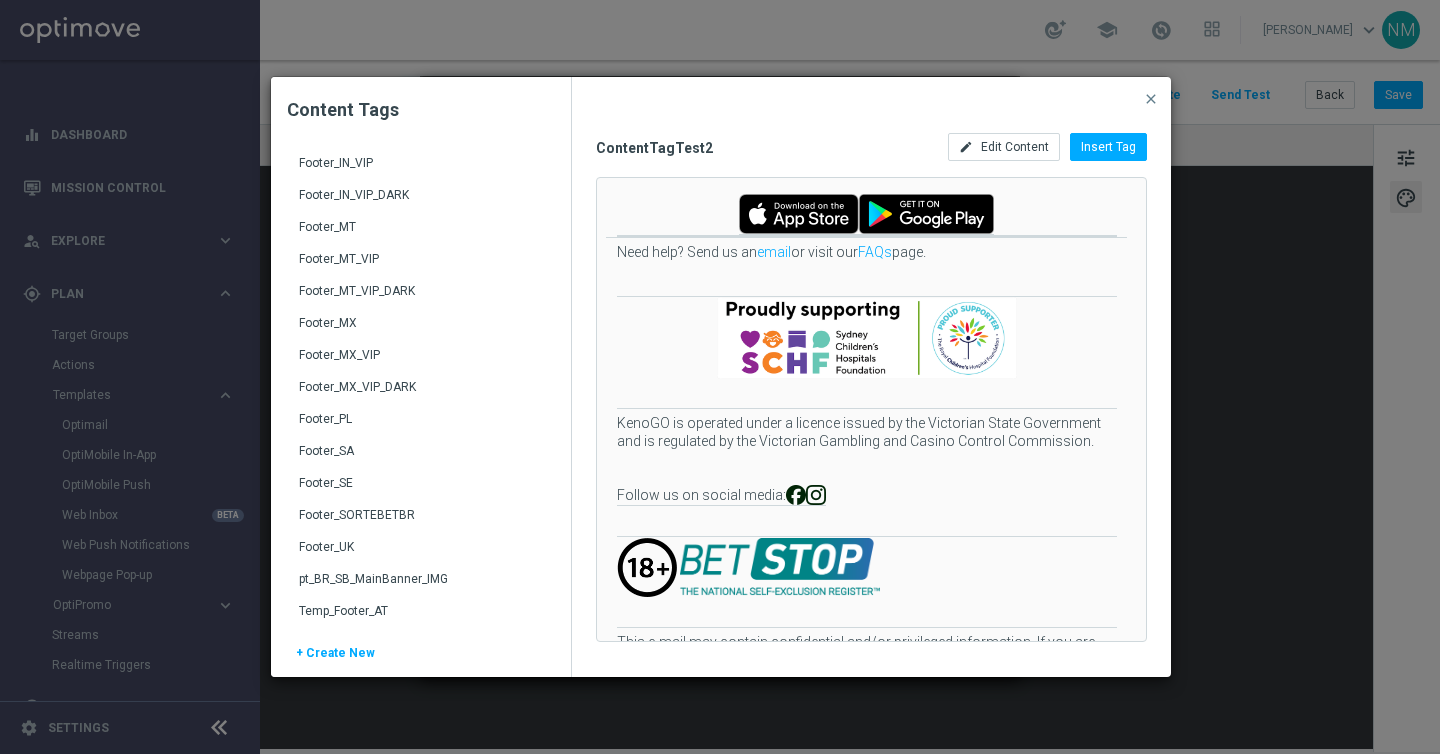 click on "Footer_MT" 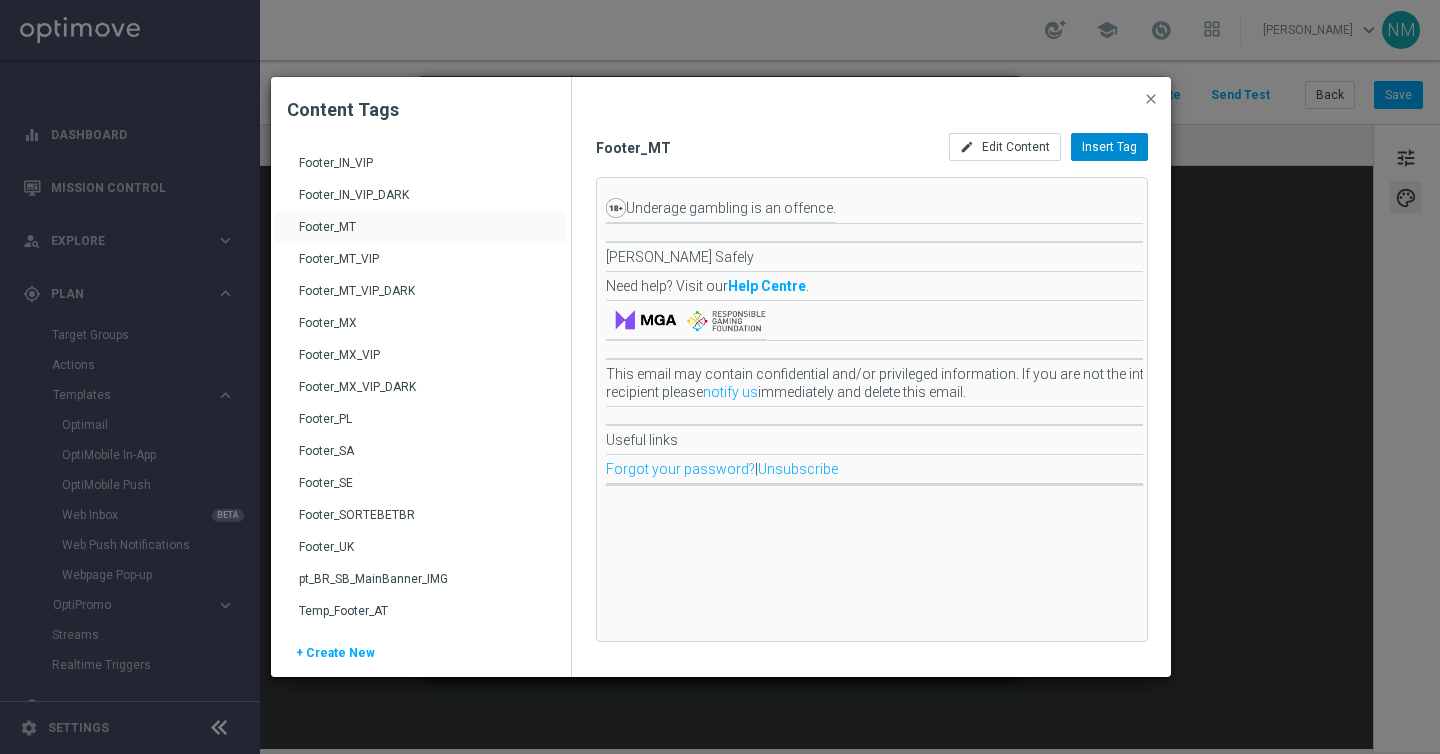click on "Insert Tag" 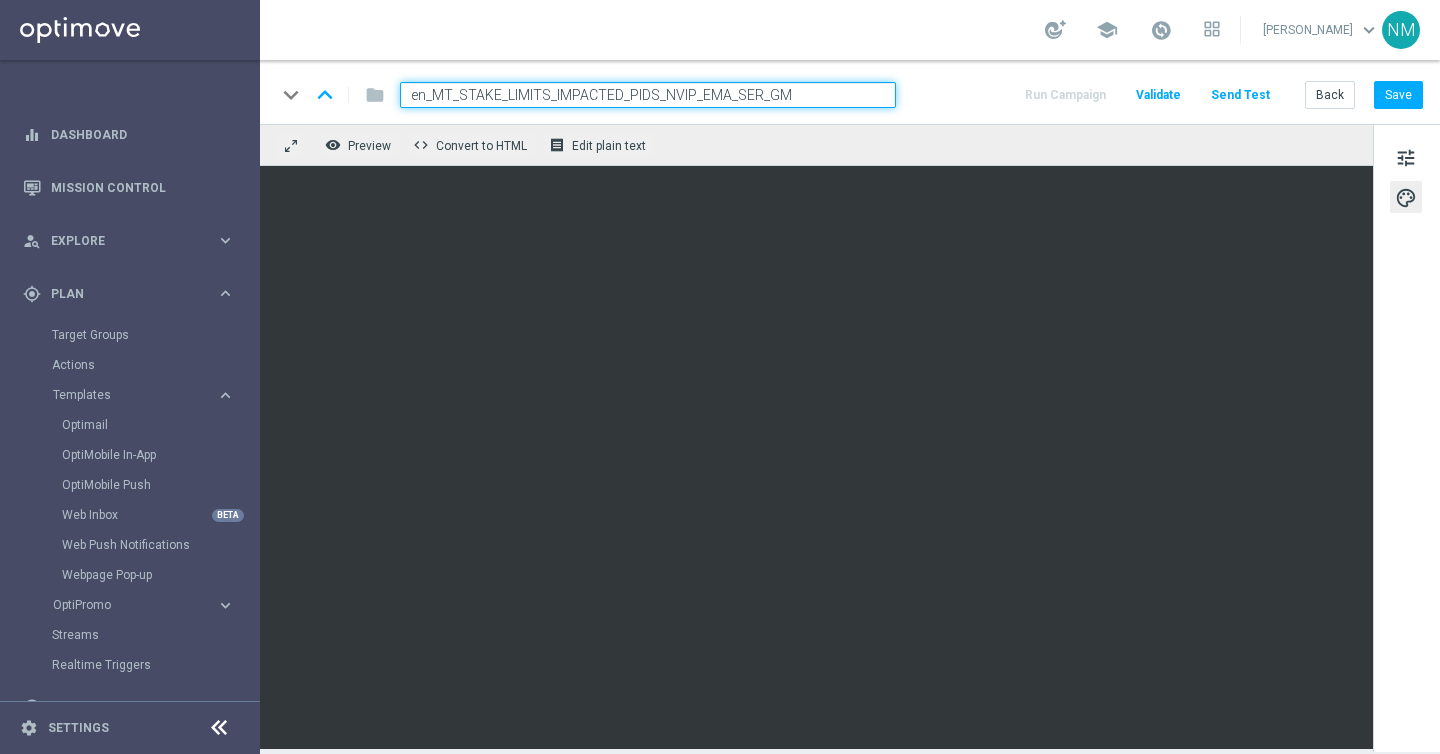 click on "keyboard_arrow_down
keyboard_arrow_up
folder
en_MT_STAKE_LIMITS_IMPACTED_PIDS_NVIP_EMA_SER_GM
Run Campaign
Validate
Send Test
Back
Save" 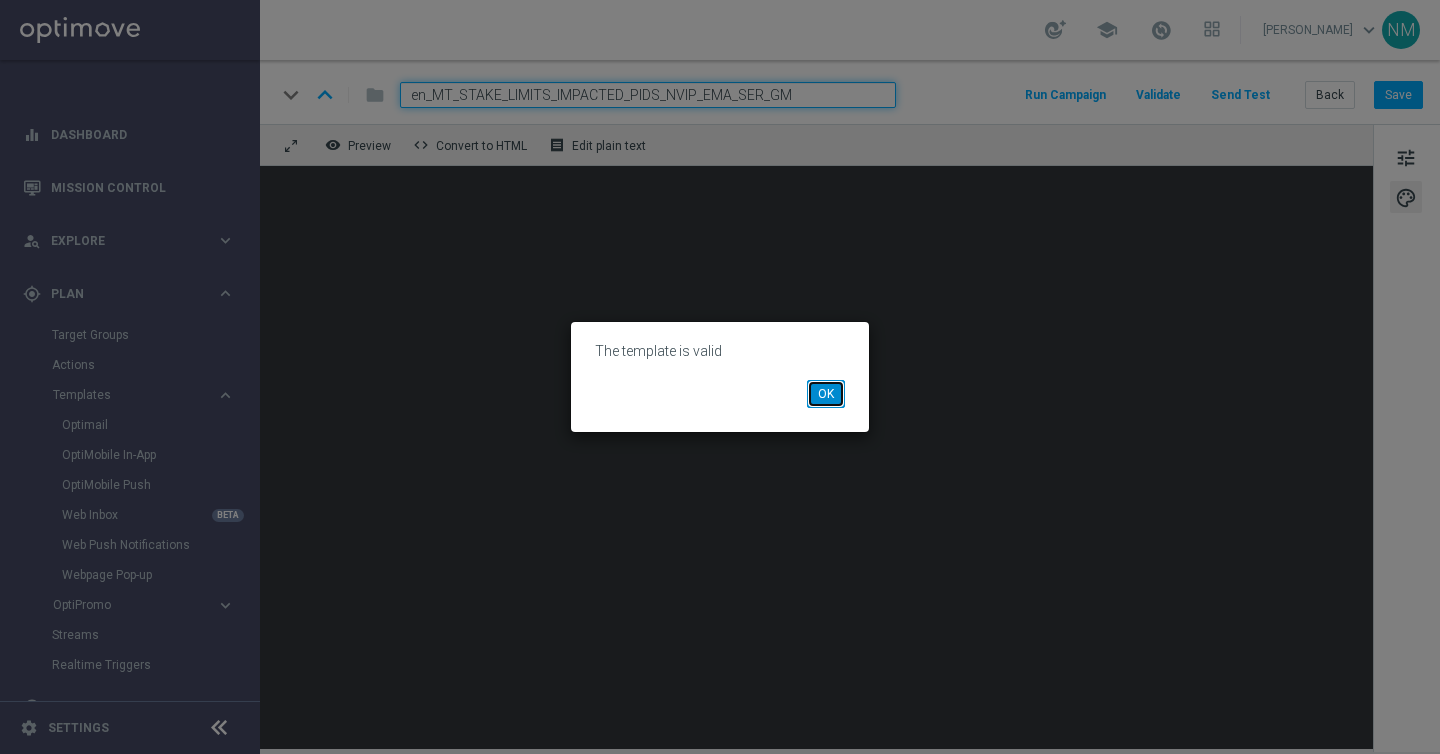 click on "OK" 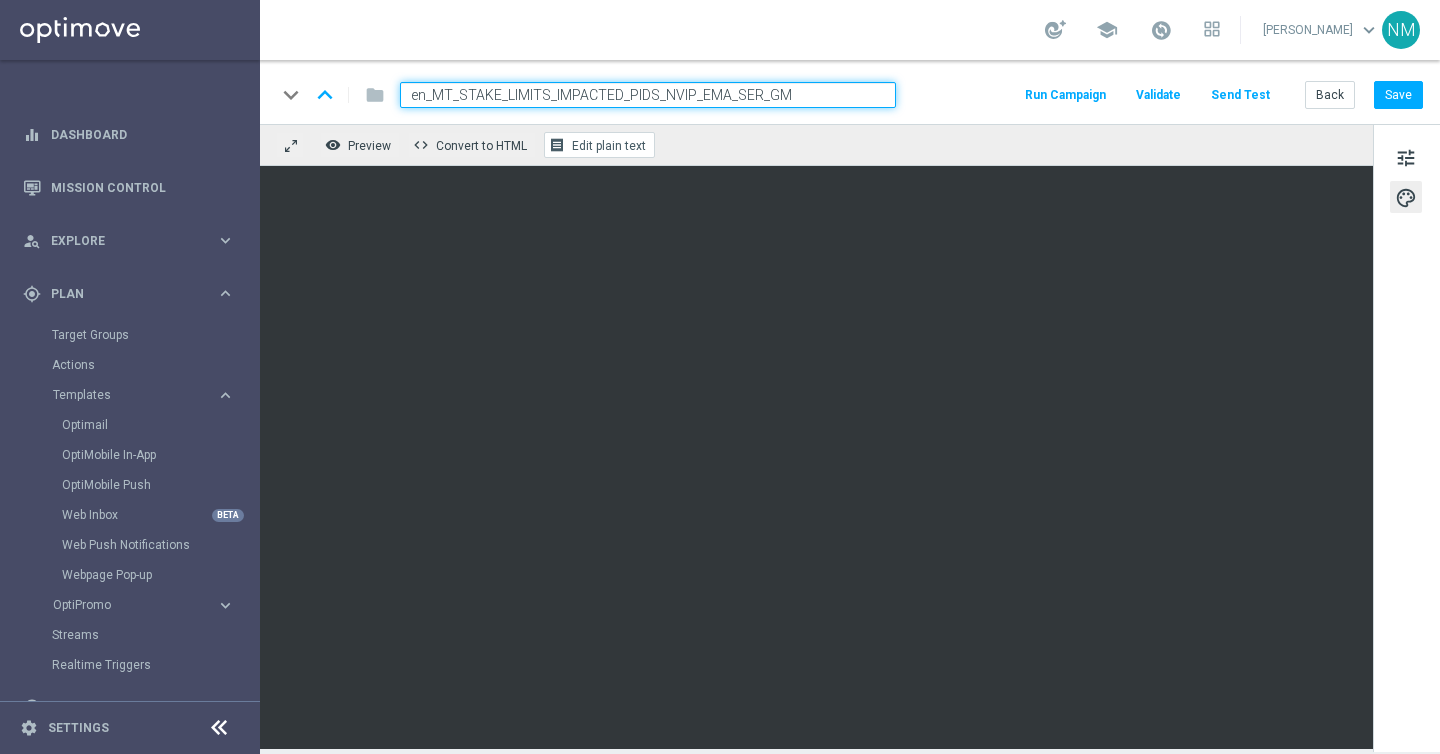 click on "Edit plain text" 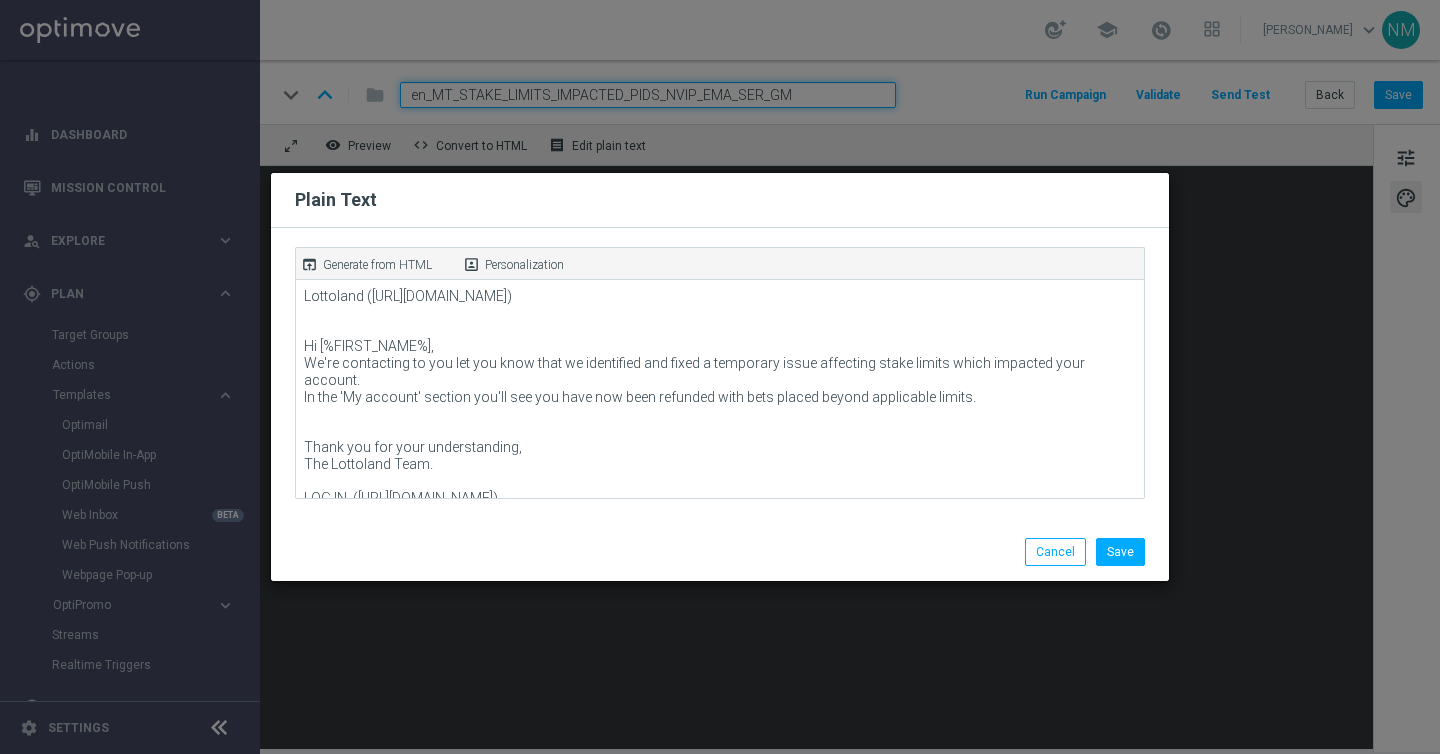 click on "Generate from HTML" 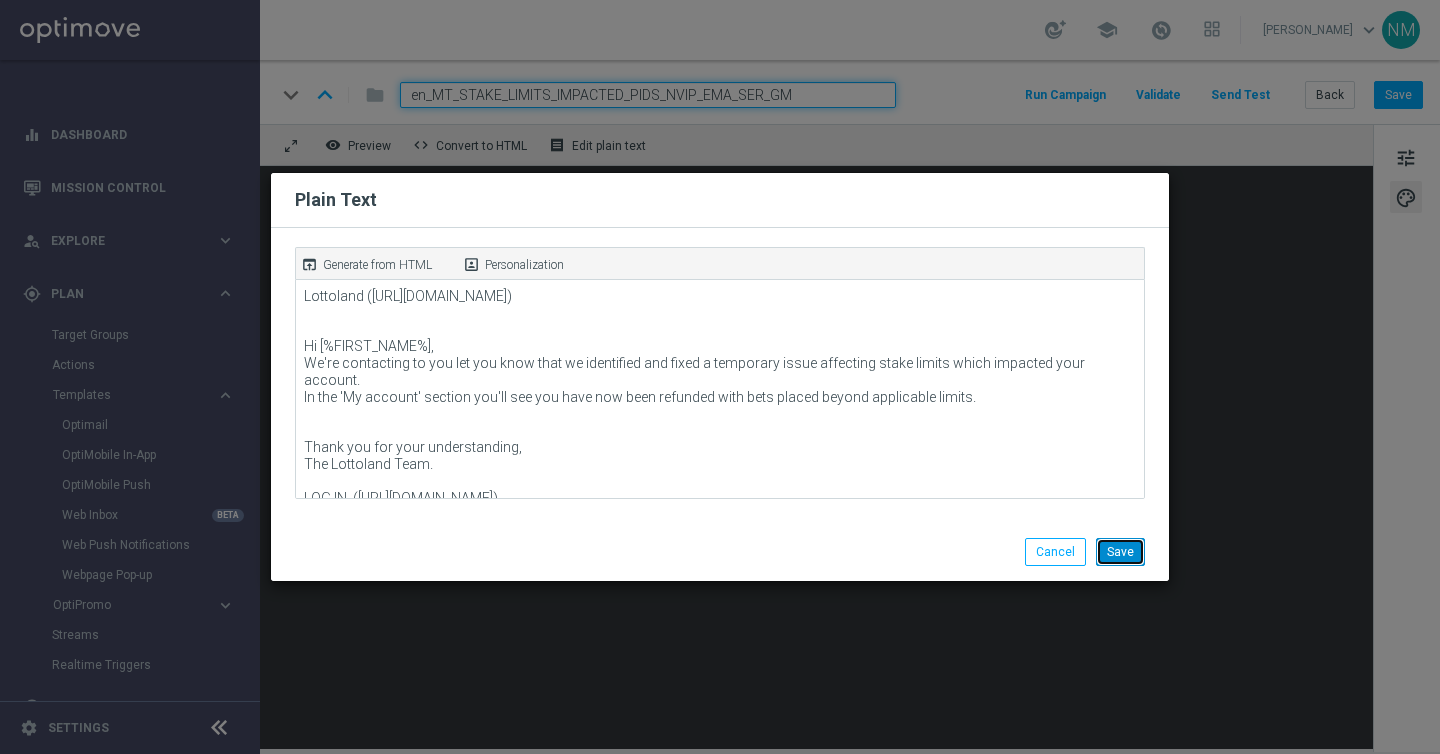 click on "Save" 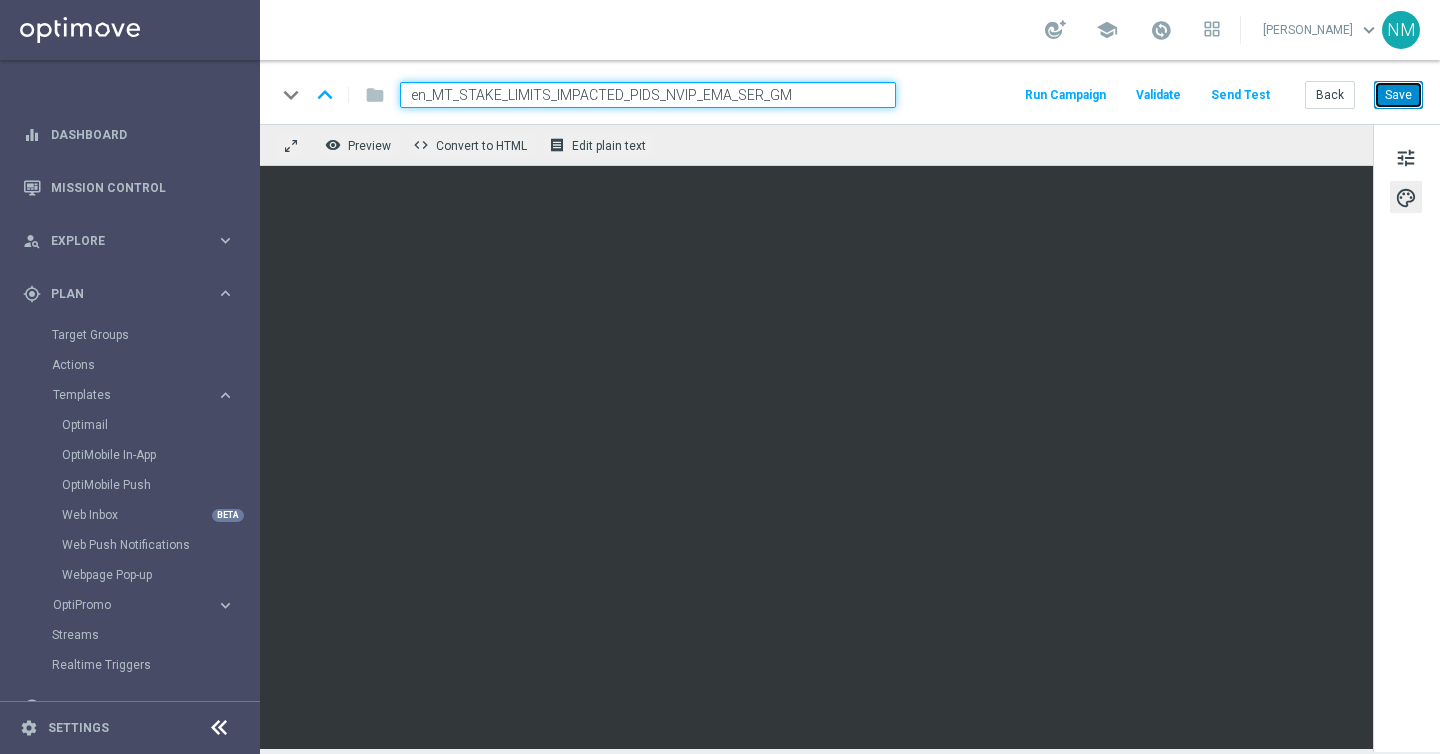 click on "Save" at bounding box center (1398, 95) 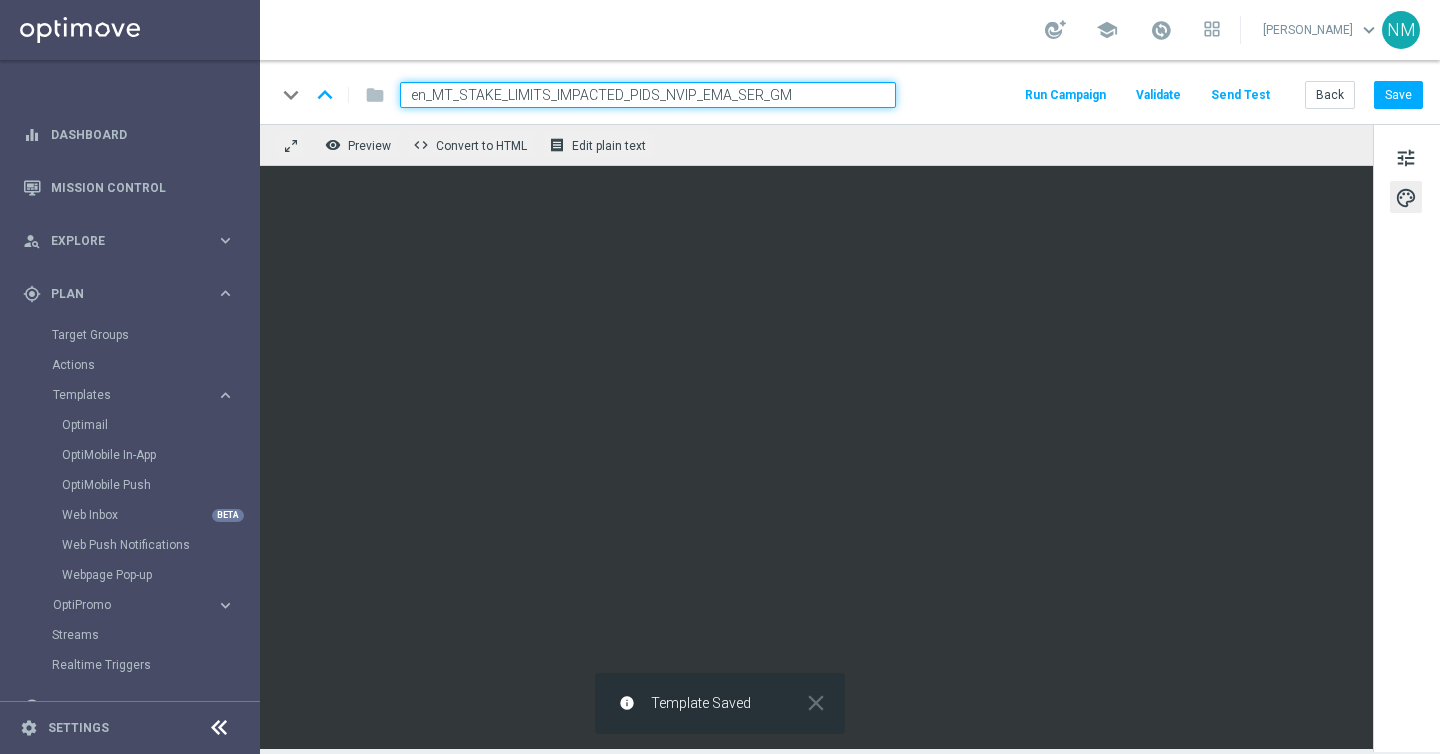 click on "Send Test" 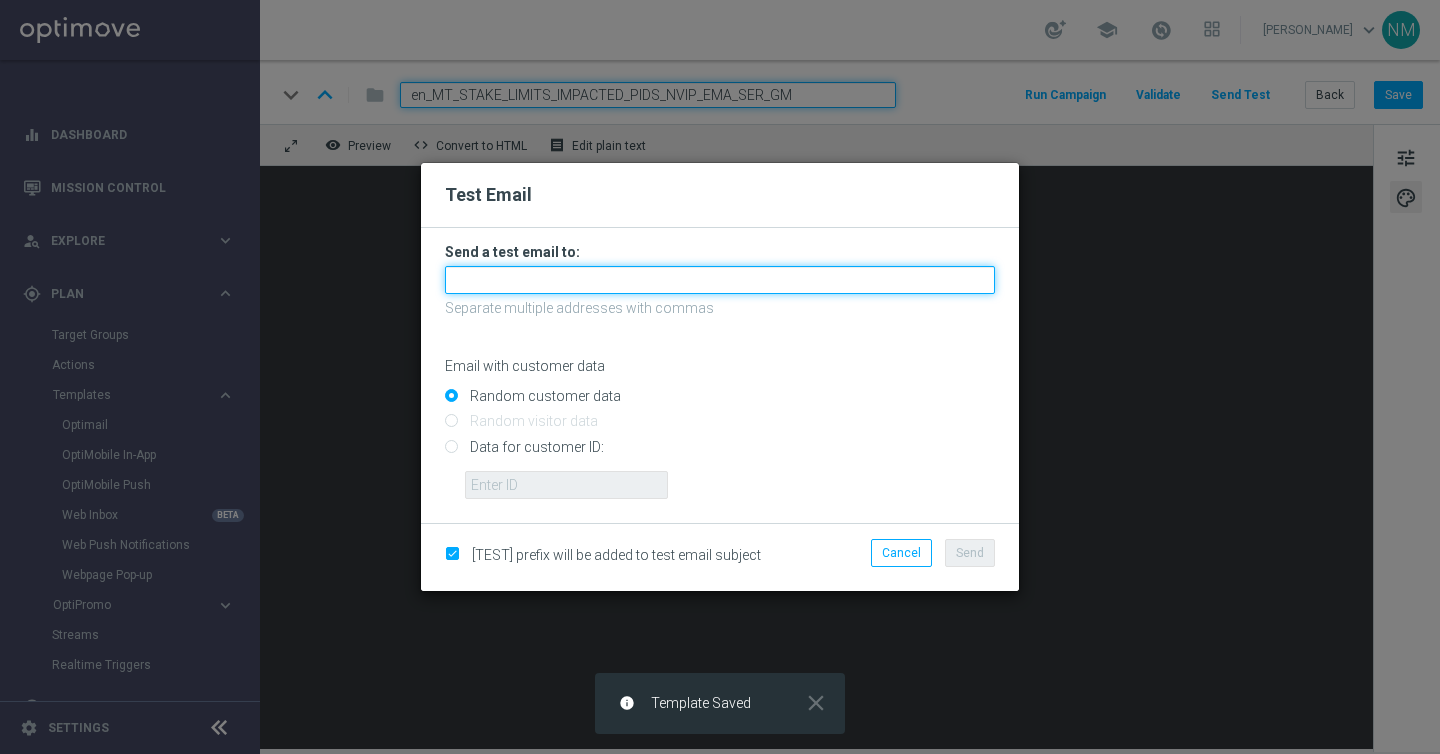 click at bounding box center [720, 280] 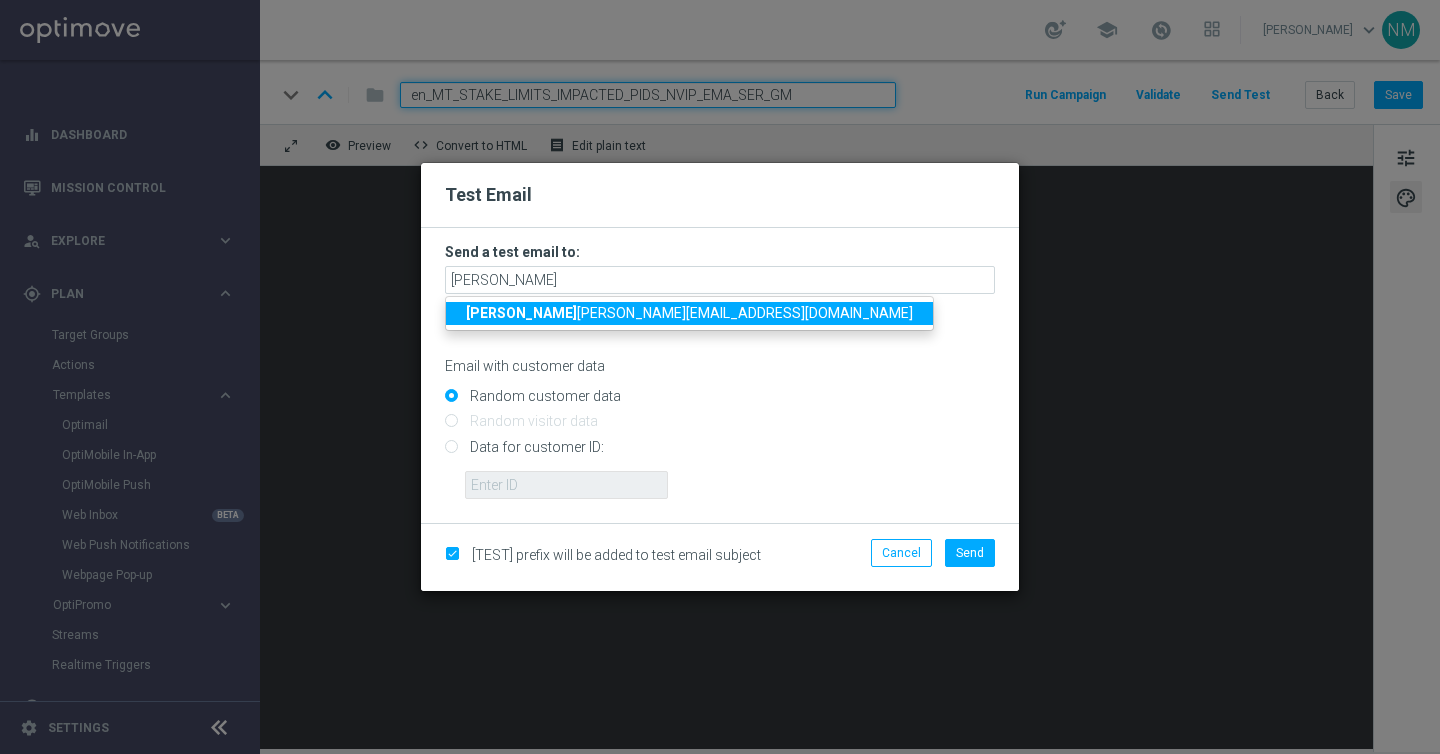 click on "jame [EMAIL_ADDRESS][DOMAIN_NAME]" at bounding box center [689, 313] 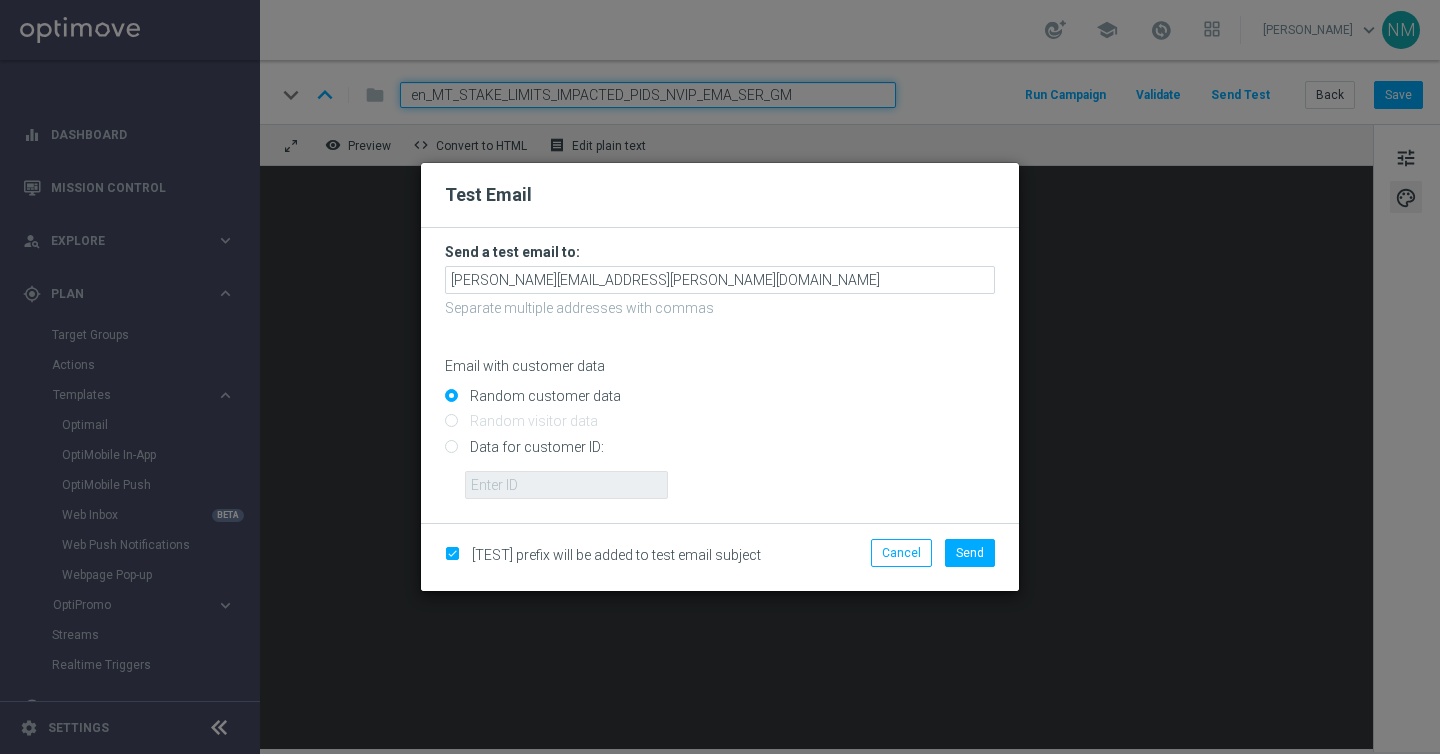 click on "Data for customer ID:" at bounding box center [720, 455] 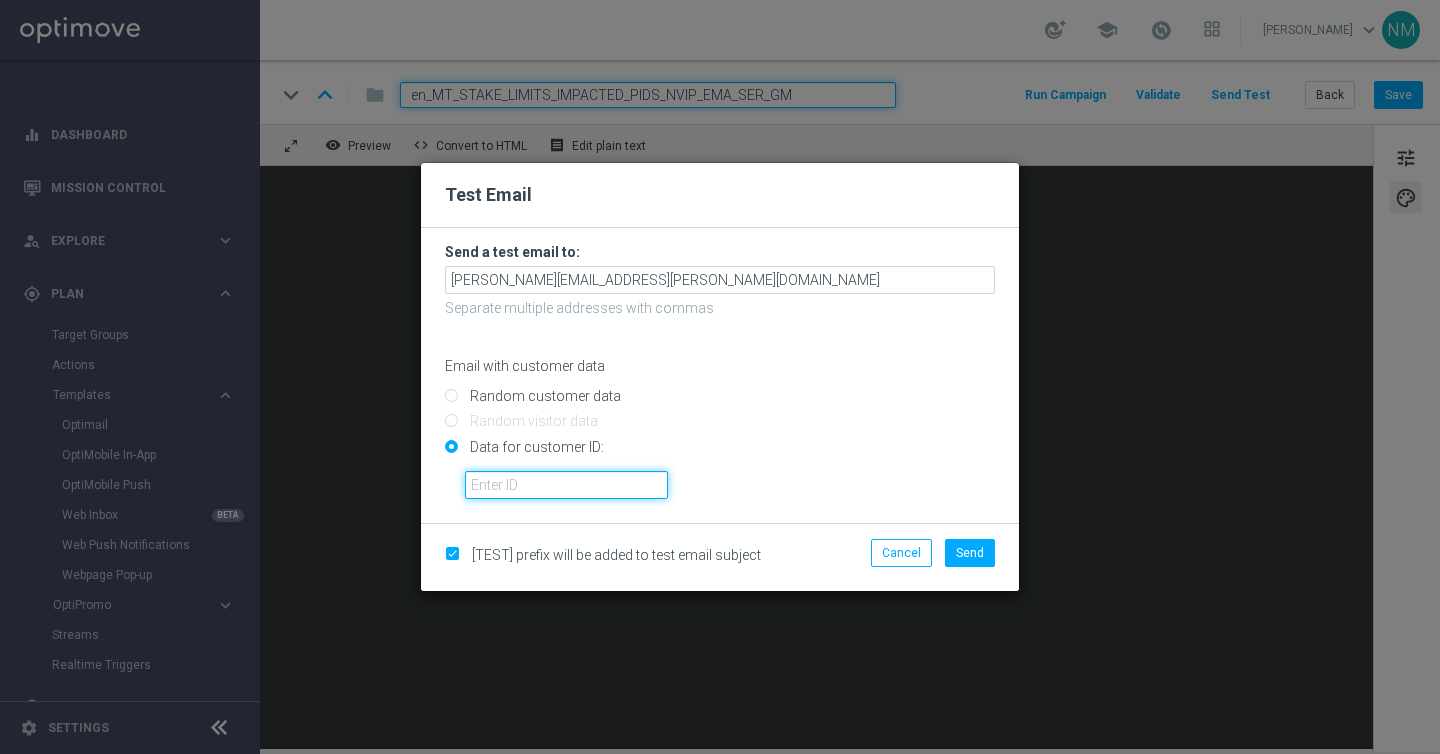 click at bounding box center [566, 485] 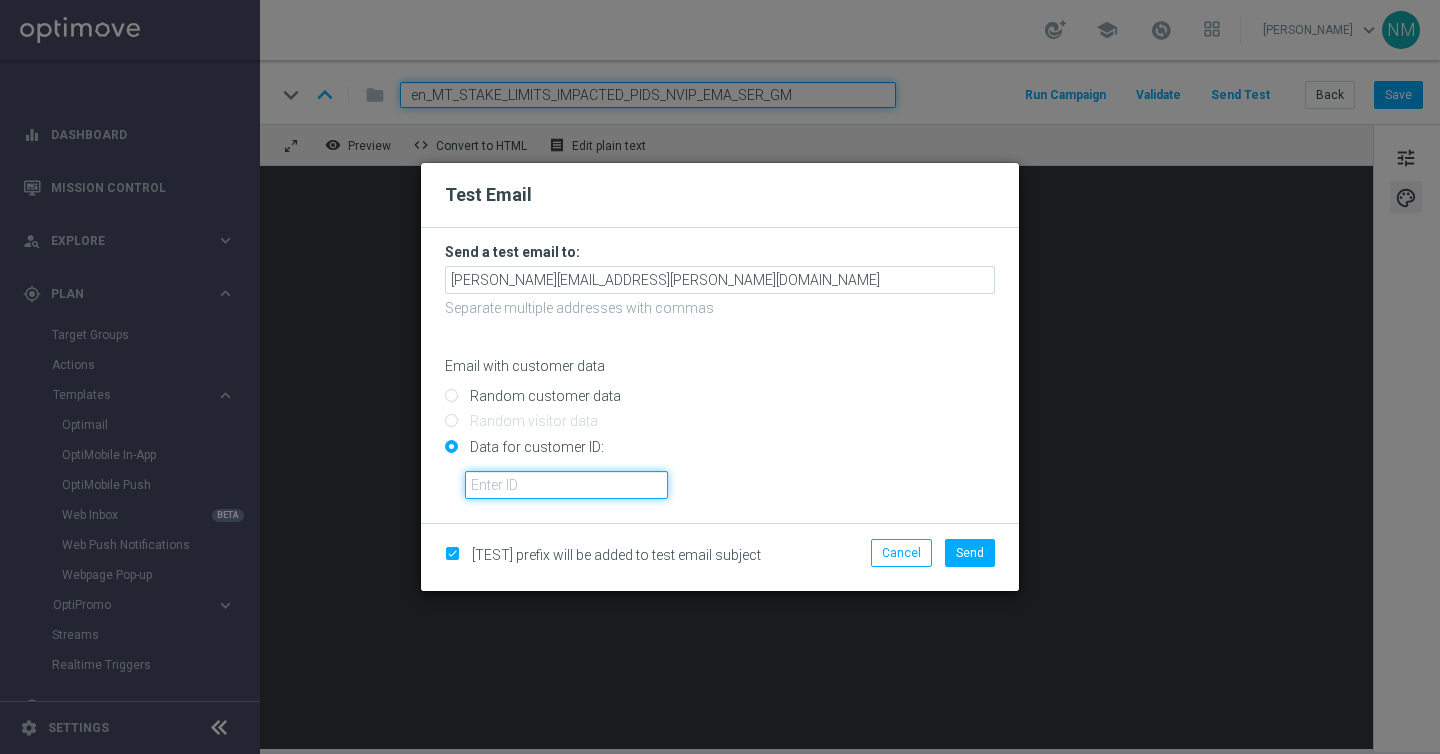 click at bounding box center [566, 485] 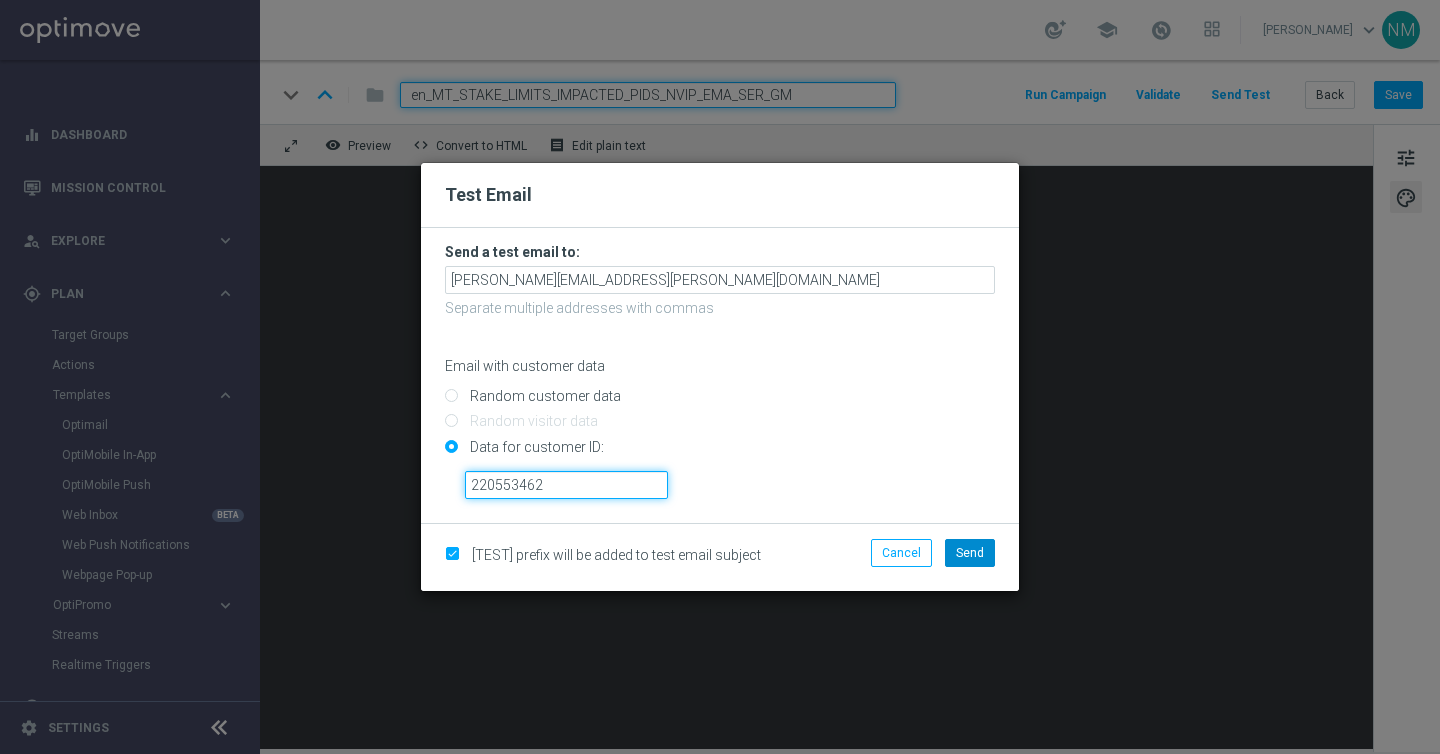 type on "220553462" 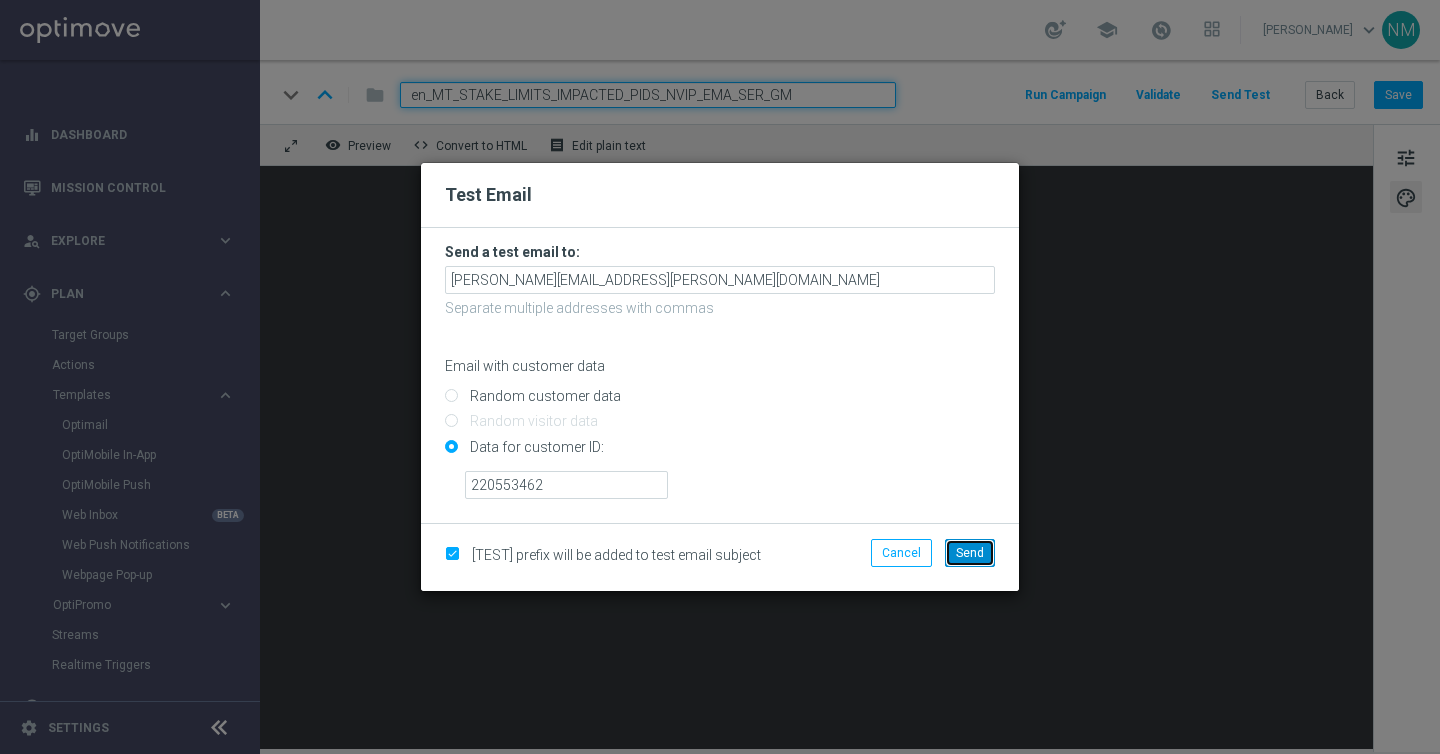 click on "Send" 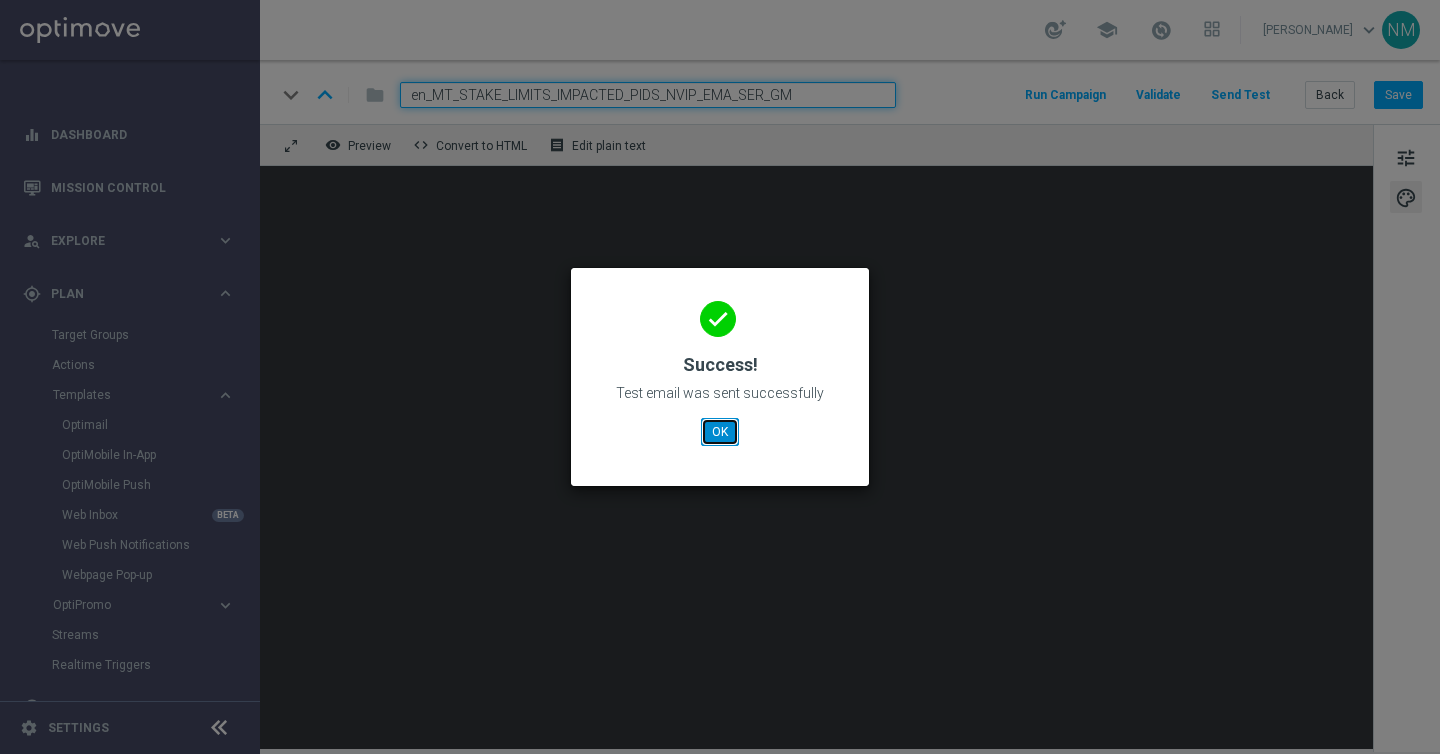 click on "OK" 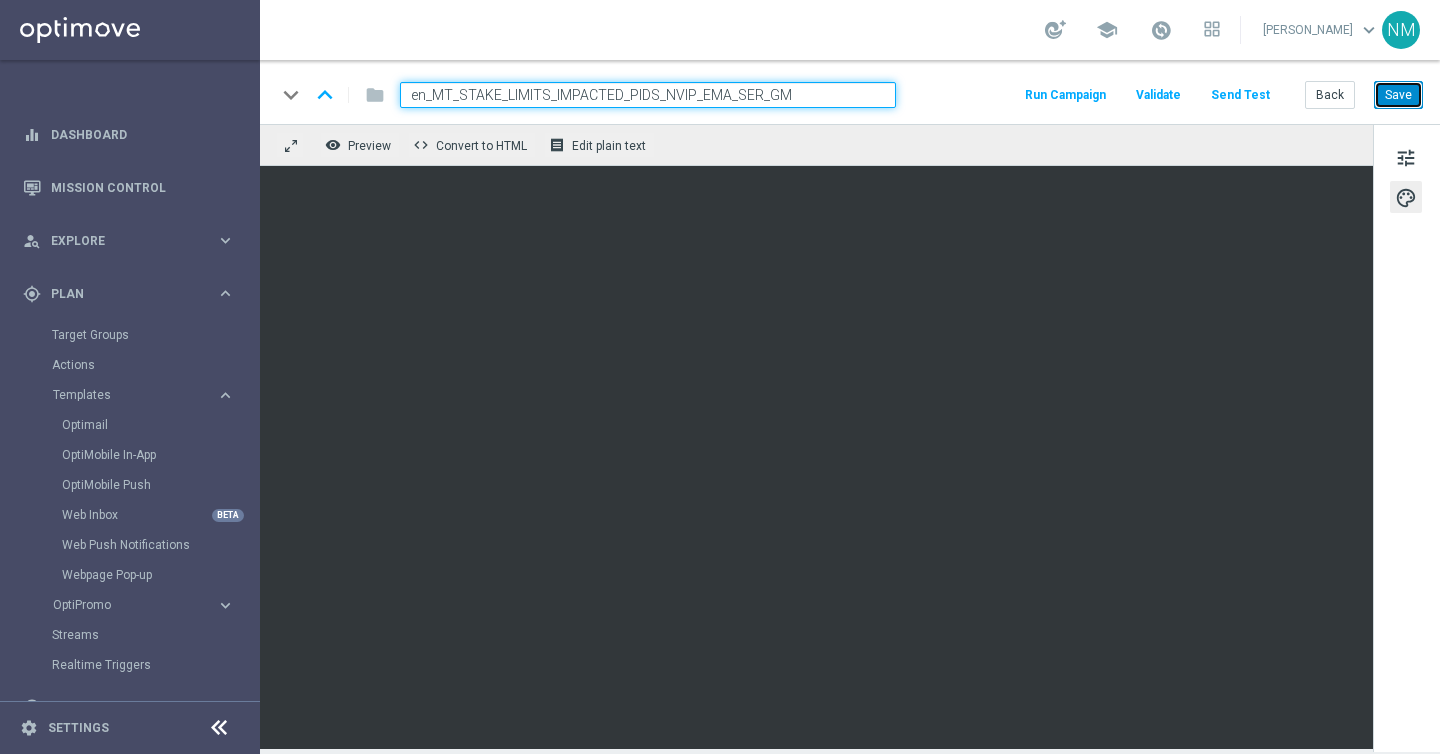 click on "Save" at bounding box center [1398, 95] 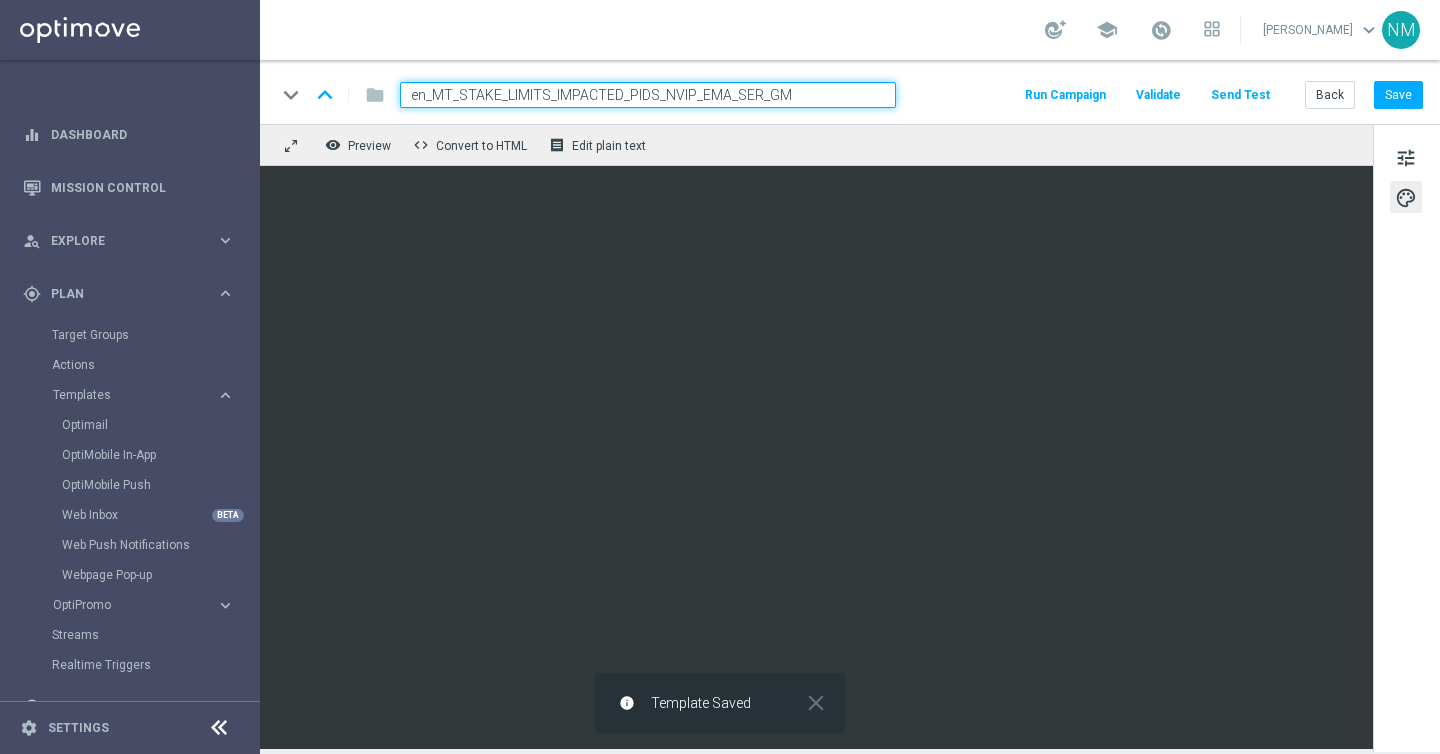click on "Send Test" 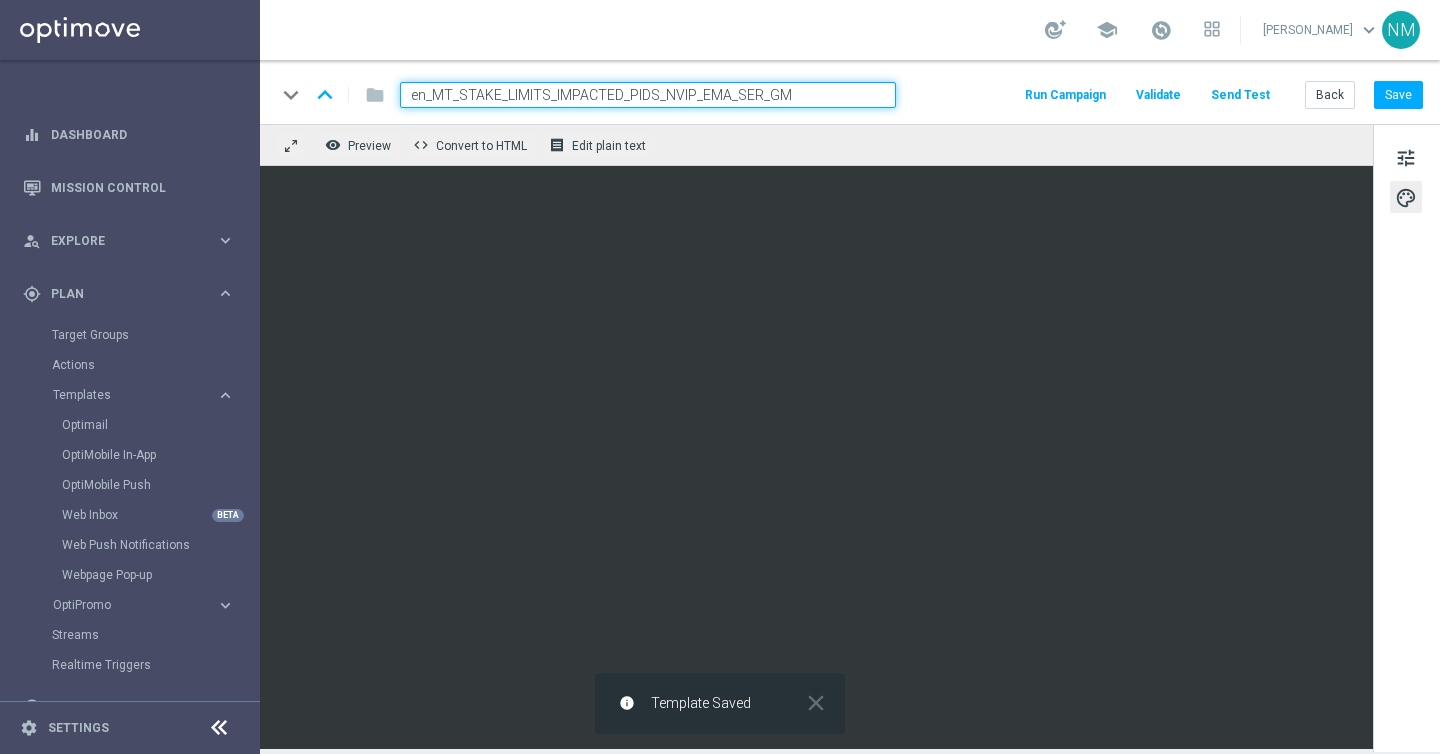 click on "Send Test" 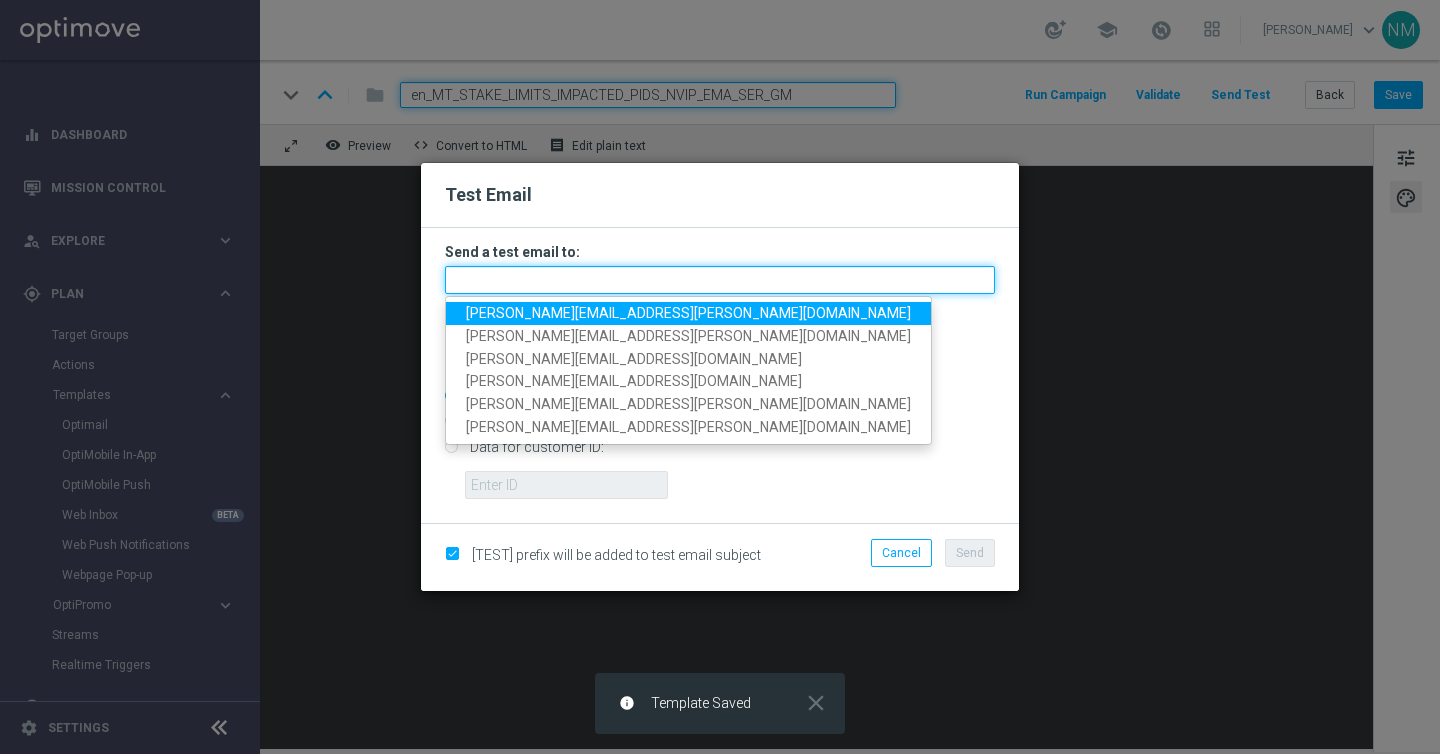 click at bounding box center (720, 280) 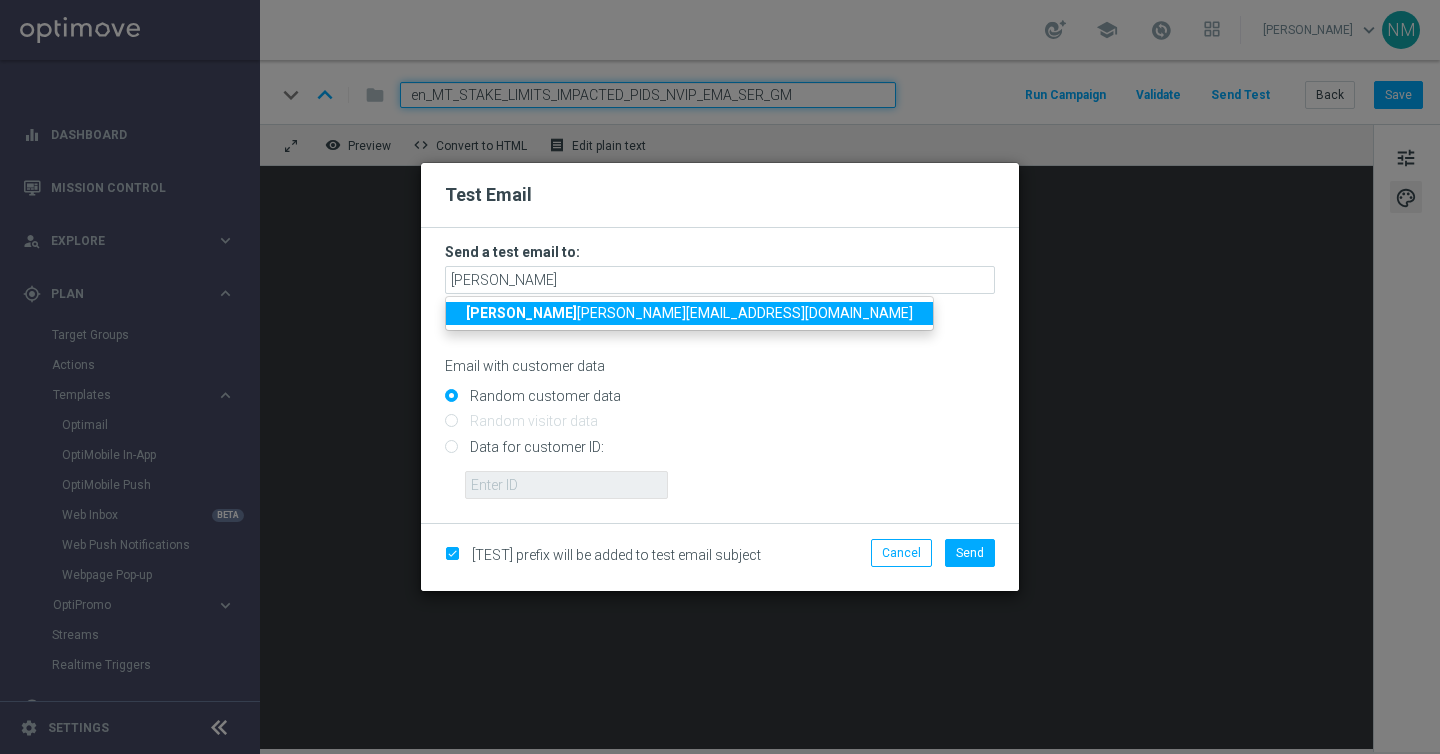 click on "rick [EMAIL_ADDRESS][DOMAIN_NAME]" at bounding box center [689, 313] 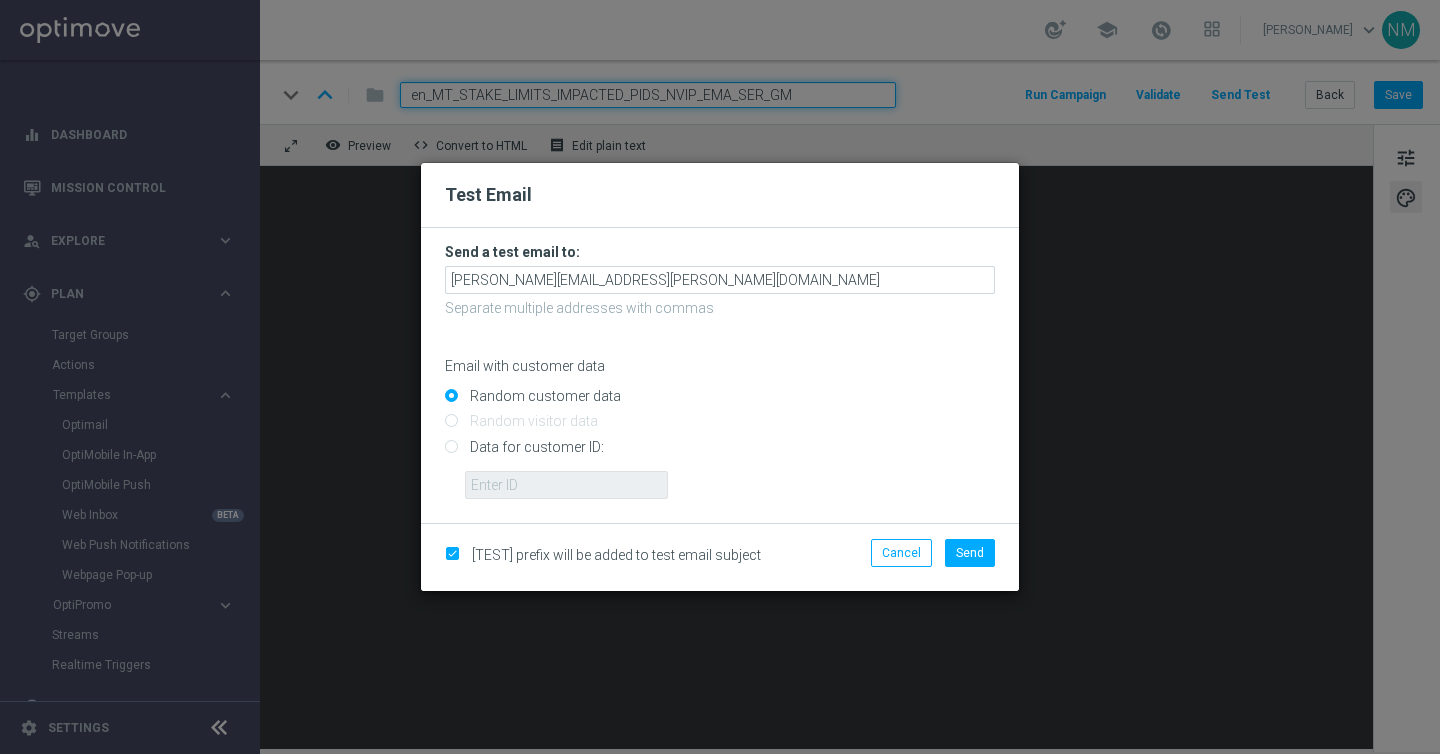 click on "Data for customer ID:" at bounding box center (720, 455) 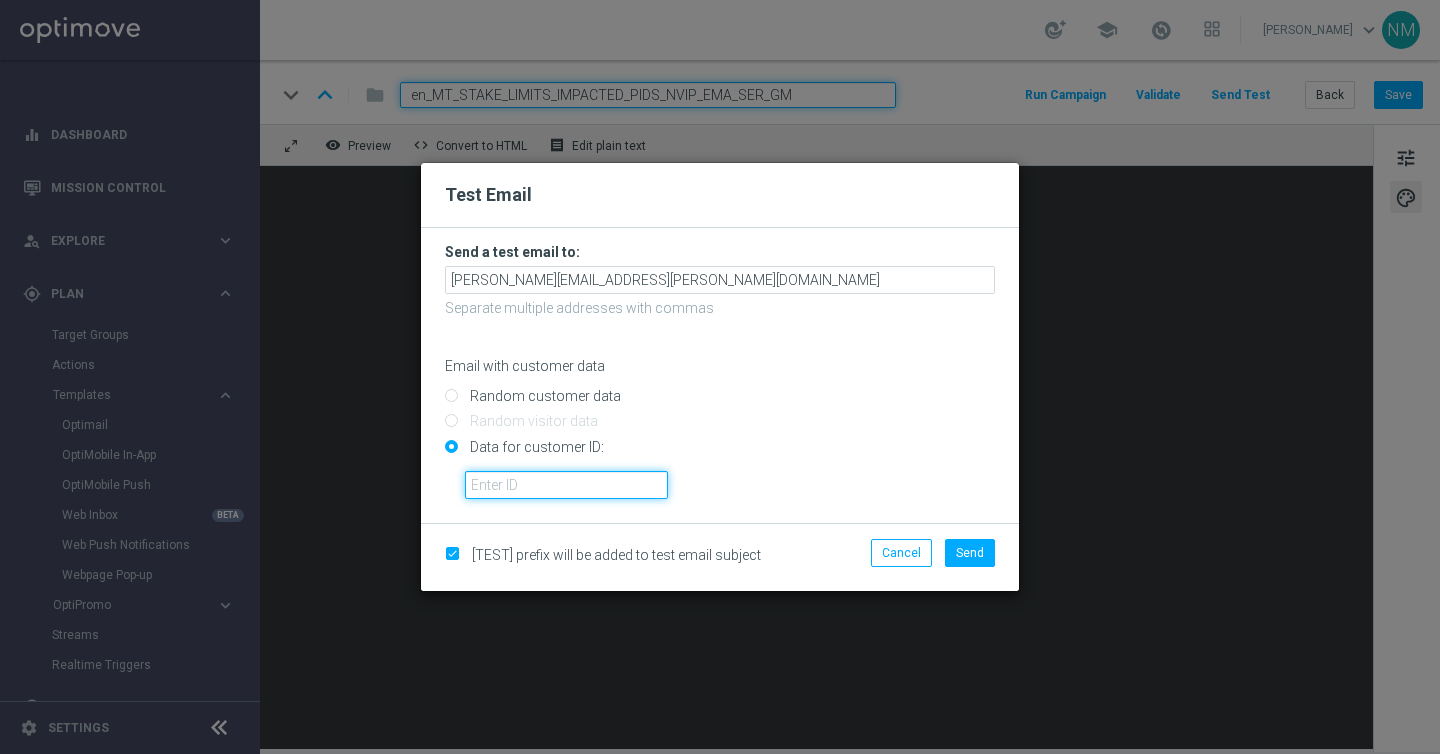 click at bounding box center (566, 485) 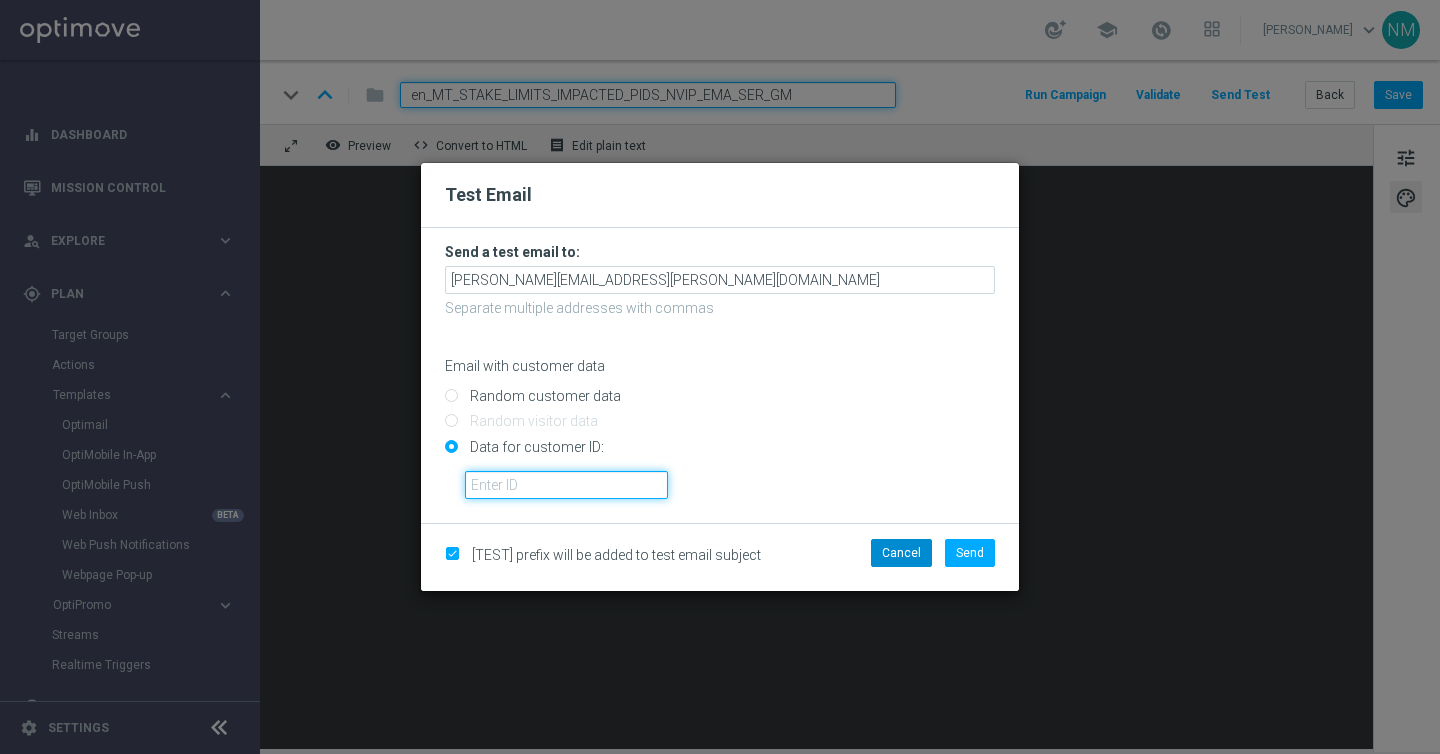 paste on "220553462" 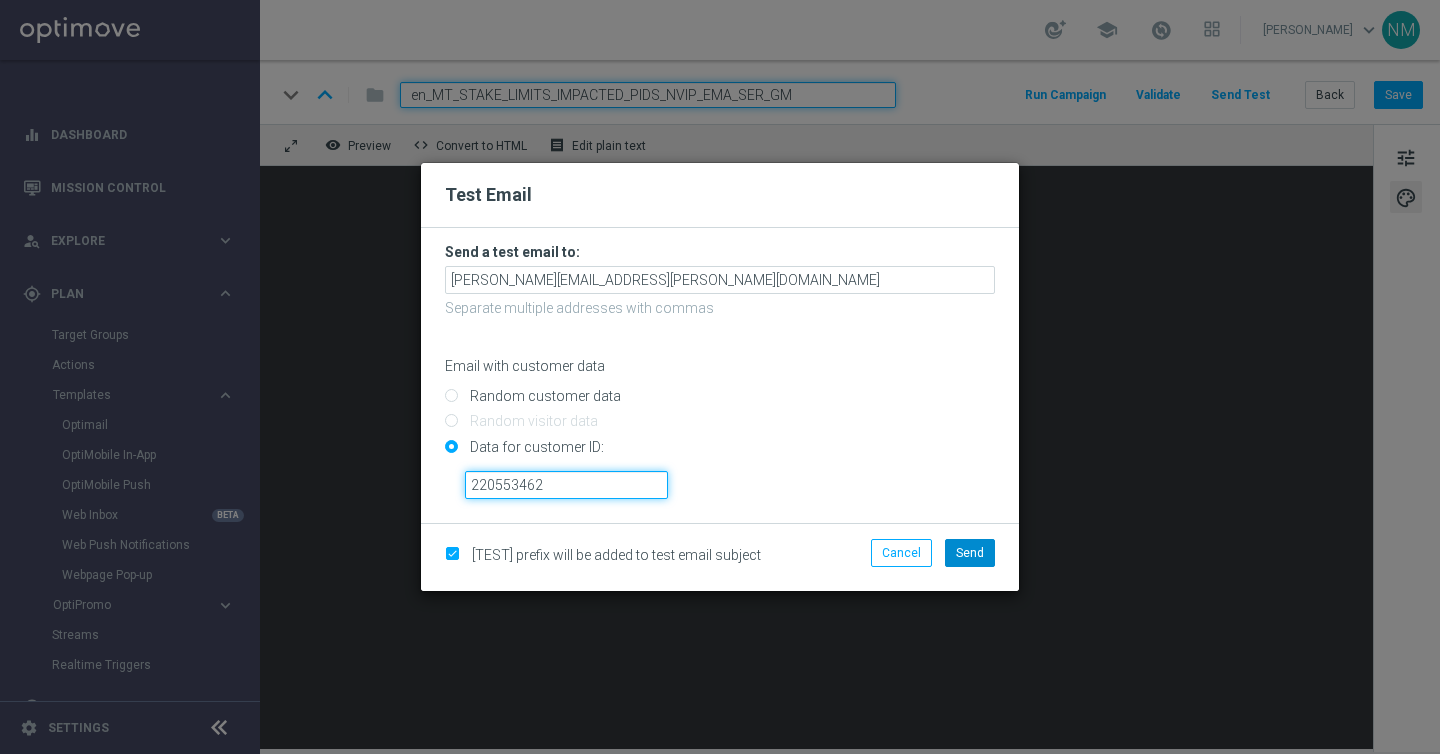 type on "220553462" 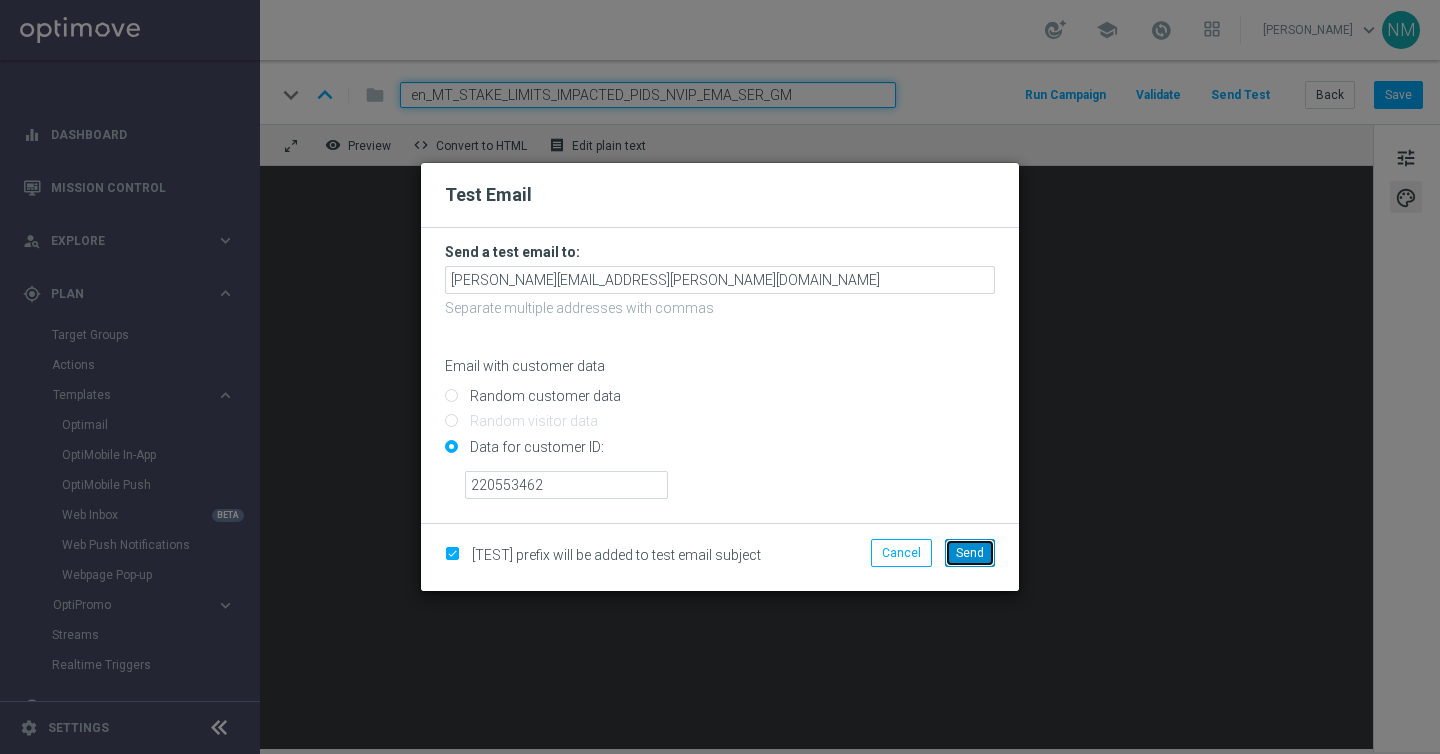 click on "Send" 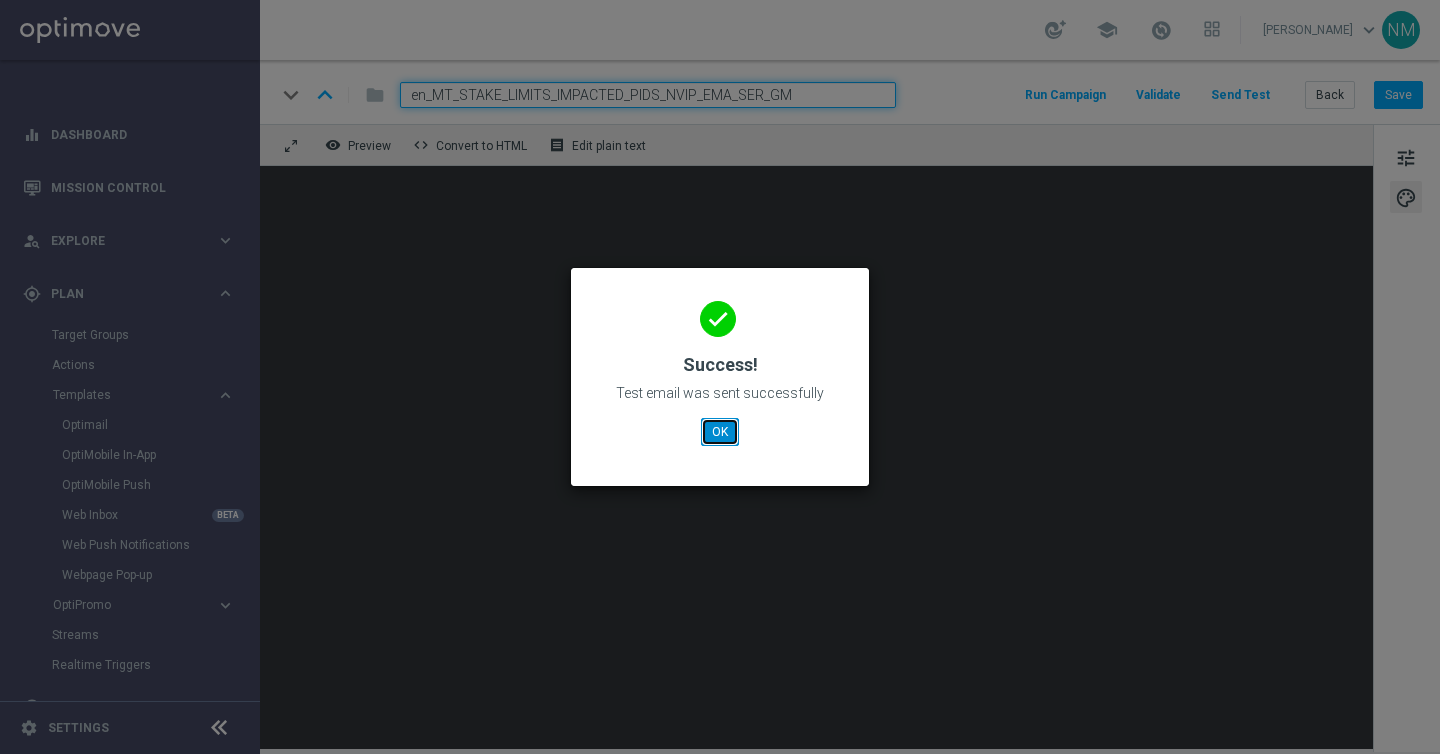 click on "OK" 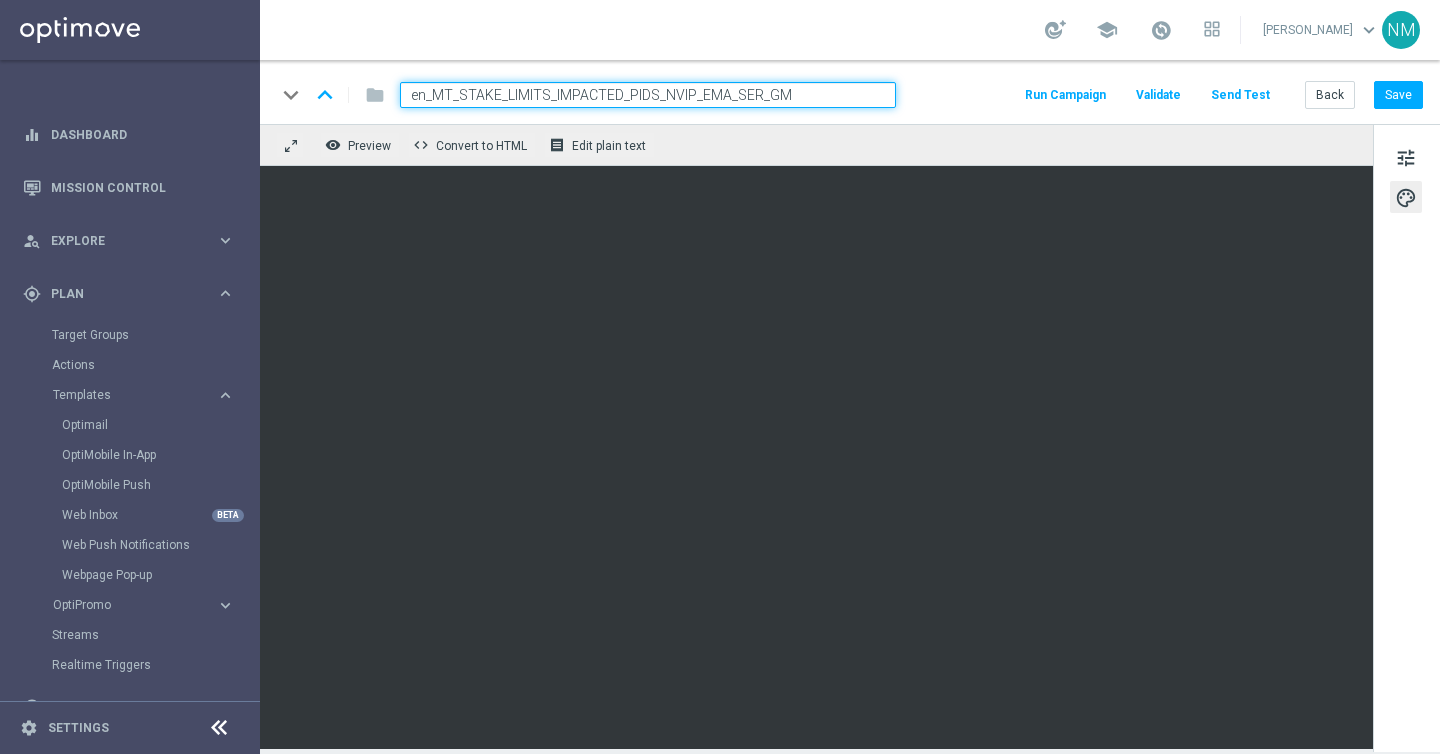 click on "Send Test" 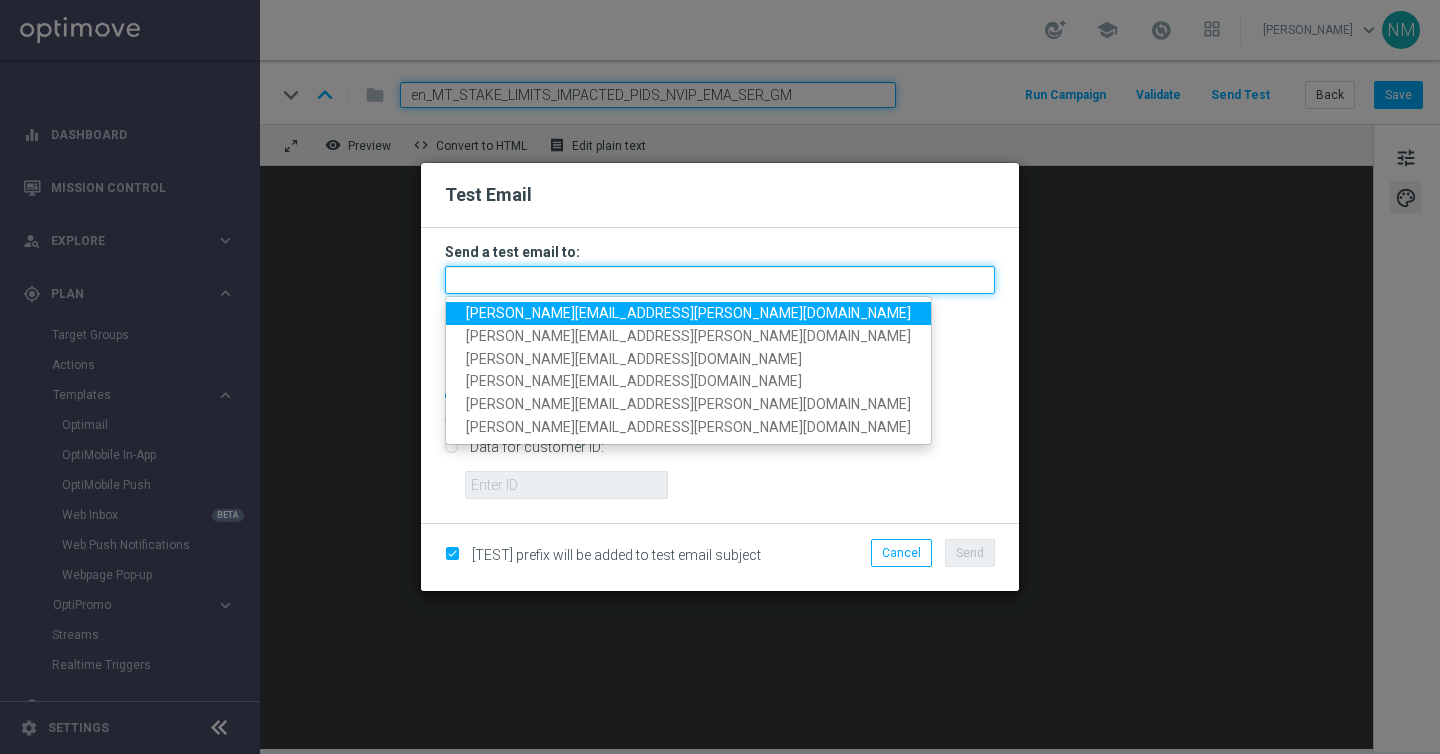 click at bounding box center [720, 280] 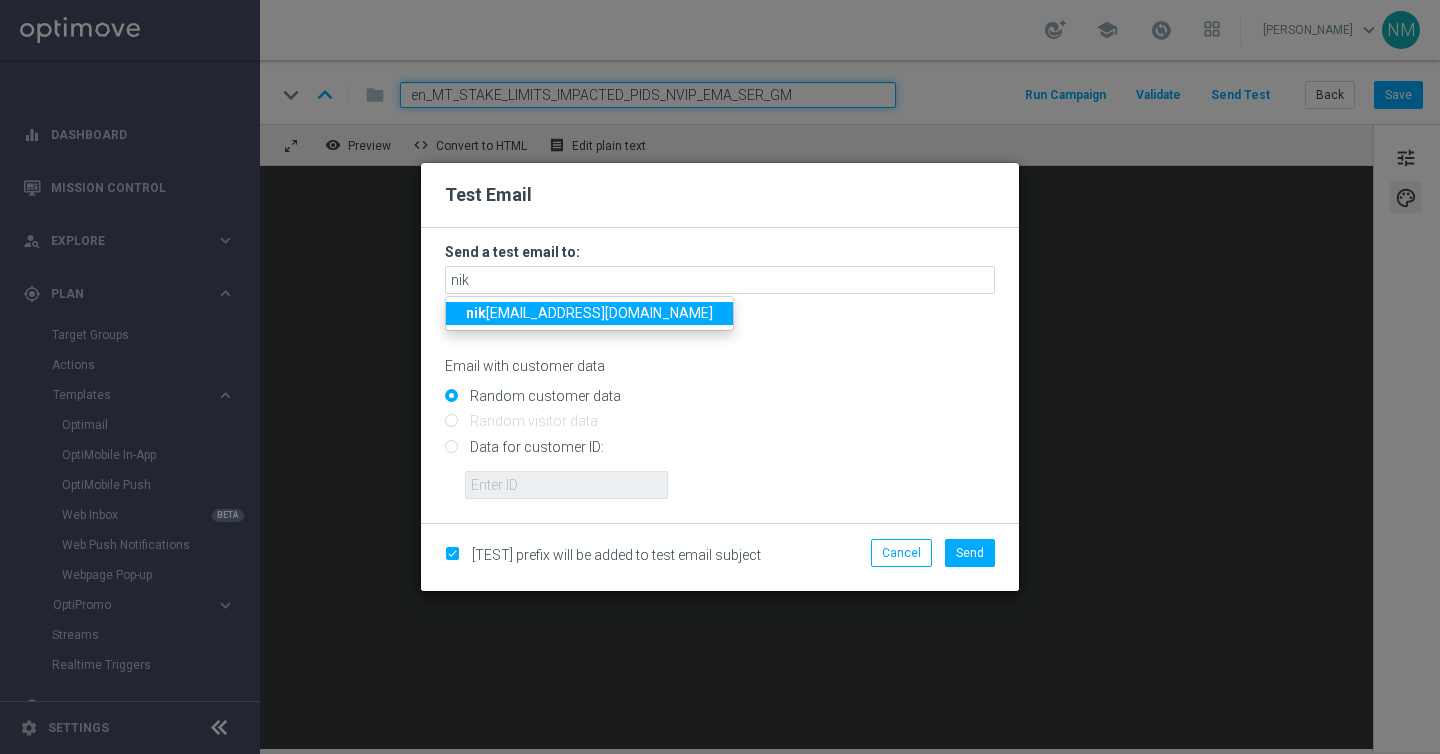 click on "[PERSON_NAME] [PERSON_NAME][EMAIL_ADDRESS][DOMAIN_NAME]" at bounding box center [589, 313] 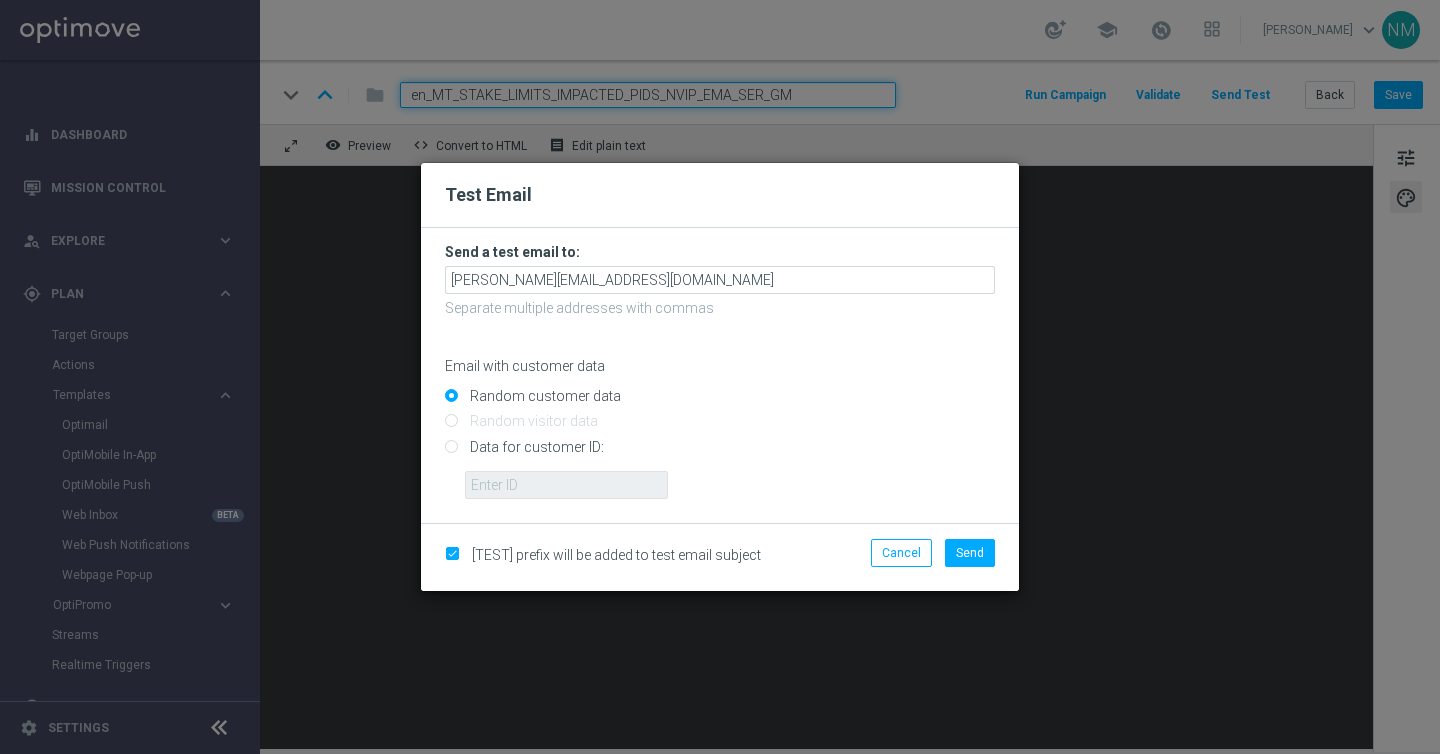 click on "Data for customer ID:" at bounding box center [720, 455] 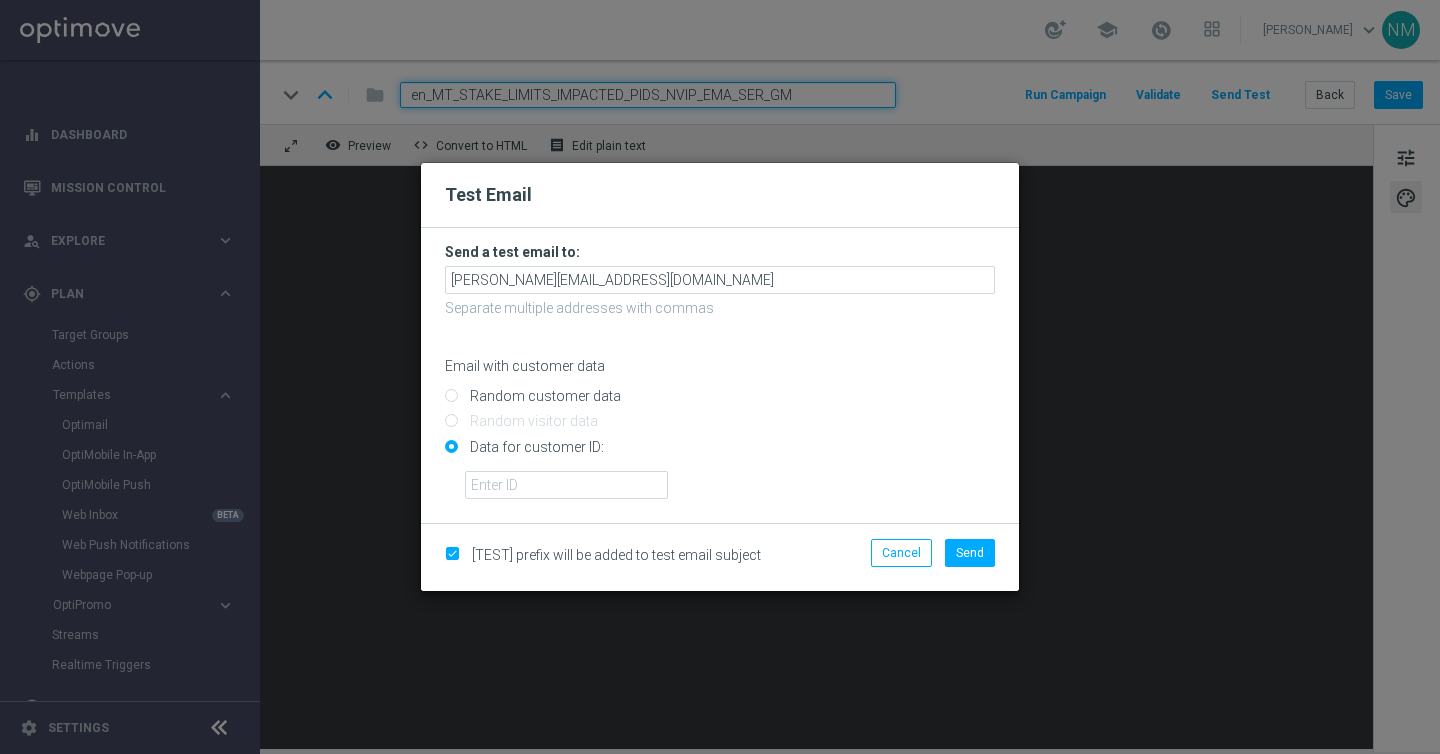 click on "Data for customer ID:" at bounding box center [720, 455] 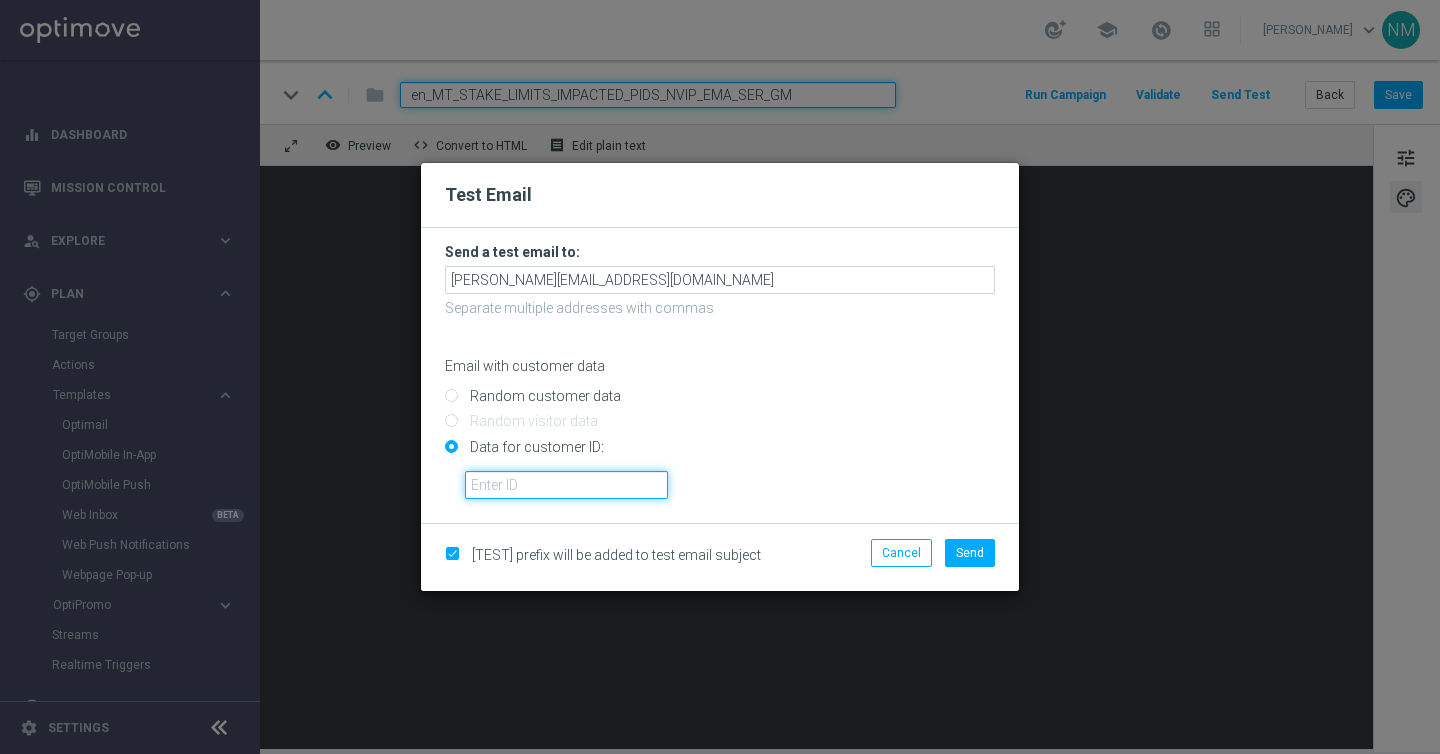 click at bounding box center [566, 485] 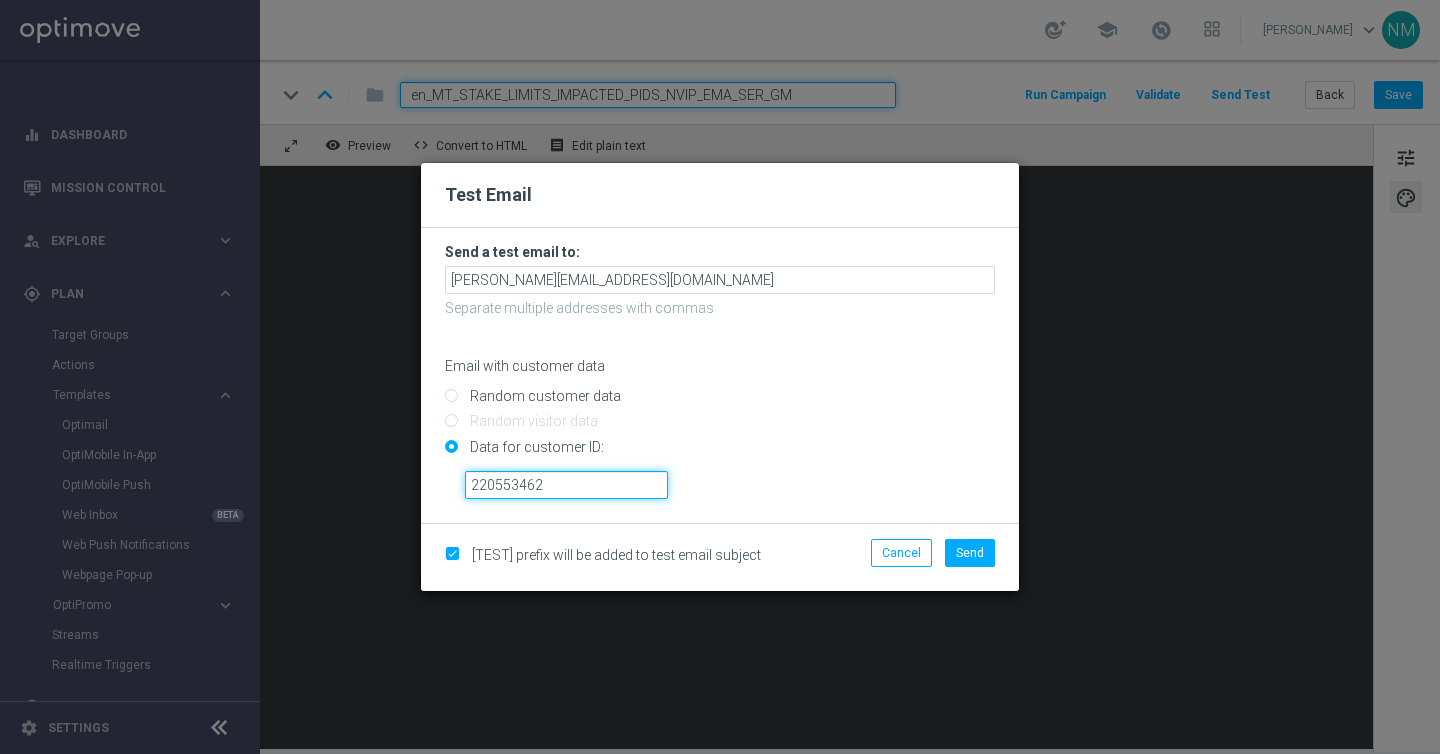 type on "220553462" 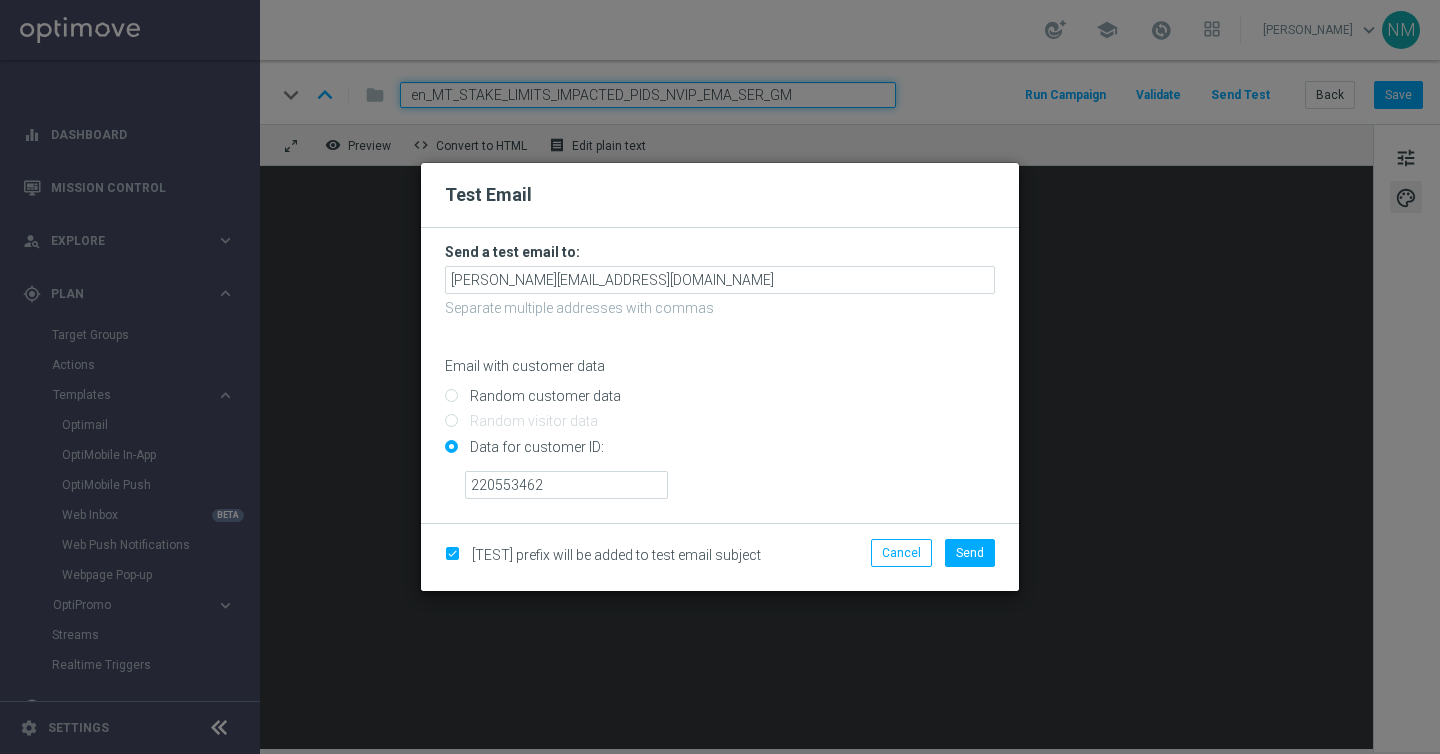 click on "220553462" 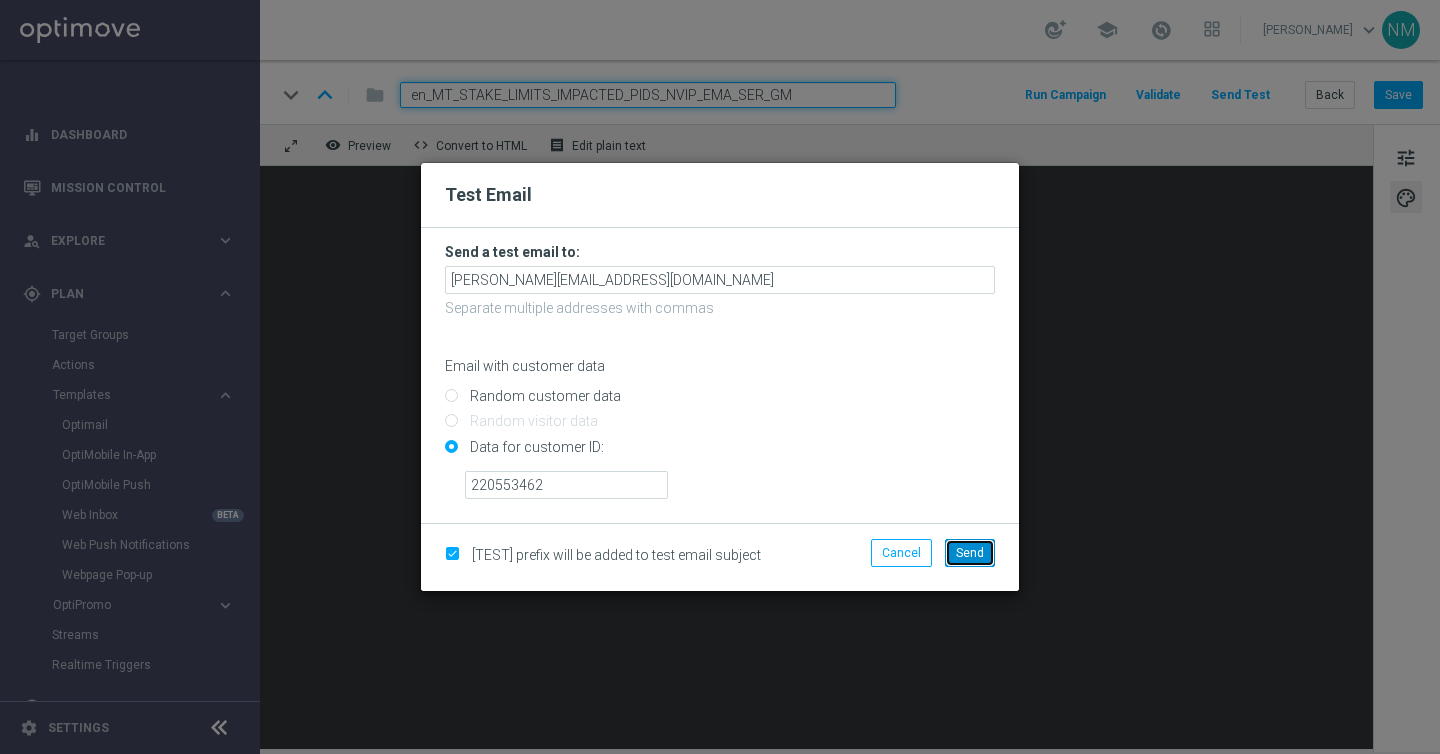 click on "Send" 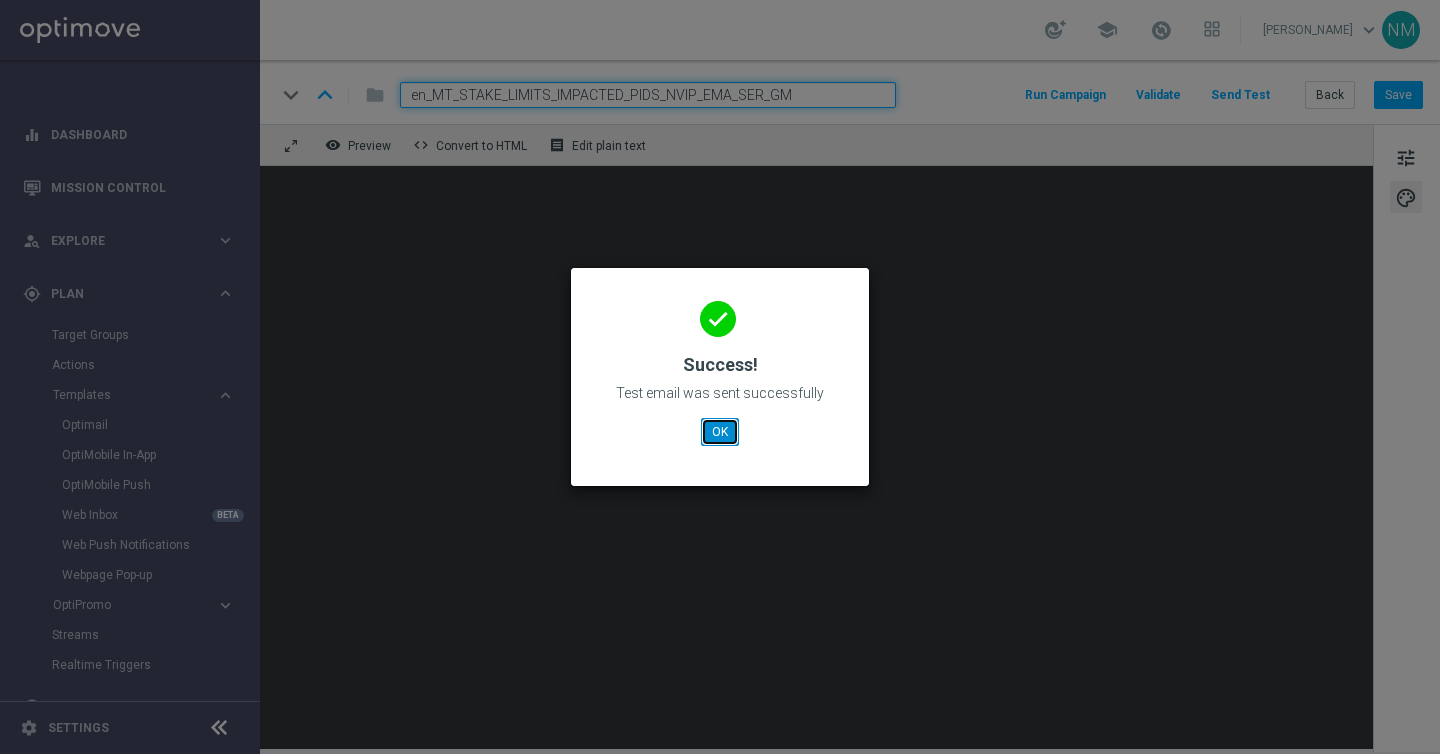 click on "OK" 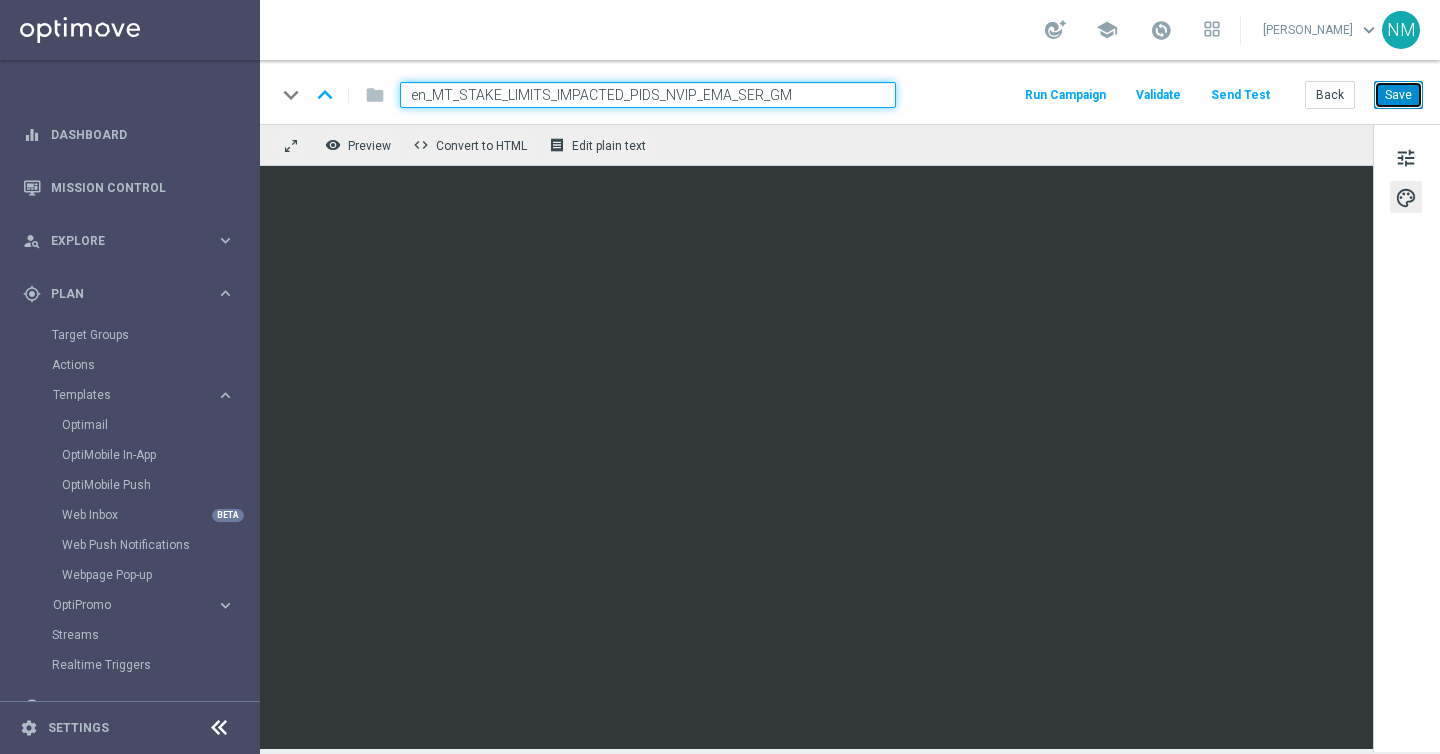 click on "Save" at bounding box center (1398, 95) 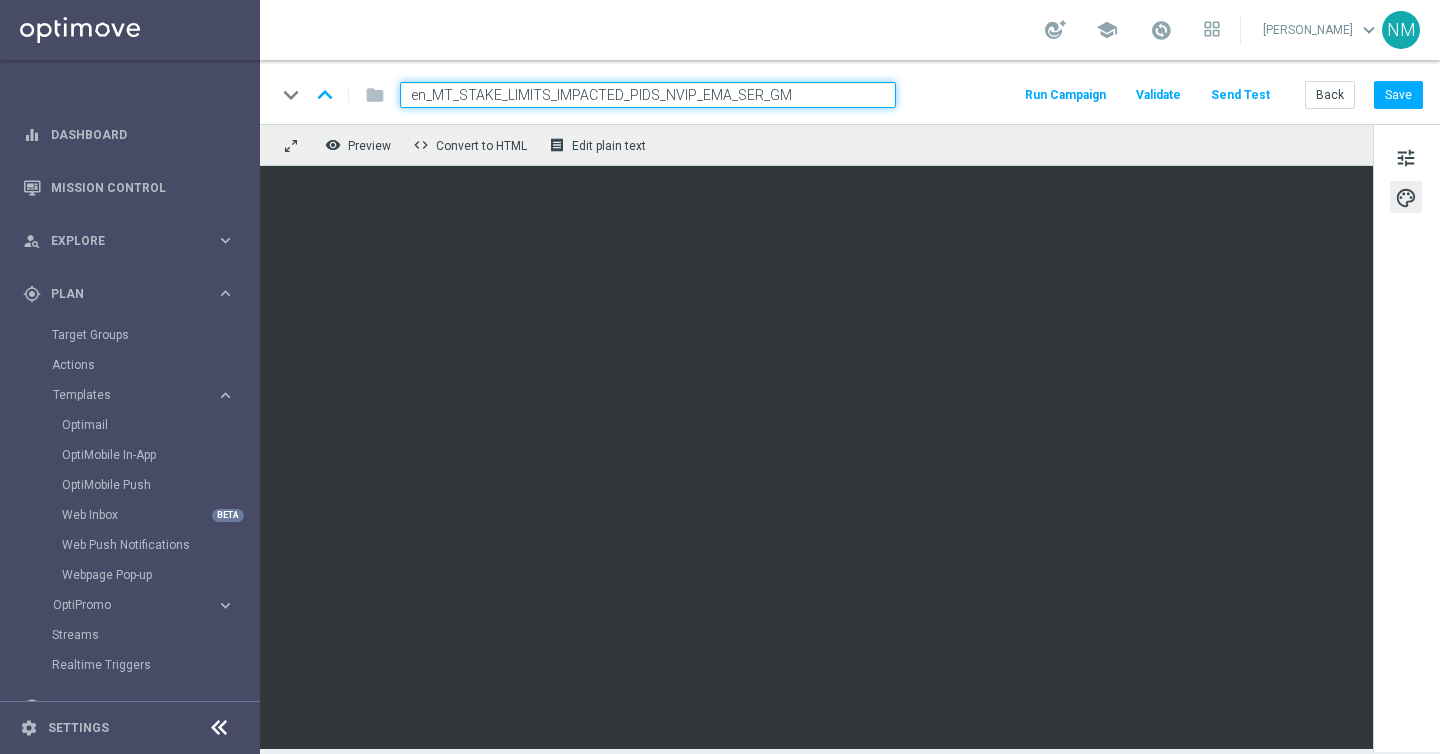 click on "en_MT_STAKE_LIMITS_IMPACTED_PIDS_NVIP_EMA_SER_GM" at bounding box center [648, 95] 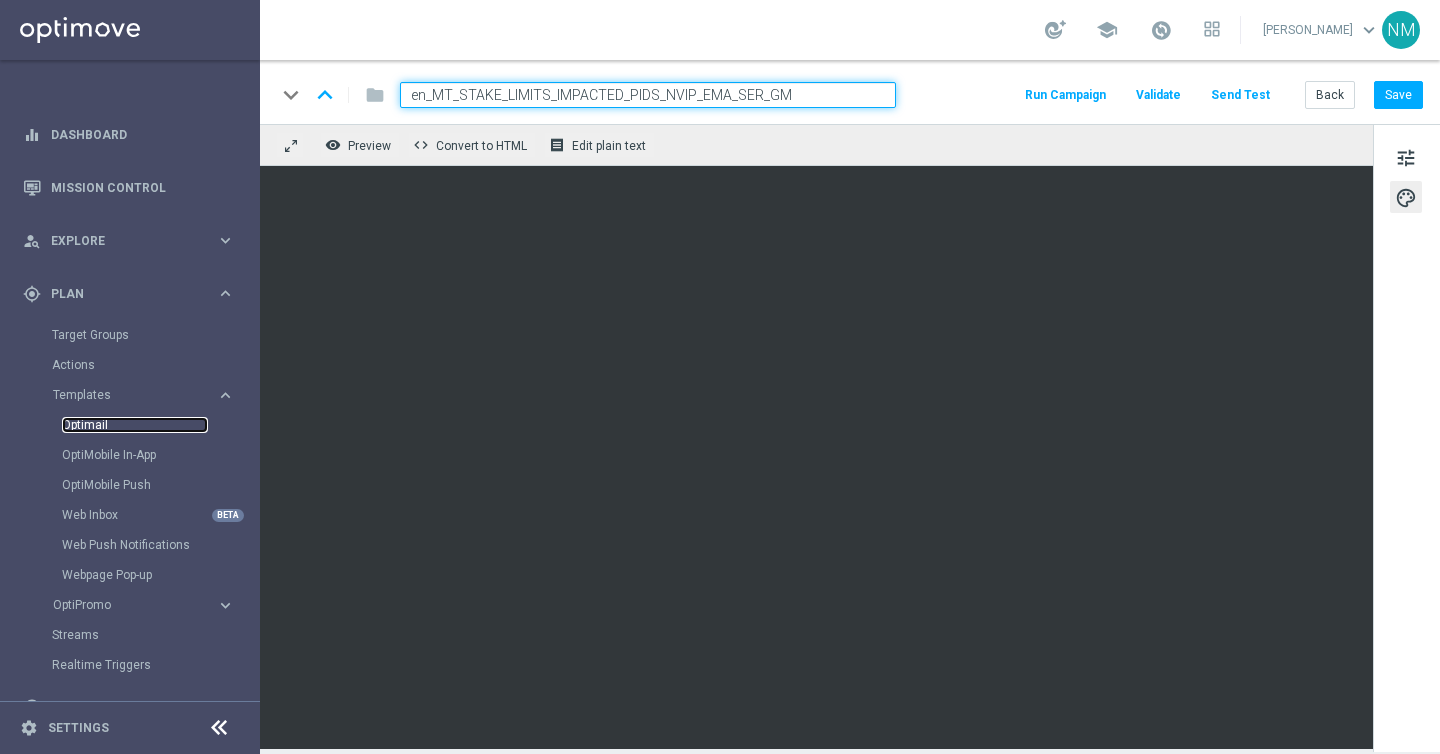 click on "Optimail" at bounding box center [135, 425] 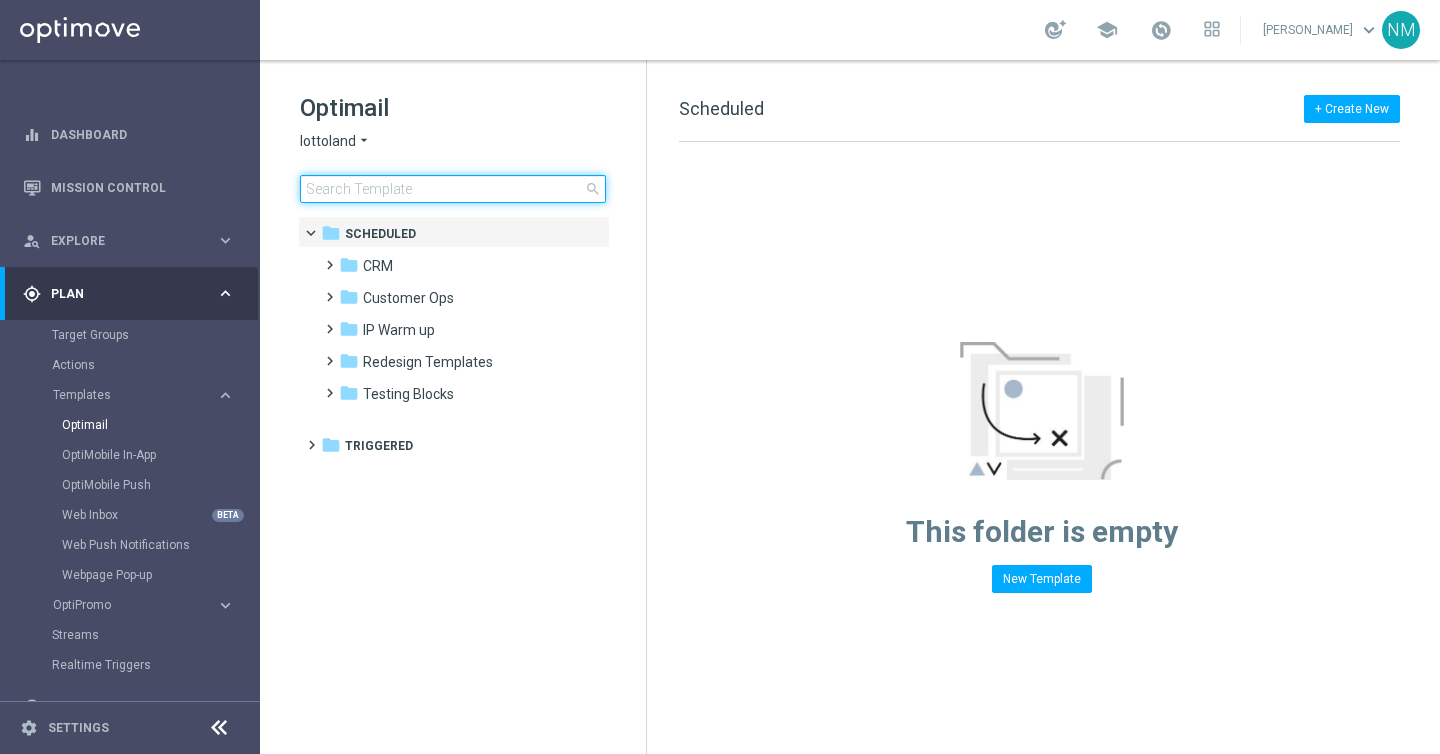 click 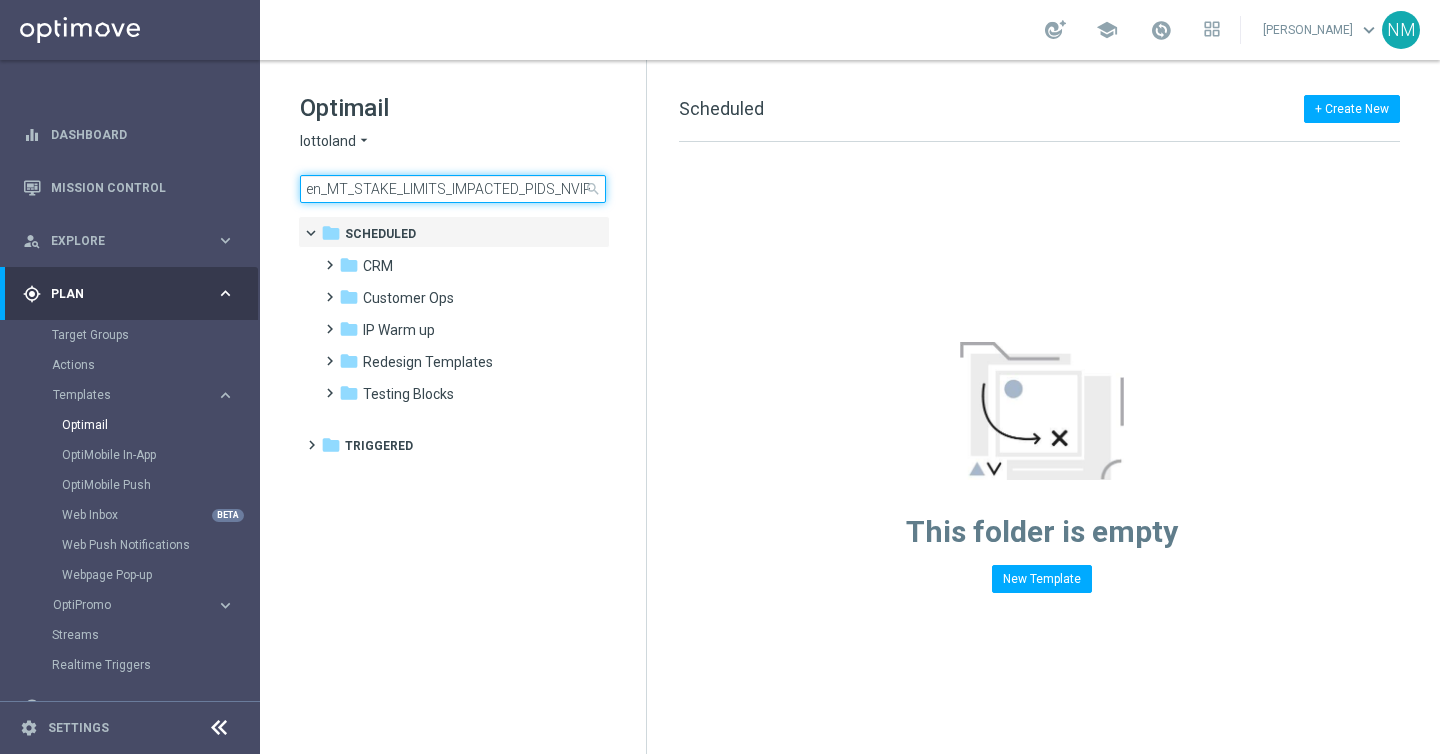 scroll, scrollTop: 0, scrollLeft: 93, axis: horizontal 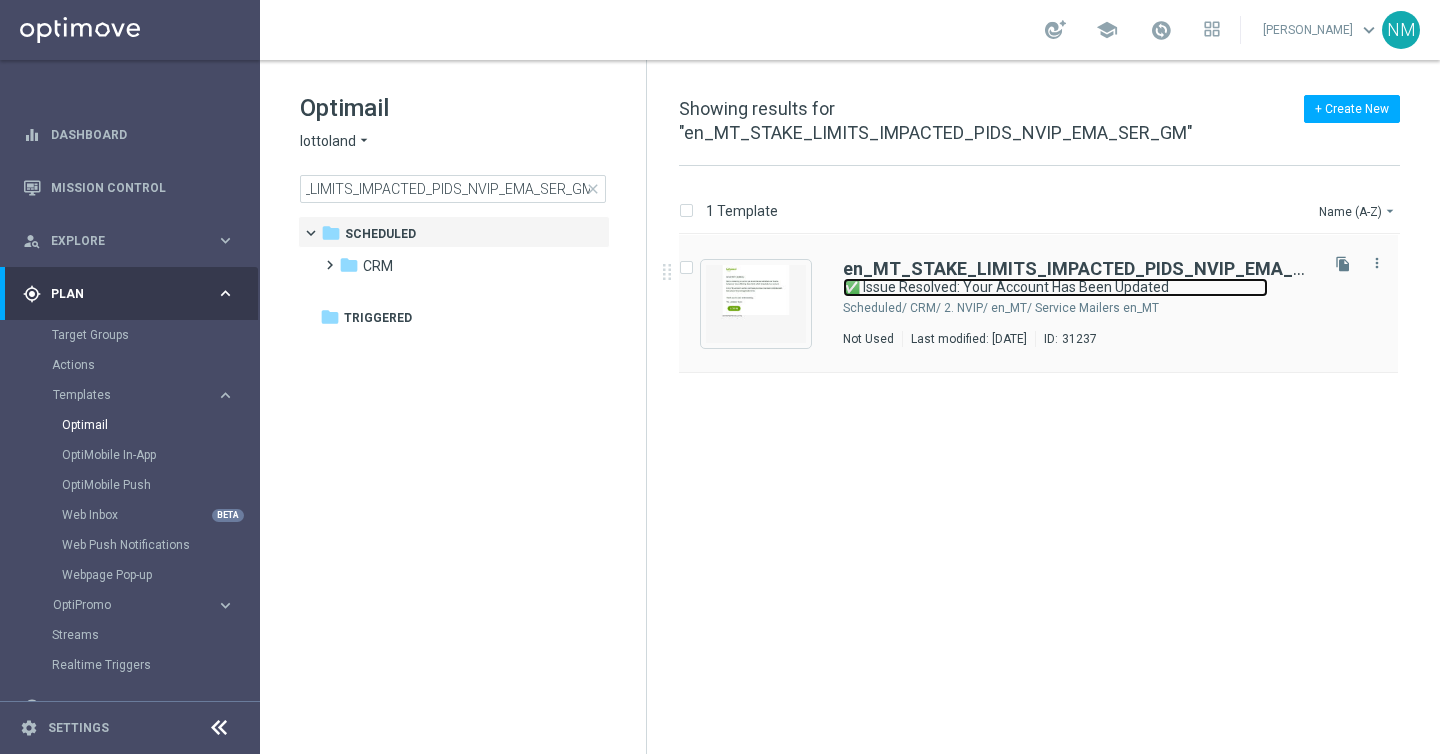 click on "✅ Issue Resolved: Your Account Has Been Updated" at bounding box center (1055, 287) 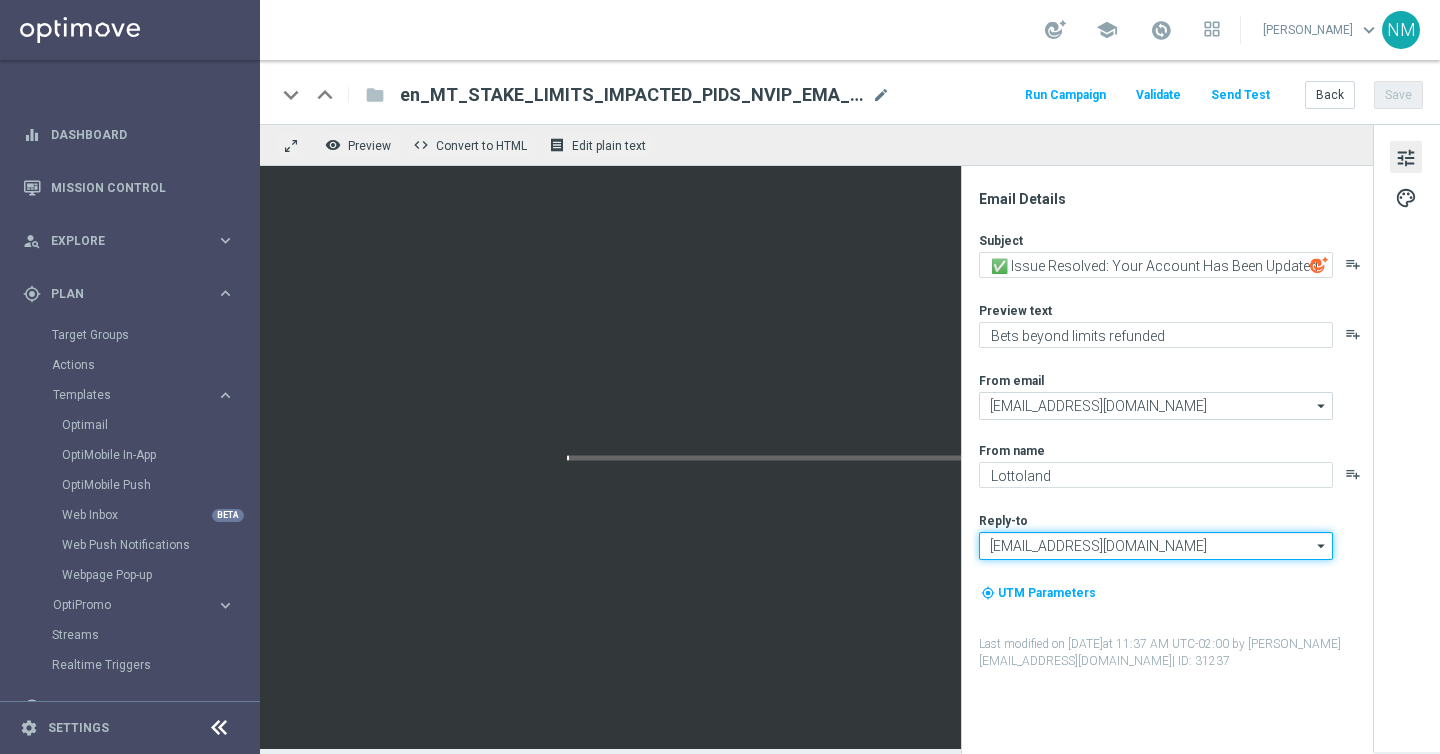 click on "[EMAIL_ADDRESS][DOMAIN_NAME]" 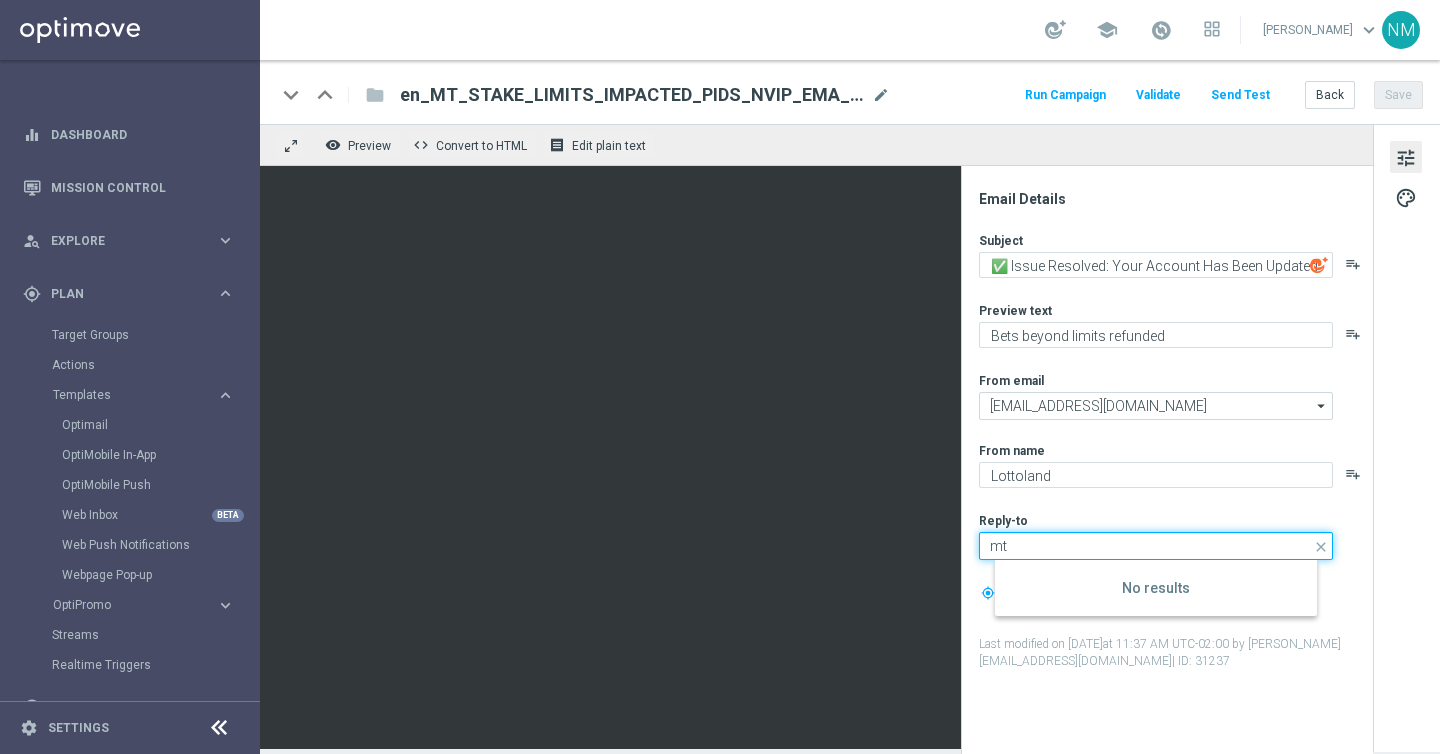 type on "m" 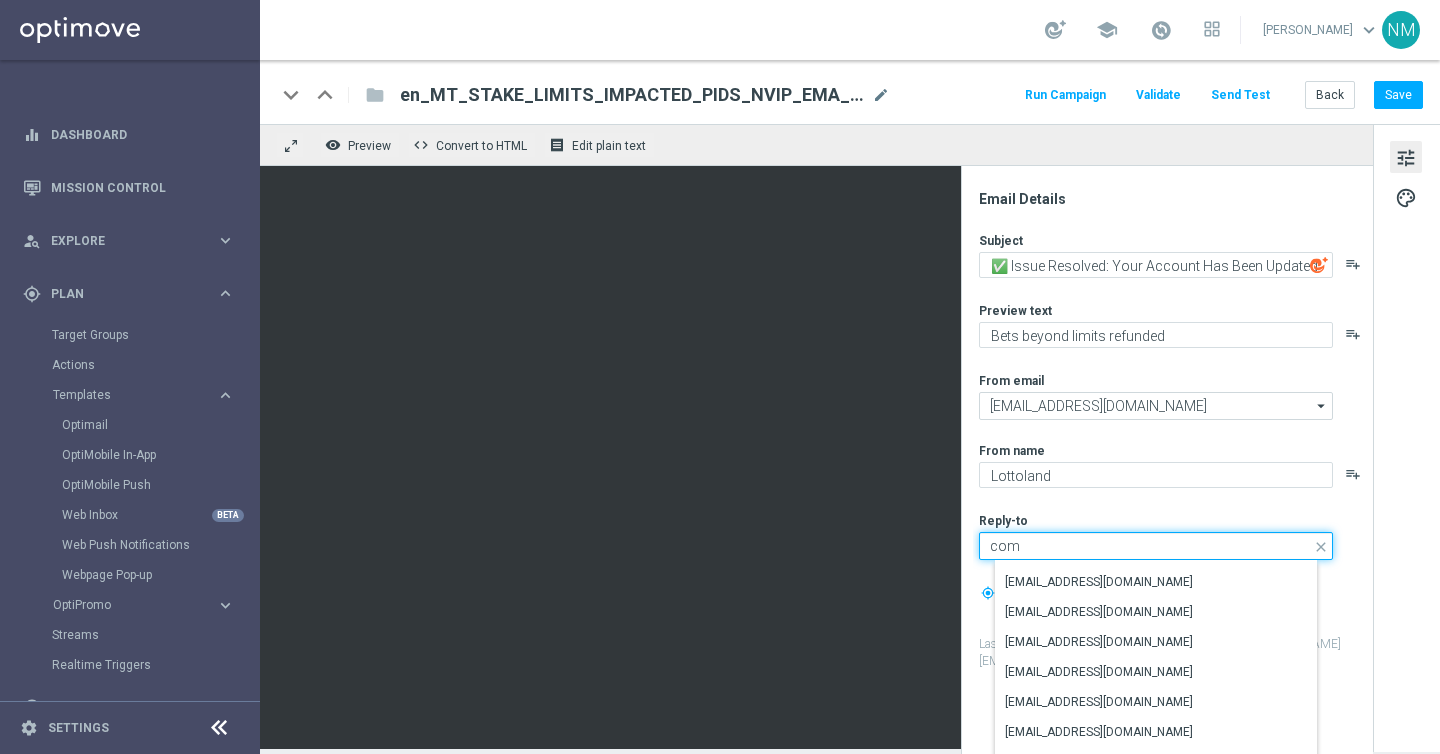 scroll, scrollTop: 109, scrollLeft: 0, axis: vertical 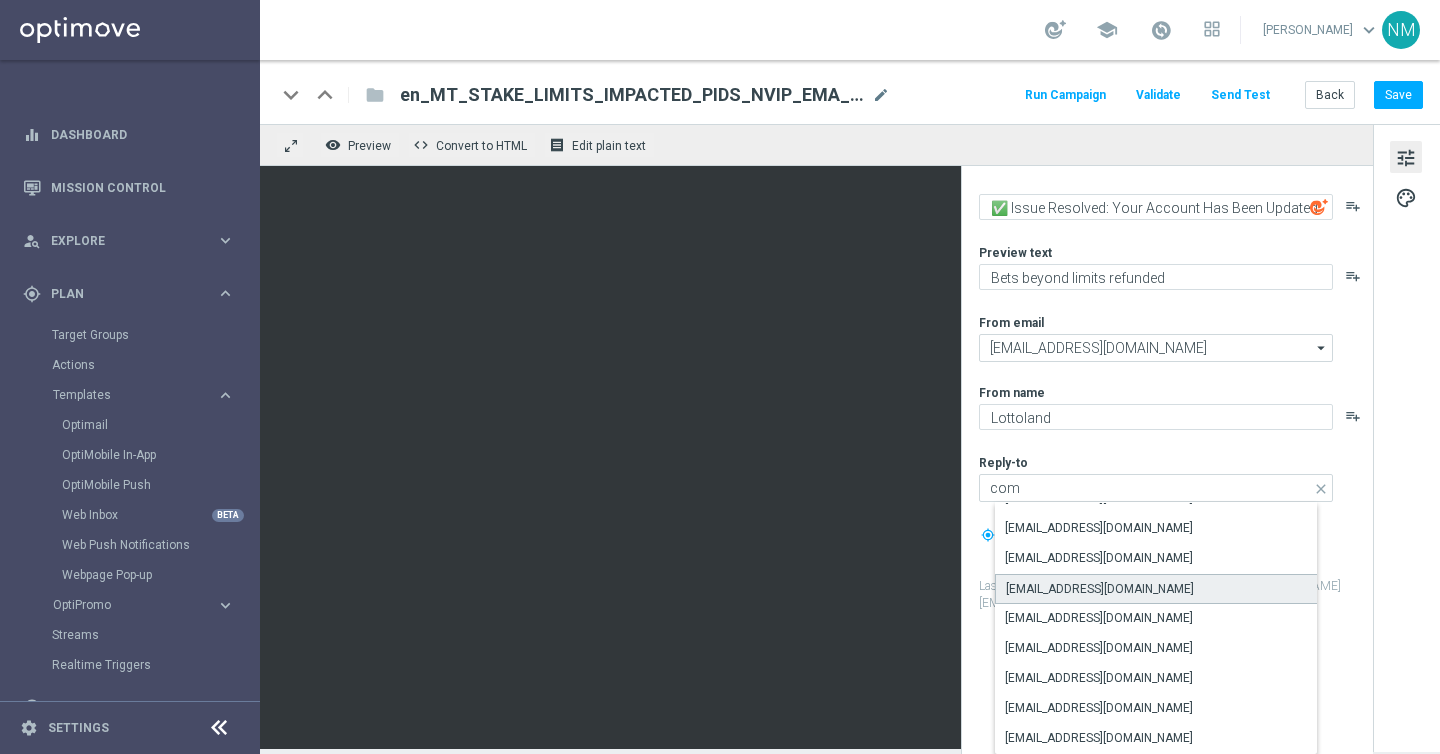 click on "[EMAIL_ADDRESS][DOMAIN_NAME]" 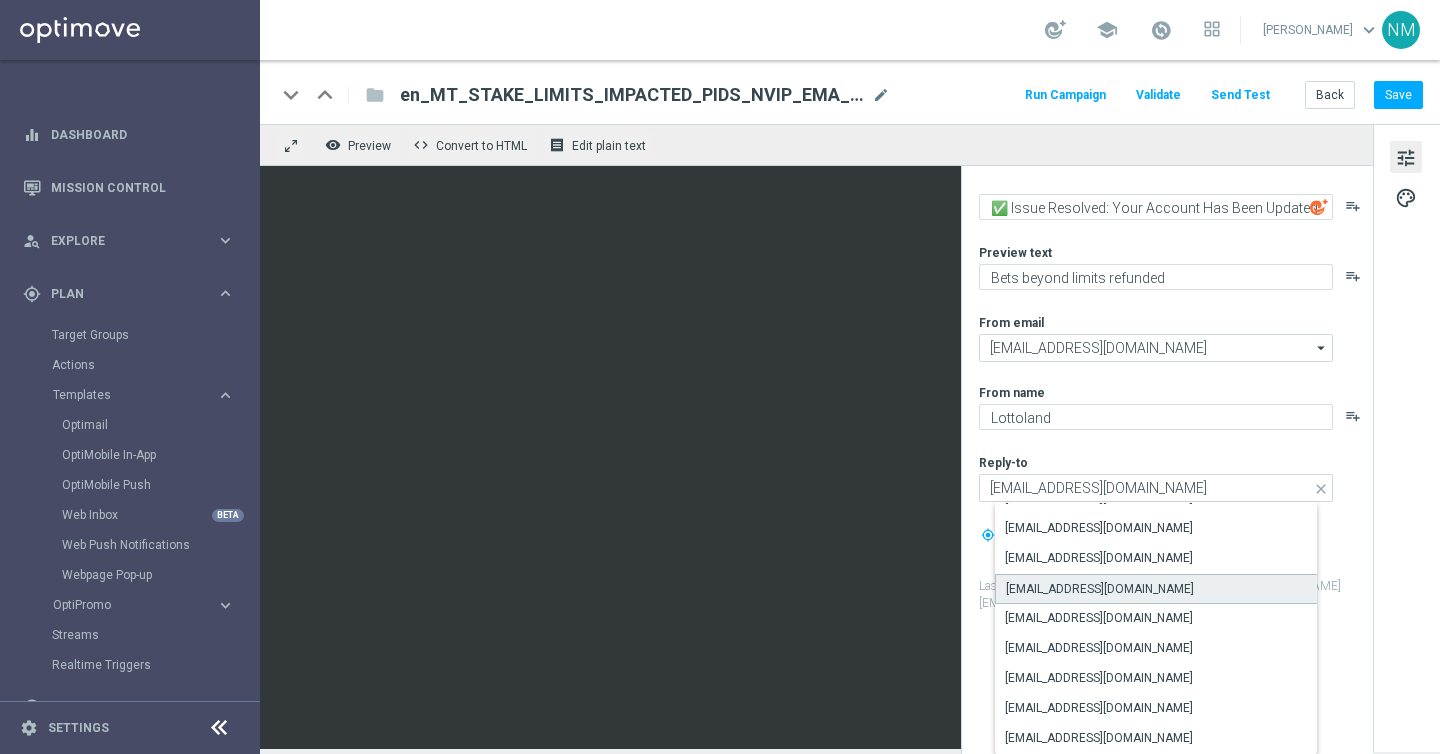 scroll, scrollTop: 0, scrollLeft: 0, axis: both 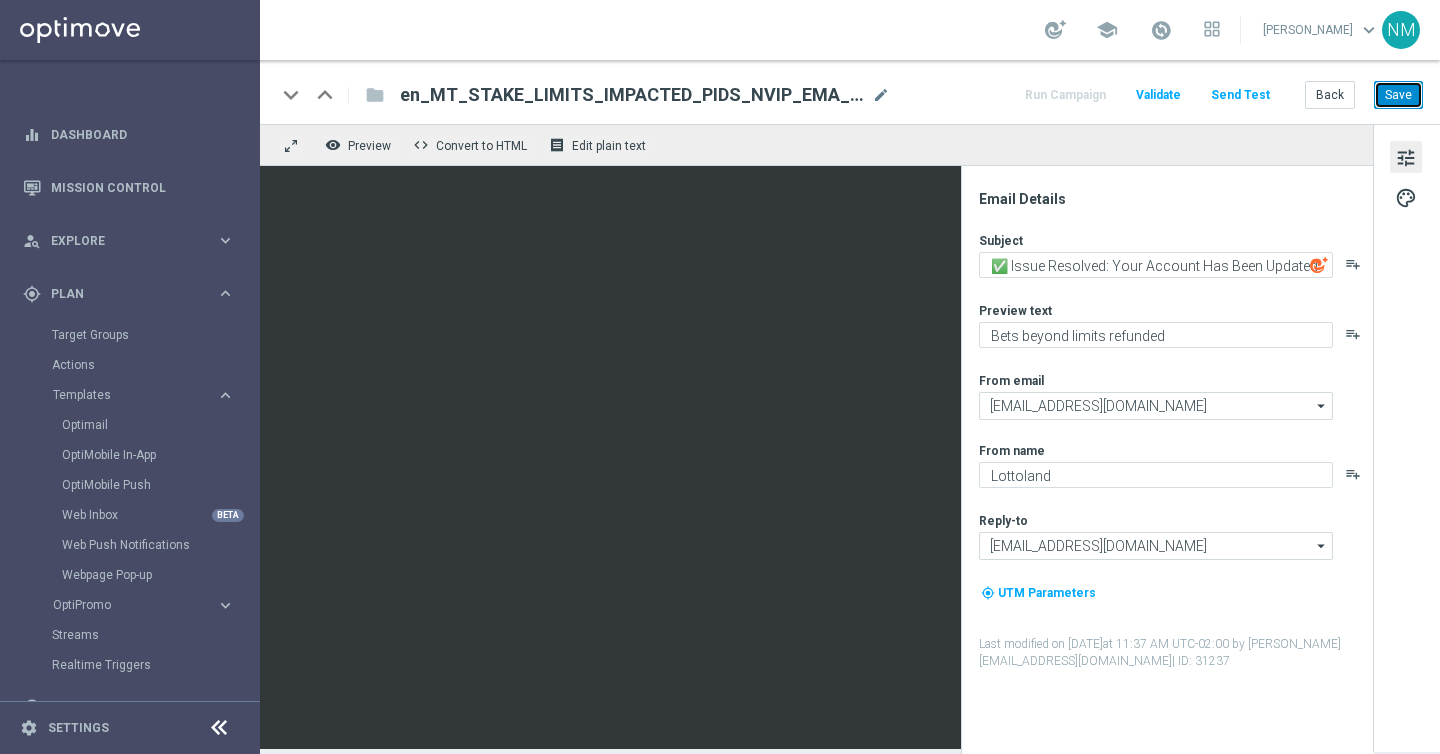 click on "Save" at bounding box center [1398, 95] 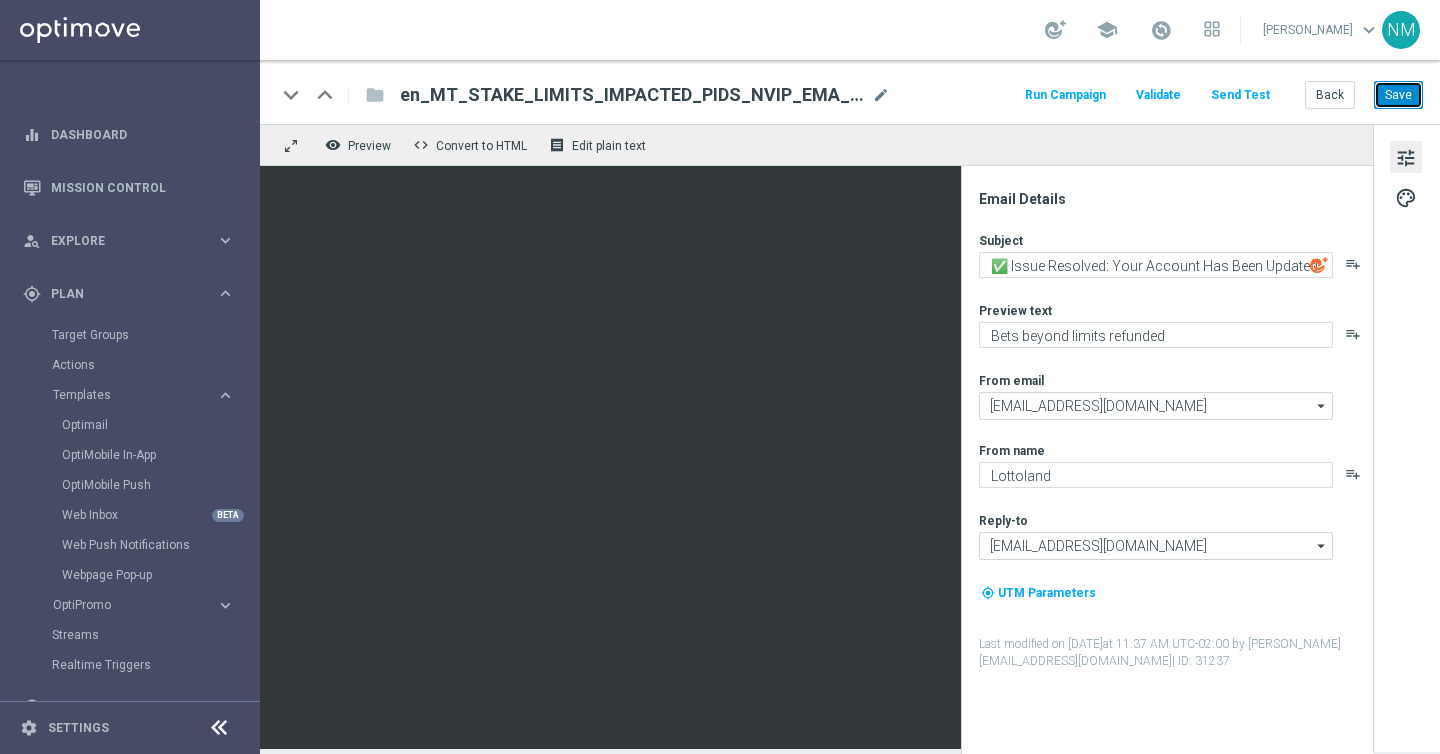click on "Save" at bounding box center [1398, 95] 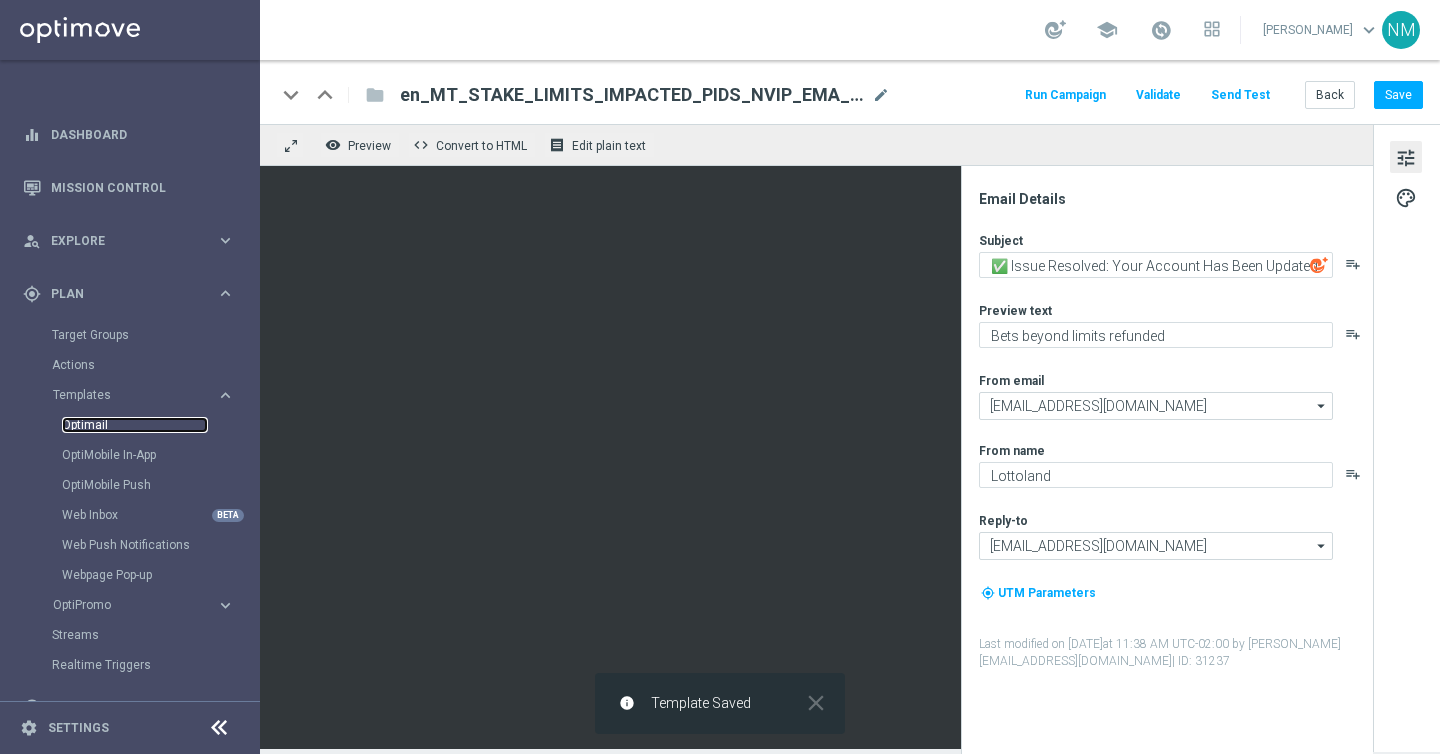 click on "Optimail" at bounding box center [135, 425] 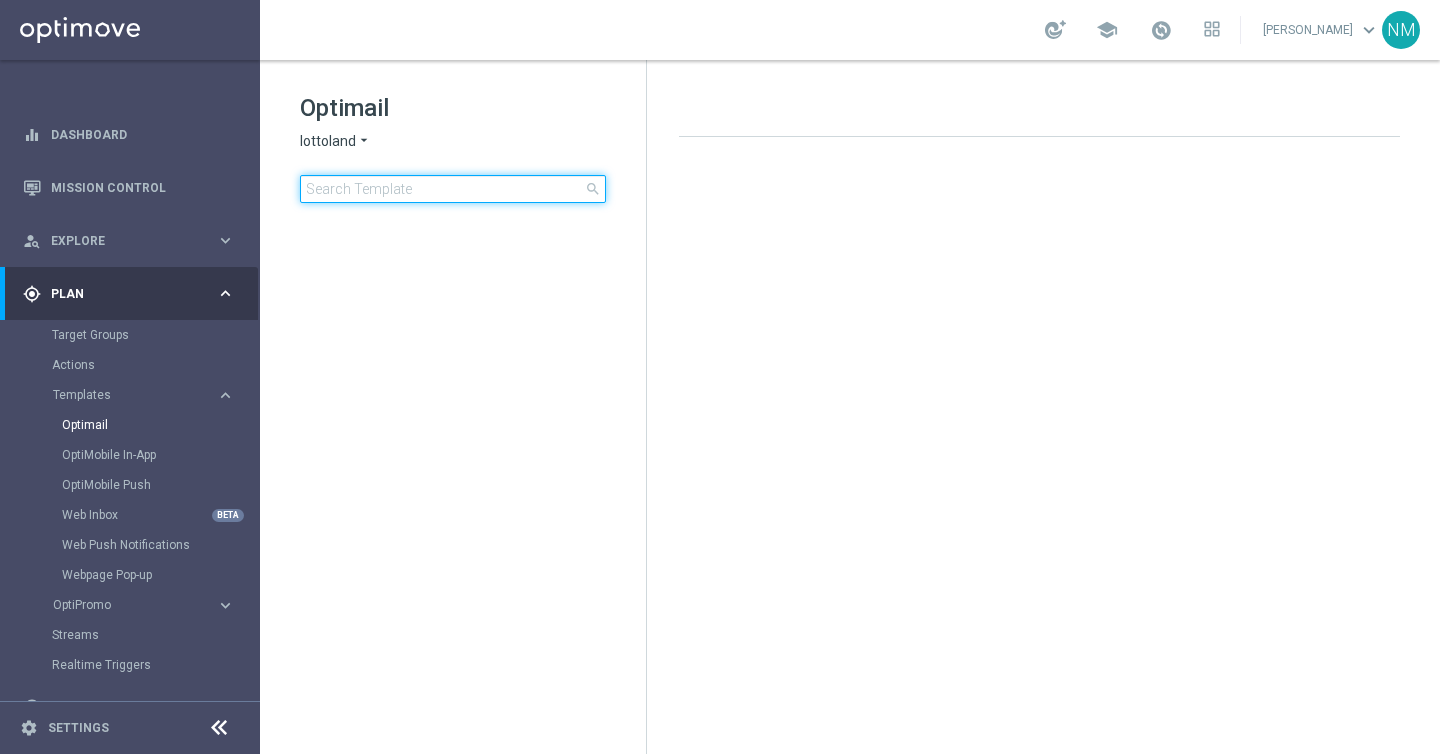 click 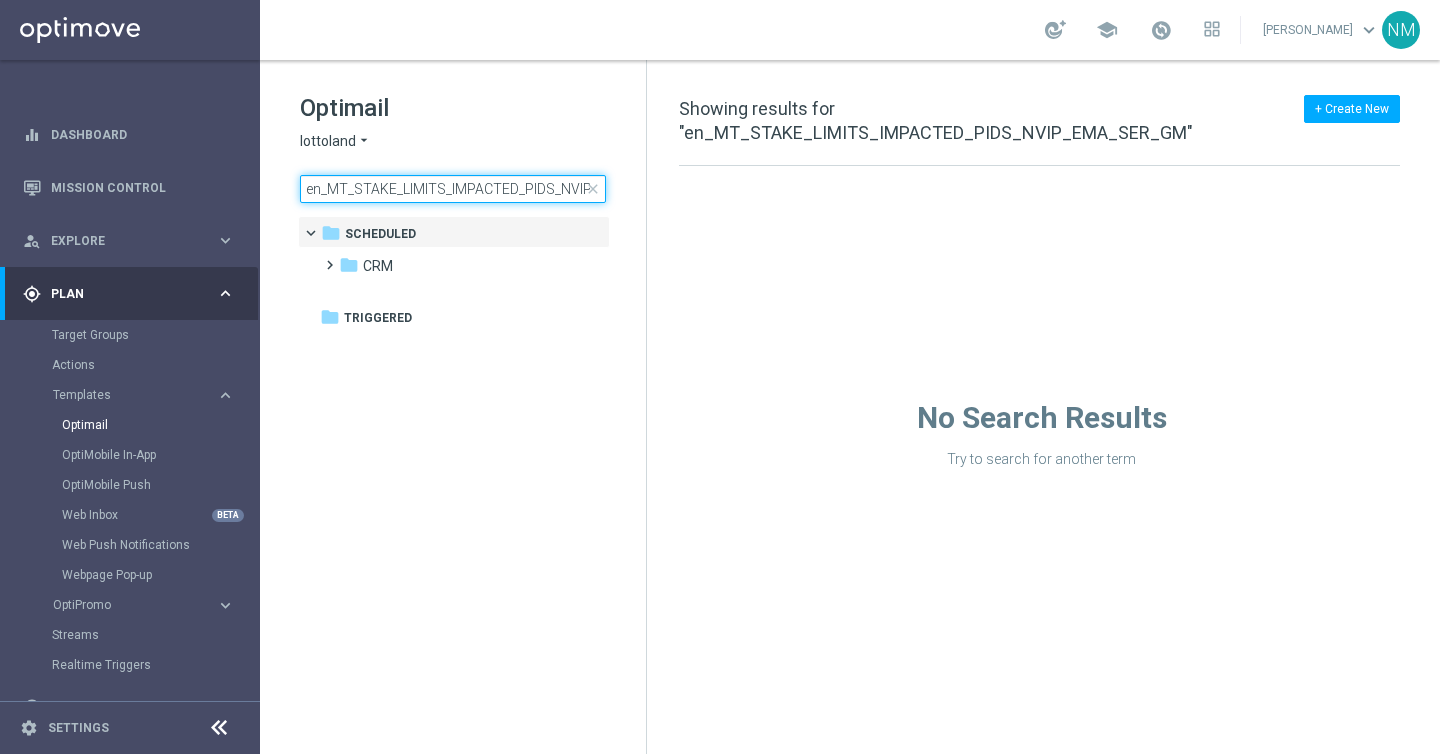 scroll, scrollTop: 0, scrollLeft: 93, axis: horizontal 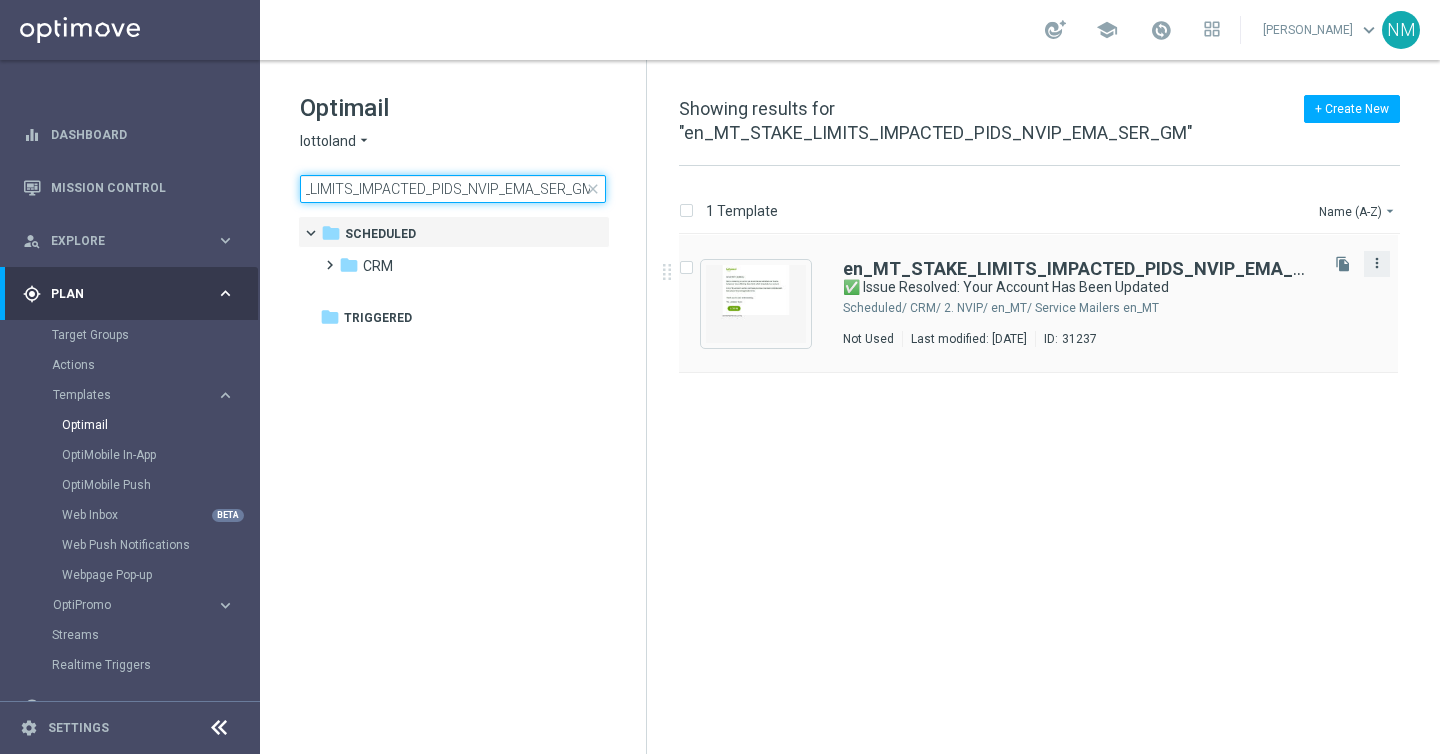 type on "en_MT_STAKE_LIMITS_IMPACTED_PIDS_NVIP_EMA_SER_GM" 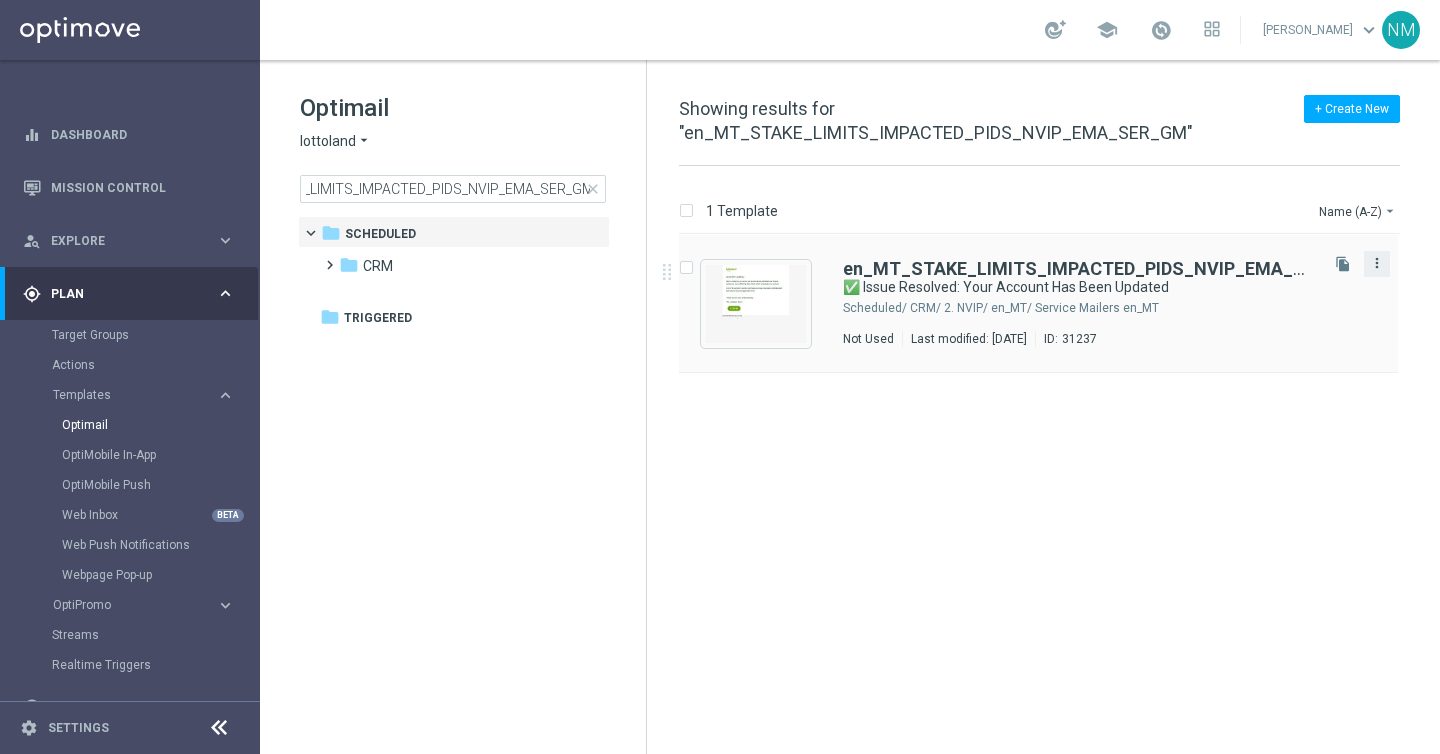 click on "more_vert" at bounding box center (1377, 263) 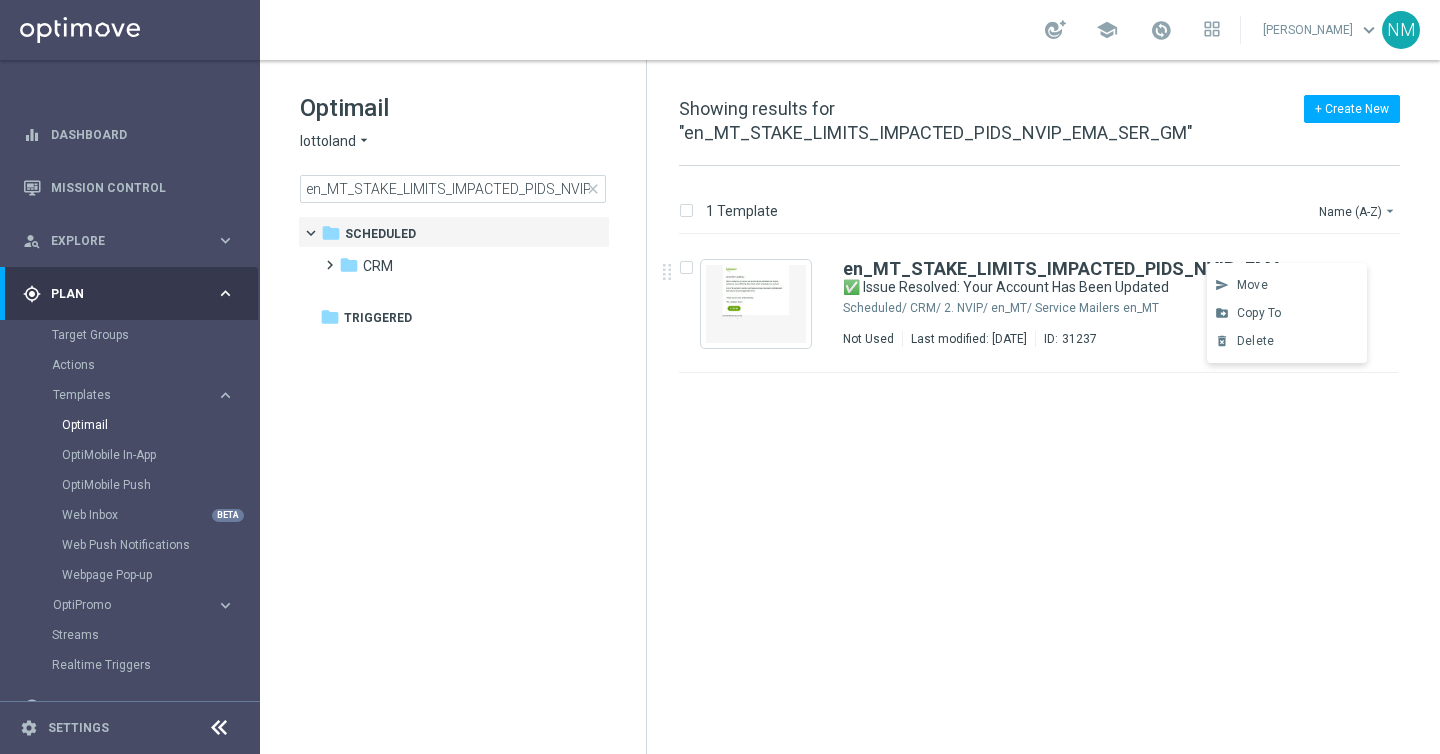 click on "insert_drive_file
en_MT_STAKE_LIMITS_IMPACTED_PIDS_NVIP_EMA_SER_GM
✅ Issue Resolved: Your Account Has Been Updated
Scheduled/
CRM/ 2. NVIP/ en_MT/ Service Mailers en_MT
Not Used
Last modified: [DATE]
ID:
31237
file_copy
more_vert" at bounding box center (1047, 506) 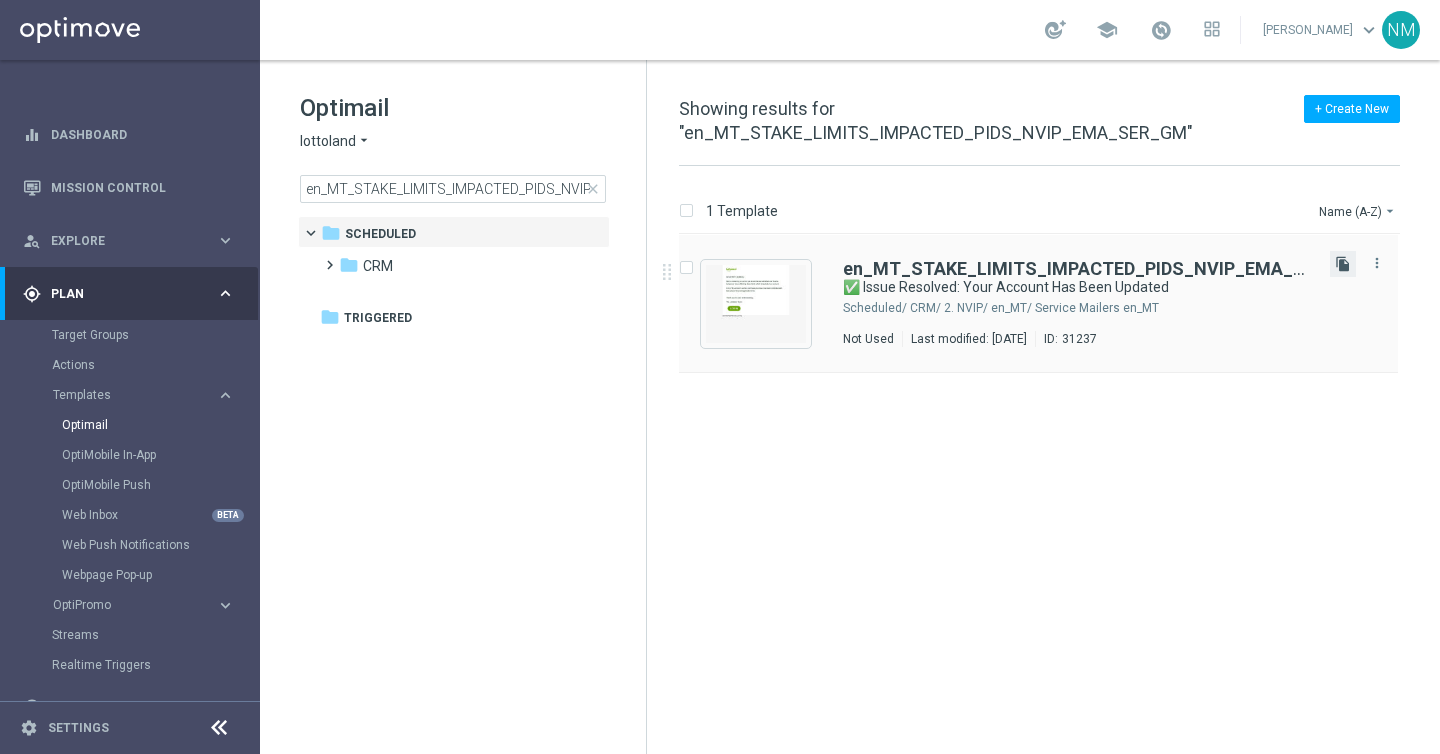 click on "file_copy" at bounding box center [1343, 264] 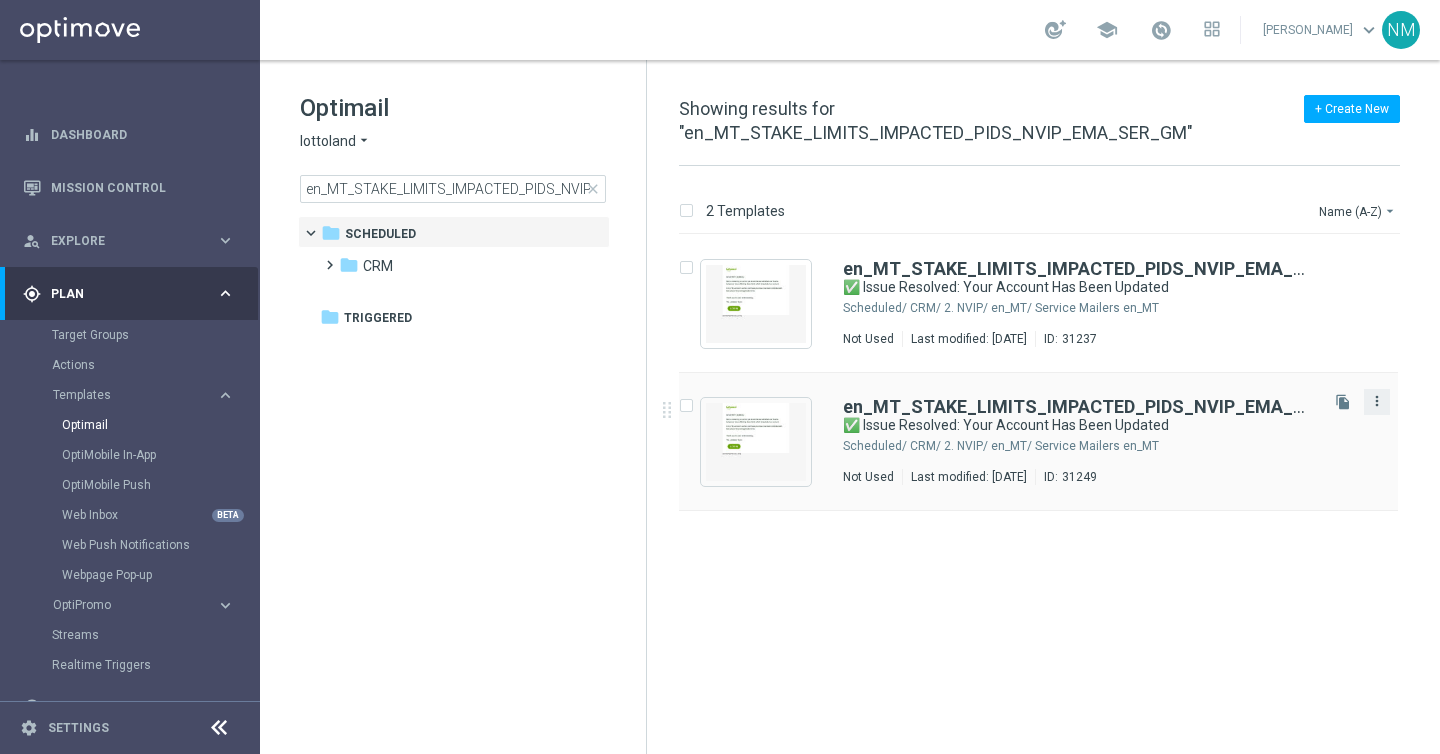 click on "more_vert" at bounding box center (1377, 401) 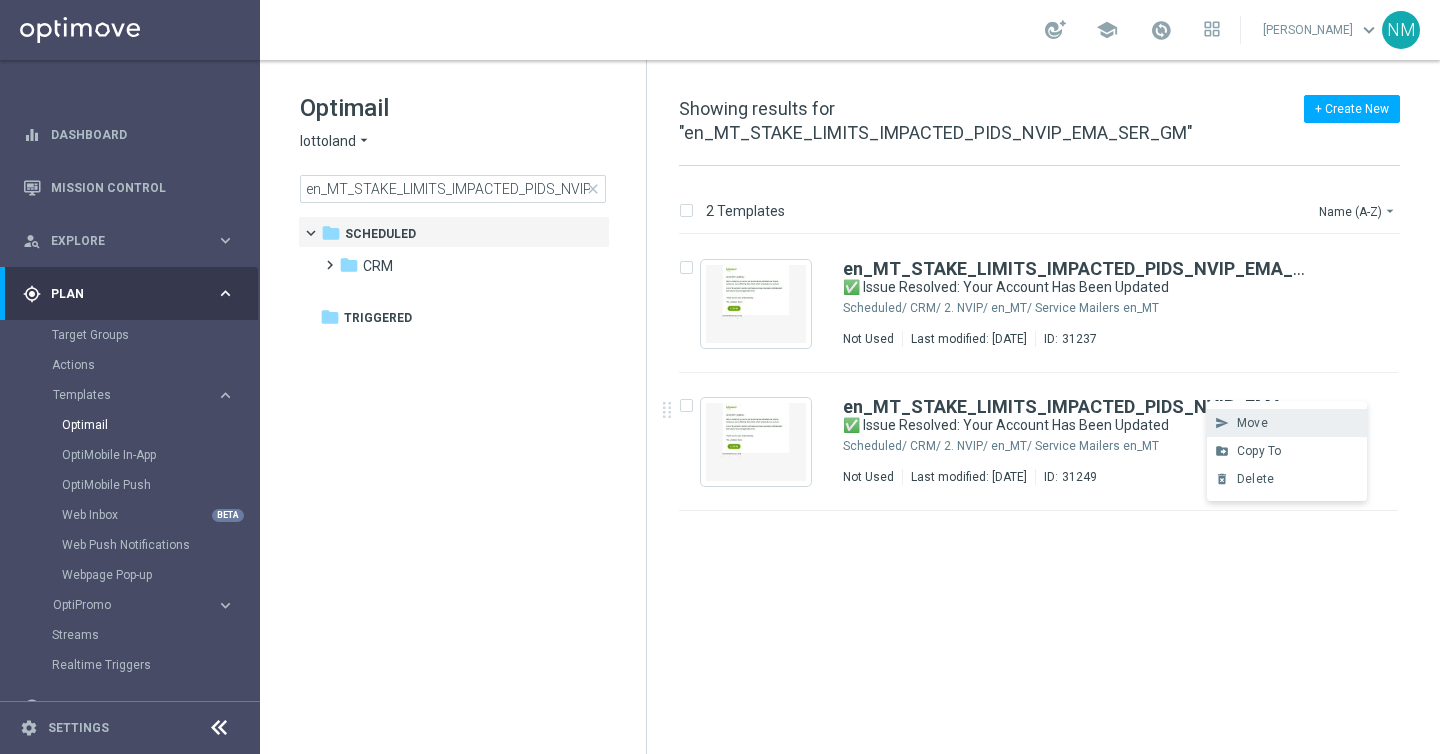 click on "Move" at bounding box center [1297, 423] 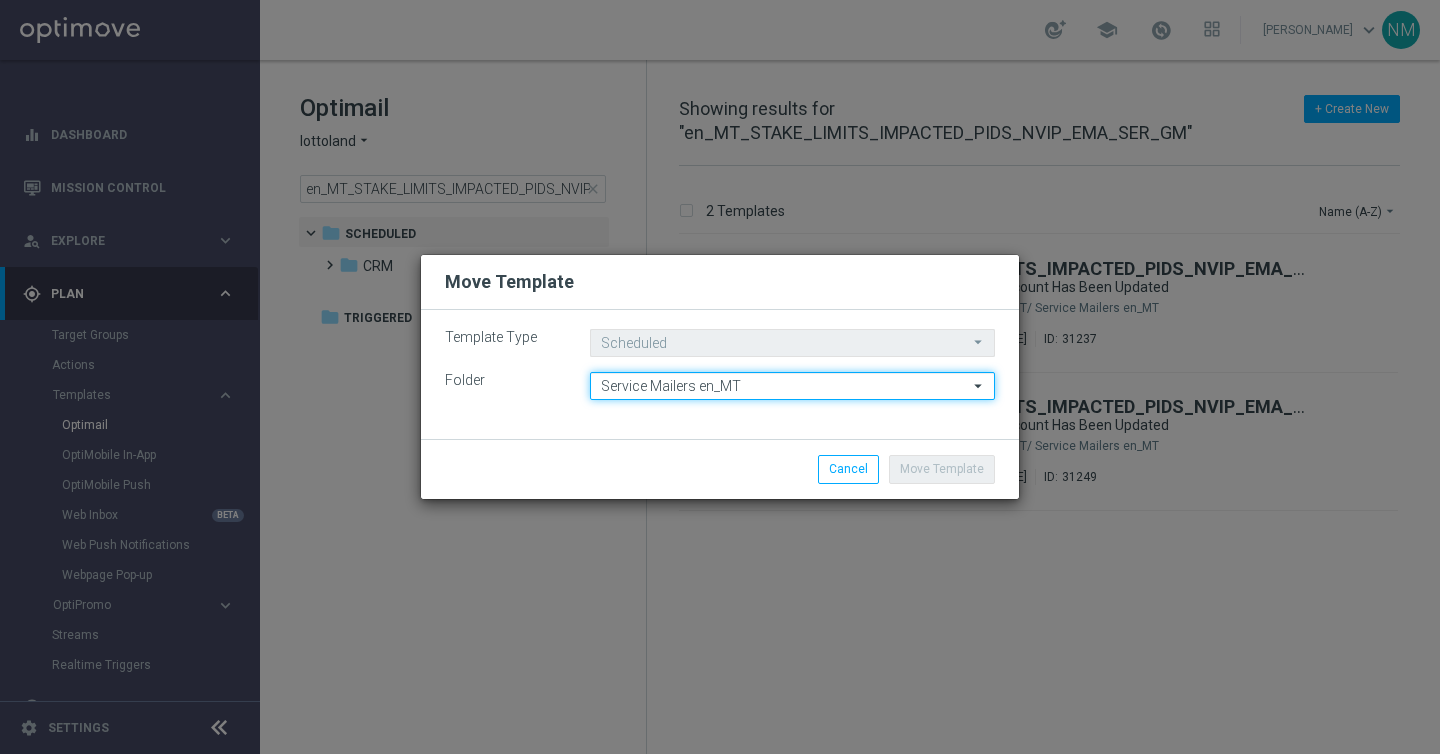 click on "Service Mailers en_MT" 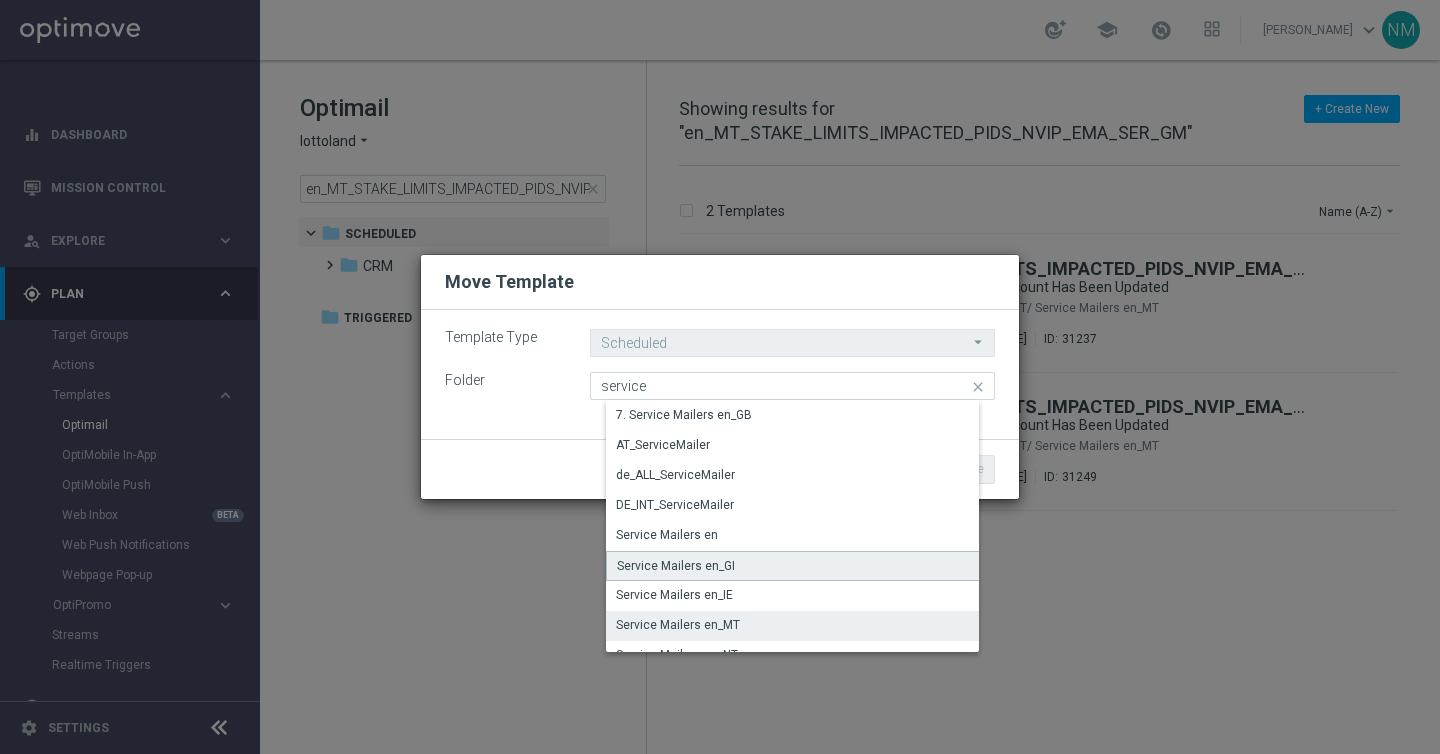 click on "Service Mailers en_GI" 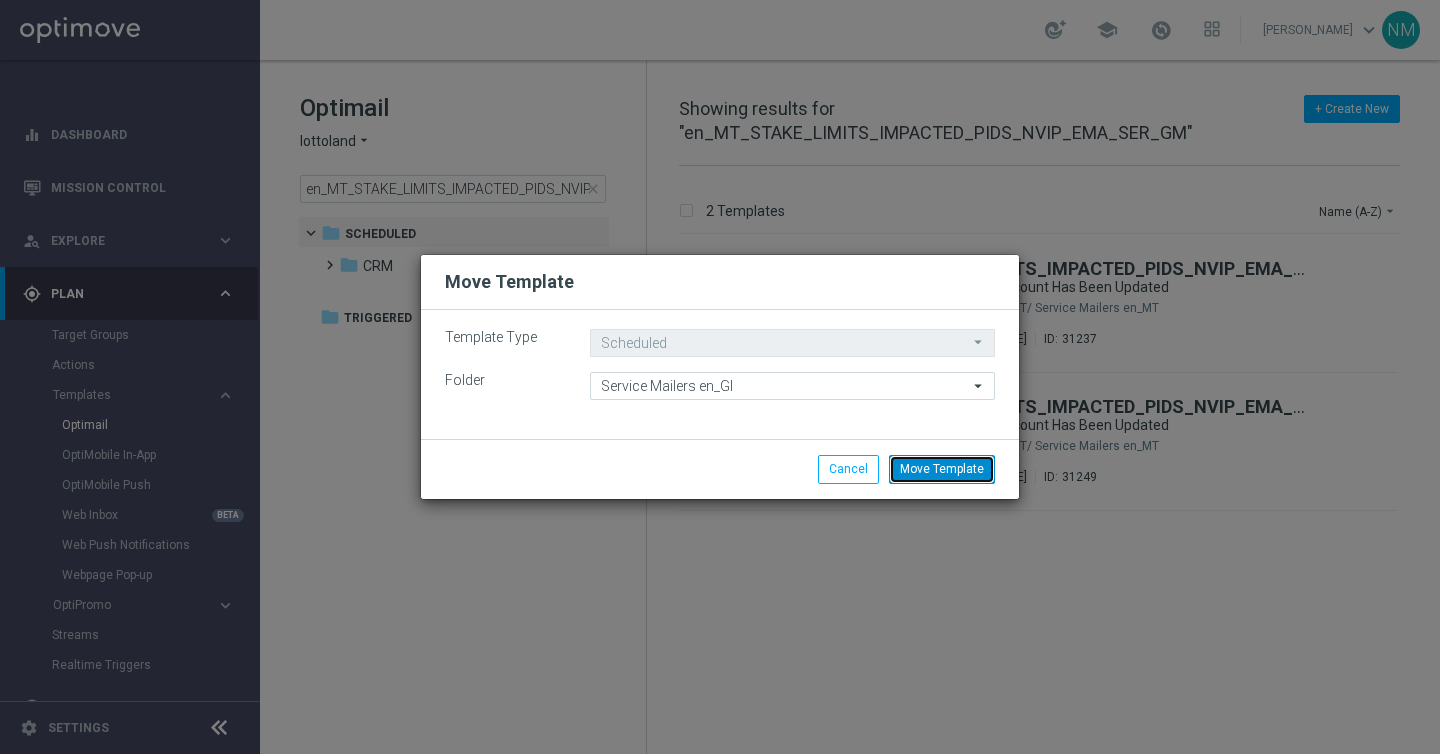 click on "Move Template" 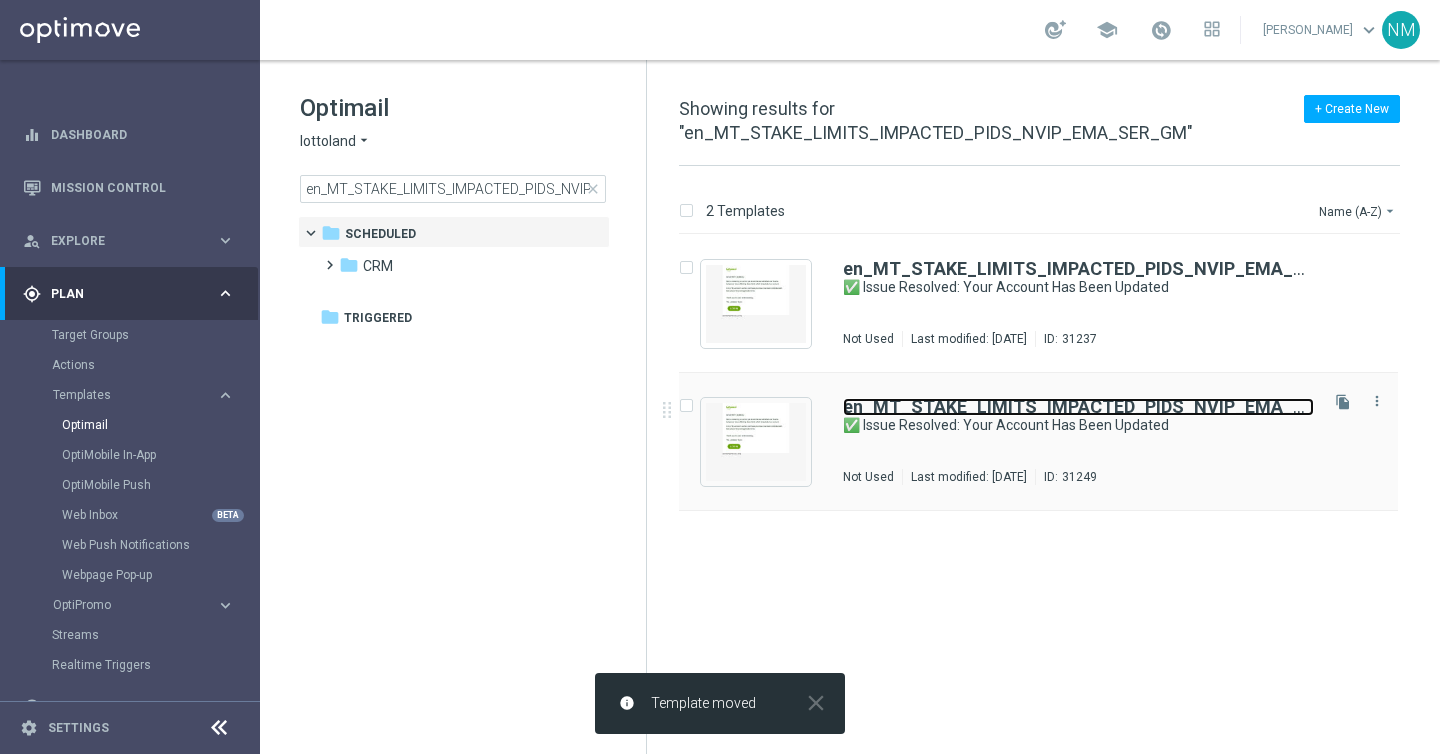 click on "en_MT_STAKE_LIMITS_IMPACTED_PIDS_NVIP_EMA_SER_GM" at bounding box center [1104, 406] 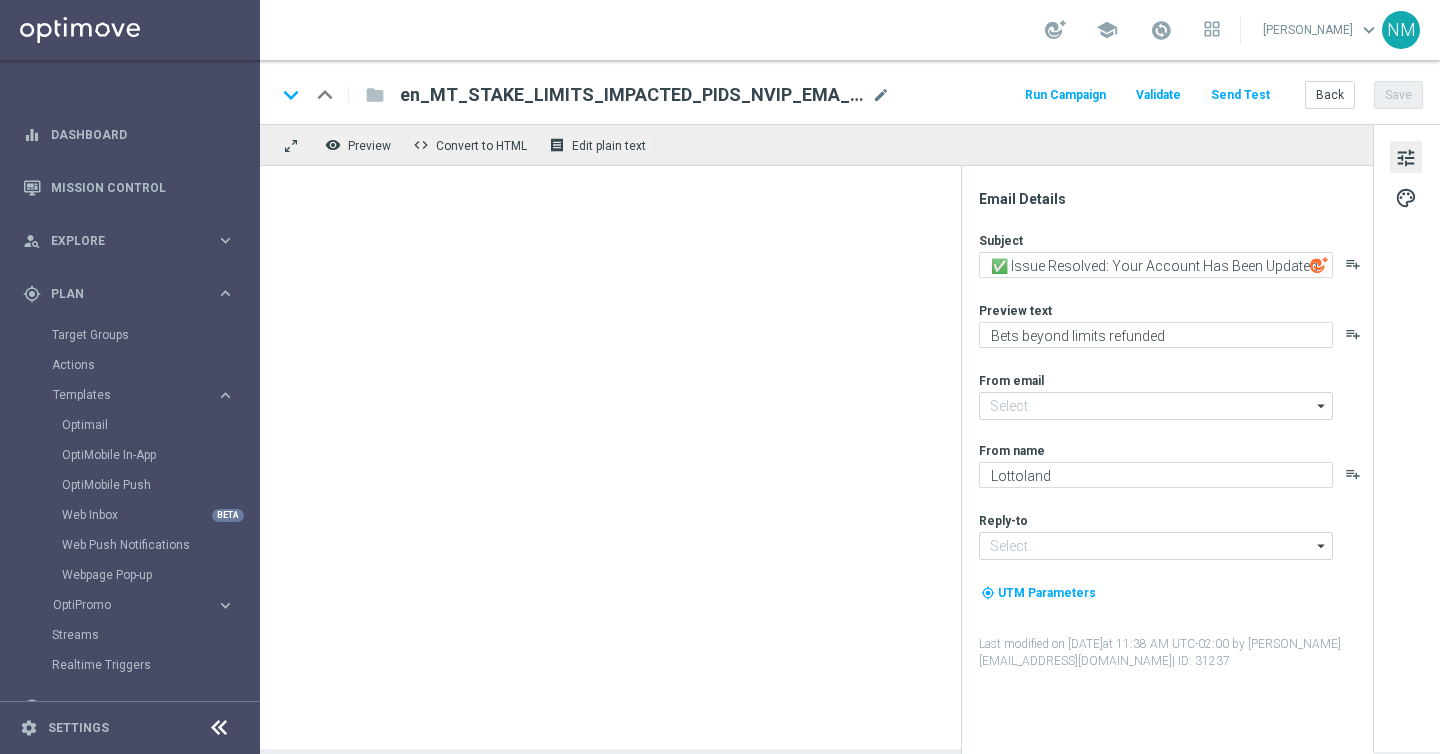 type on "[EMAIL_ADDRESS][DOMAIN_NAME]" 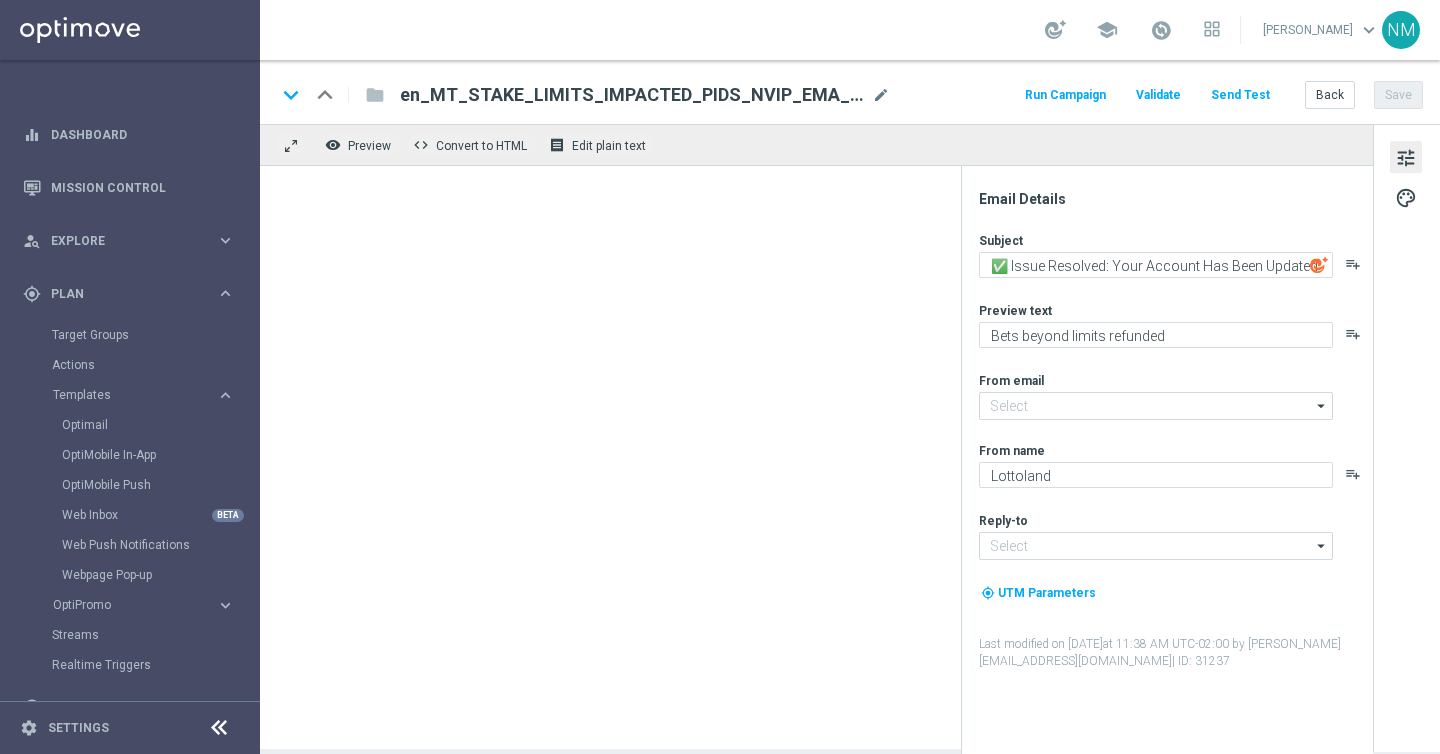 type on "[EMAIL_ADDRESS][DOMAIN_NAME]" 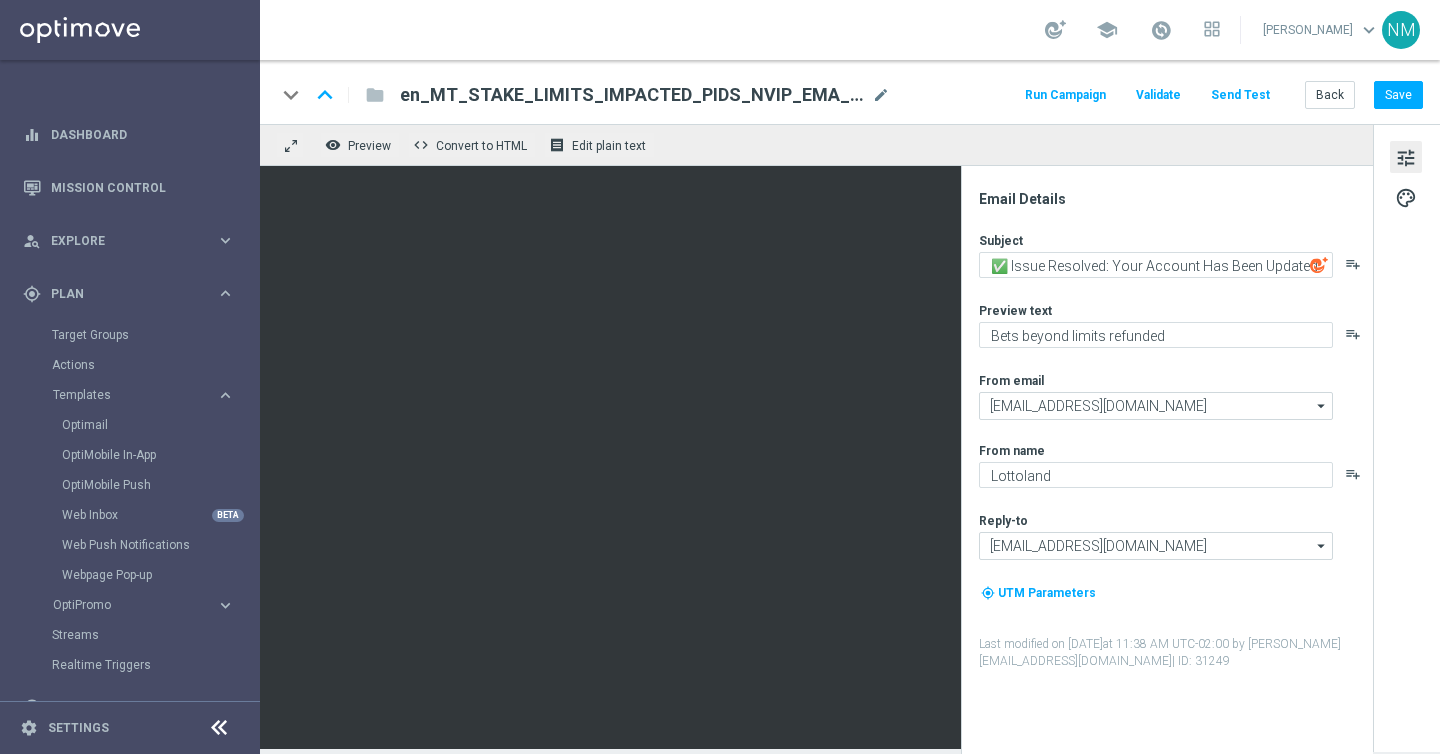 click on "en_MT_STAKE_LIMITS_IMPACTED_PIDS_NVIP_EMA_SER_GM(1)" 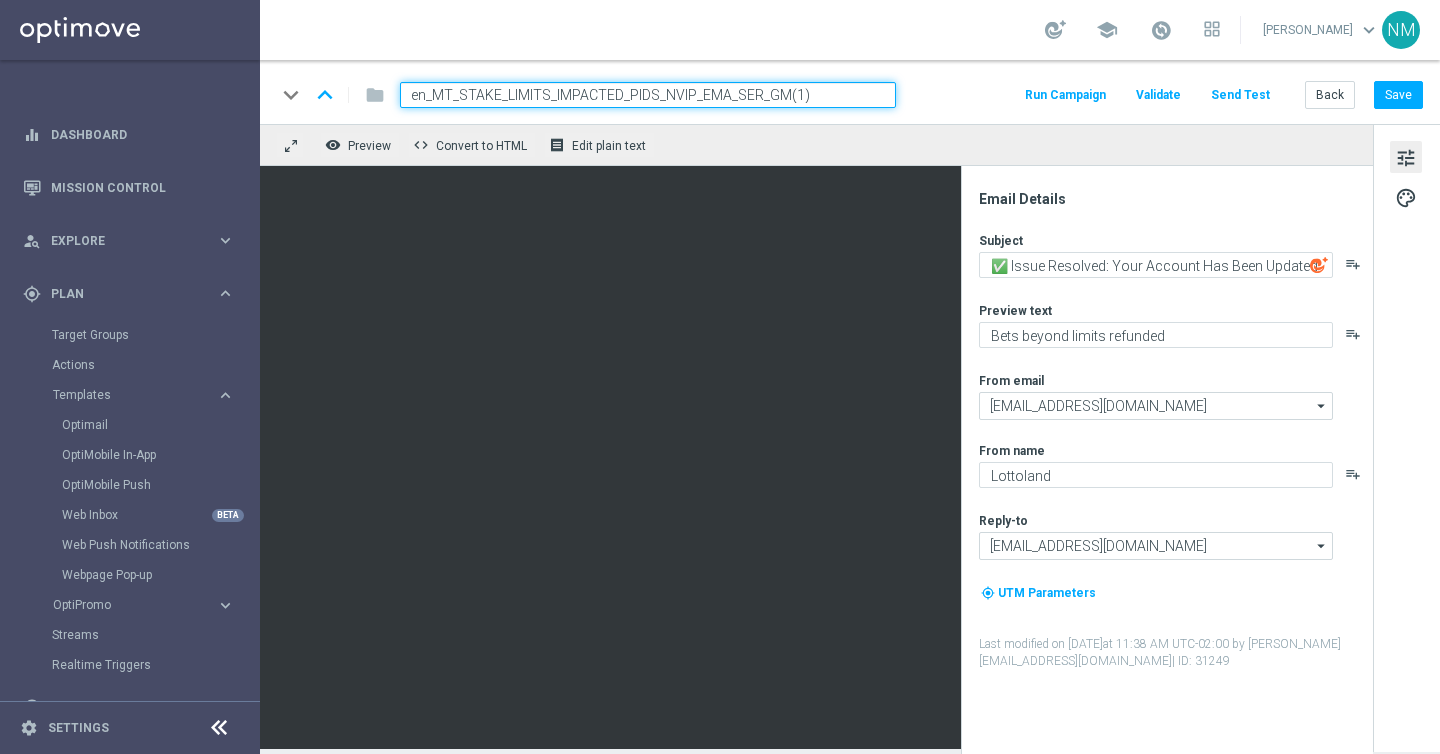 click on "en_MT_STAKE_LIMITS_IMPACTED_PIDS_NVIP_EMA_SER_GM(1)" at bounding box center (648, 95) 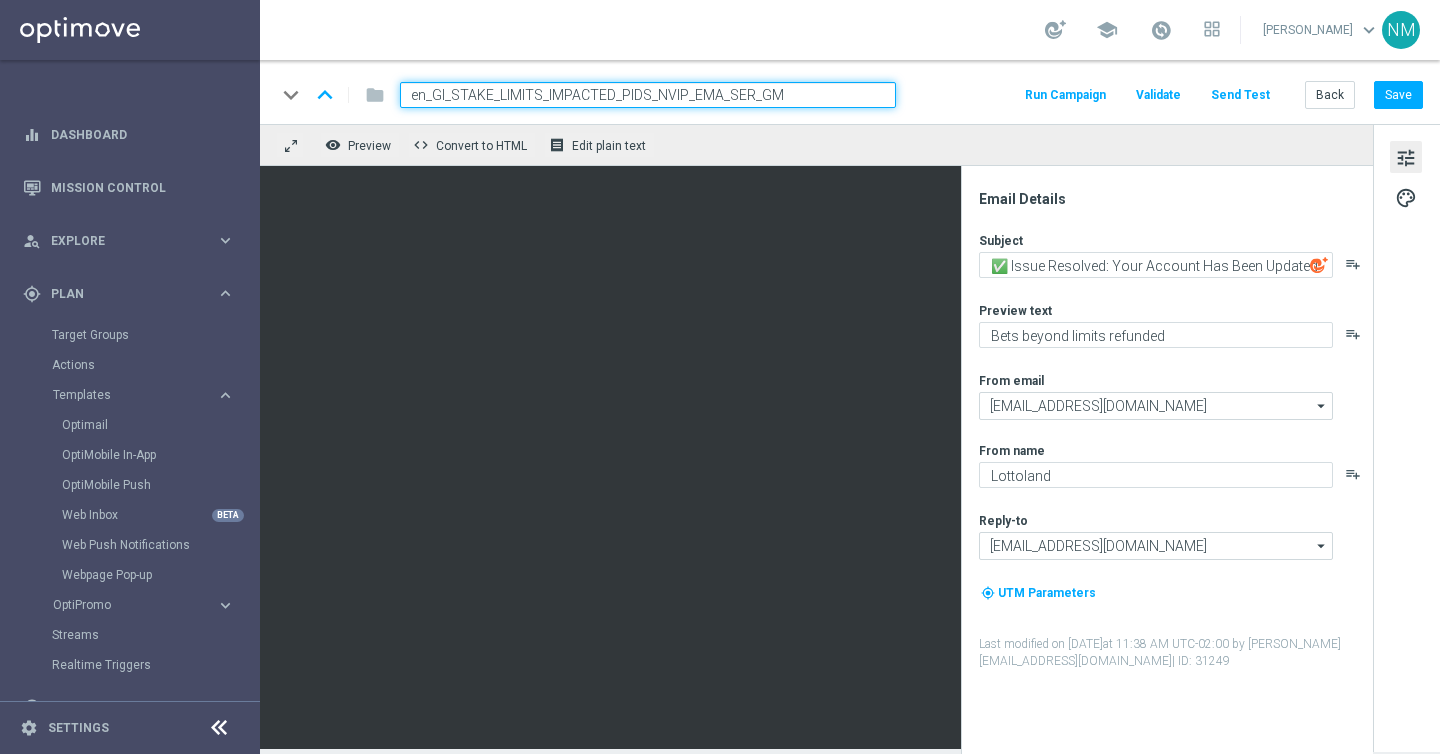 type on "en_GI_STAKE_LIMITS_IMPACTED_PIDS_NVIP_EMA_SER_GM" 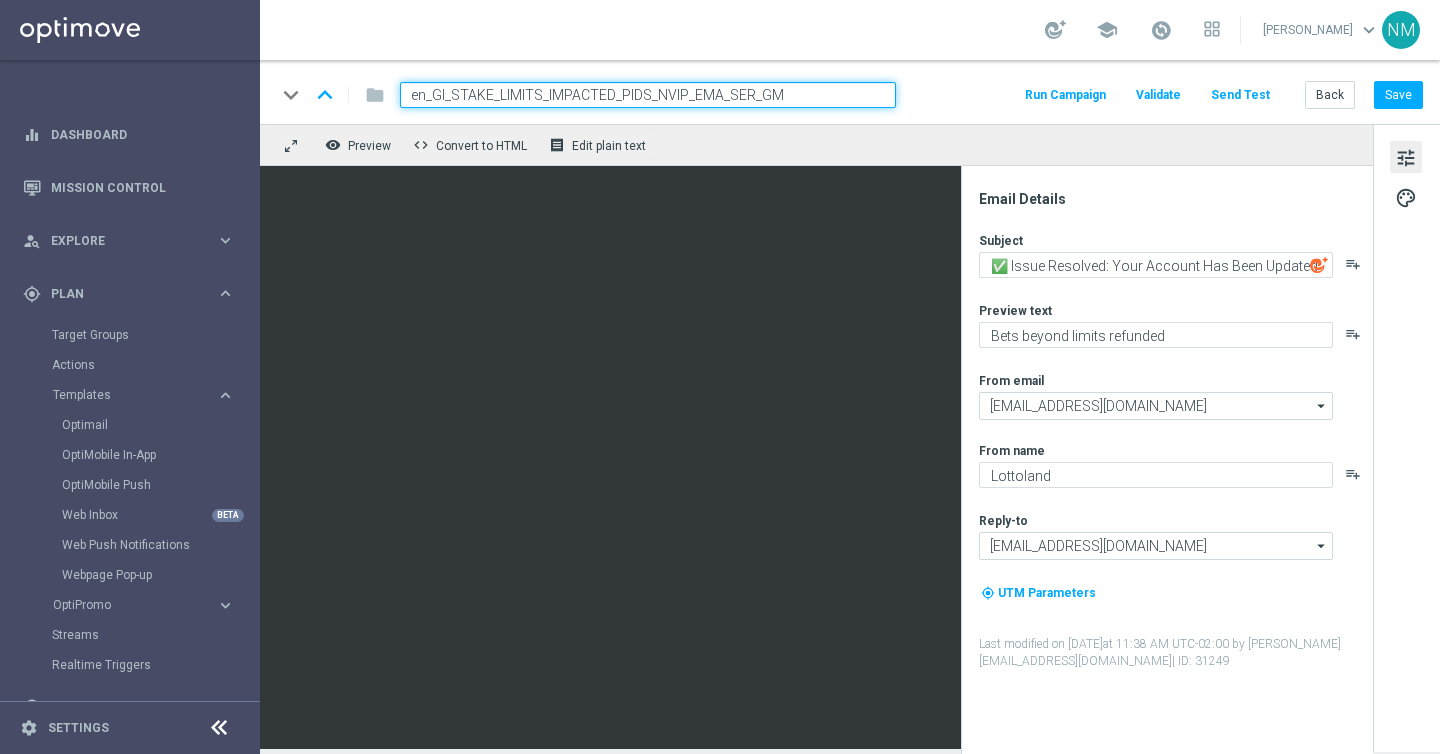 click on "keyboard_arrow_down
keyboard_arrow_up
folder
en_GI_STAKE_LIMITS_IMPACTED_PIDS_NVIP_EMA_SER_GM
Run Campaign
Validate
Send Test
Back
Save" 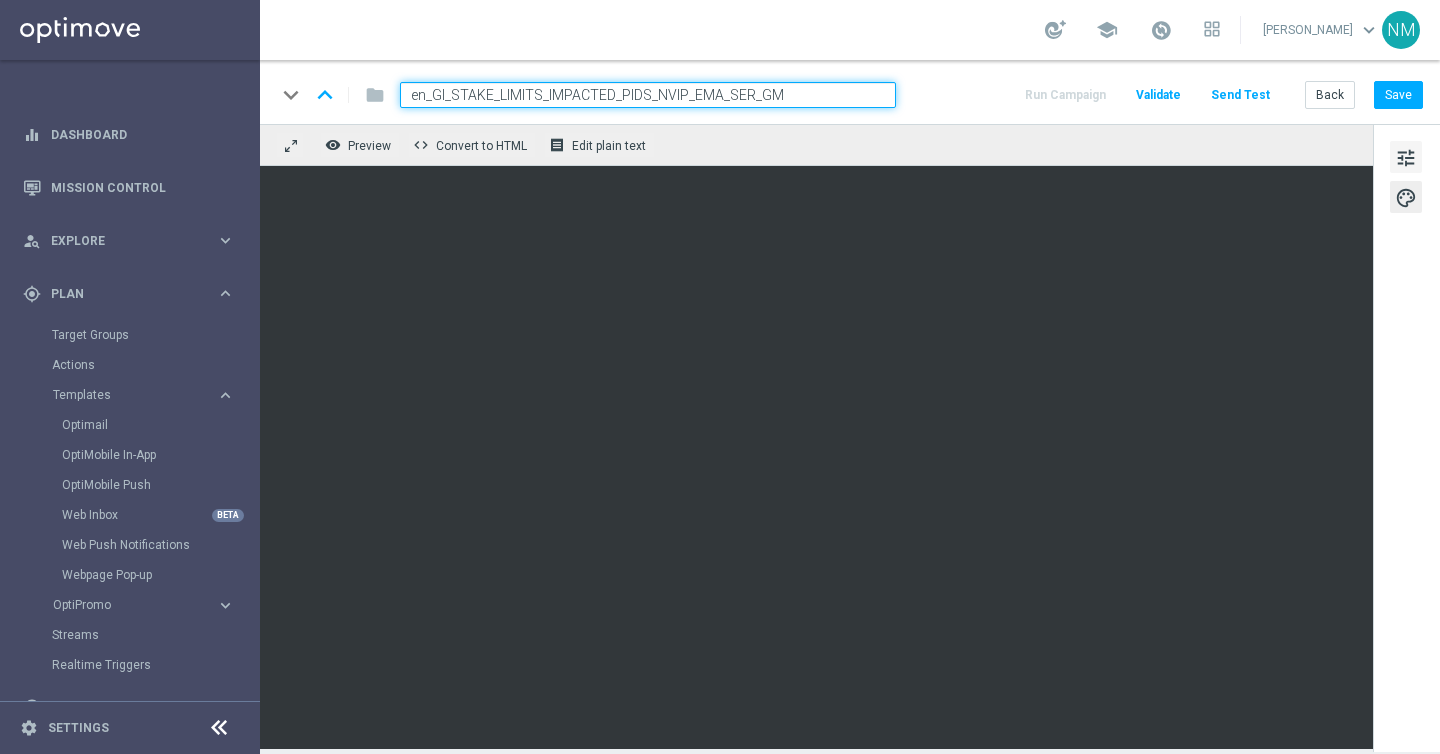 click on "tune" 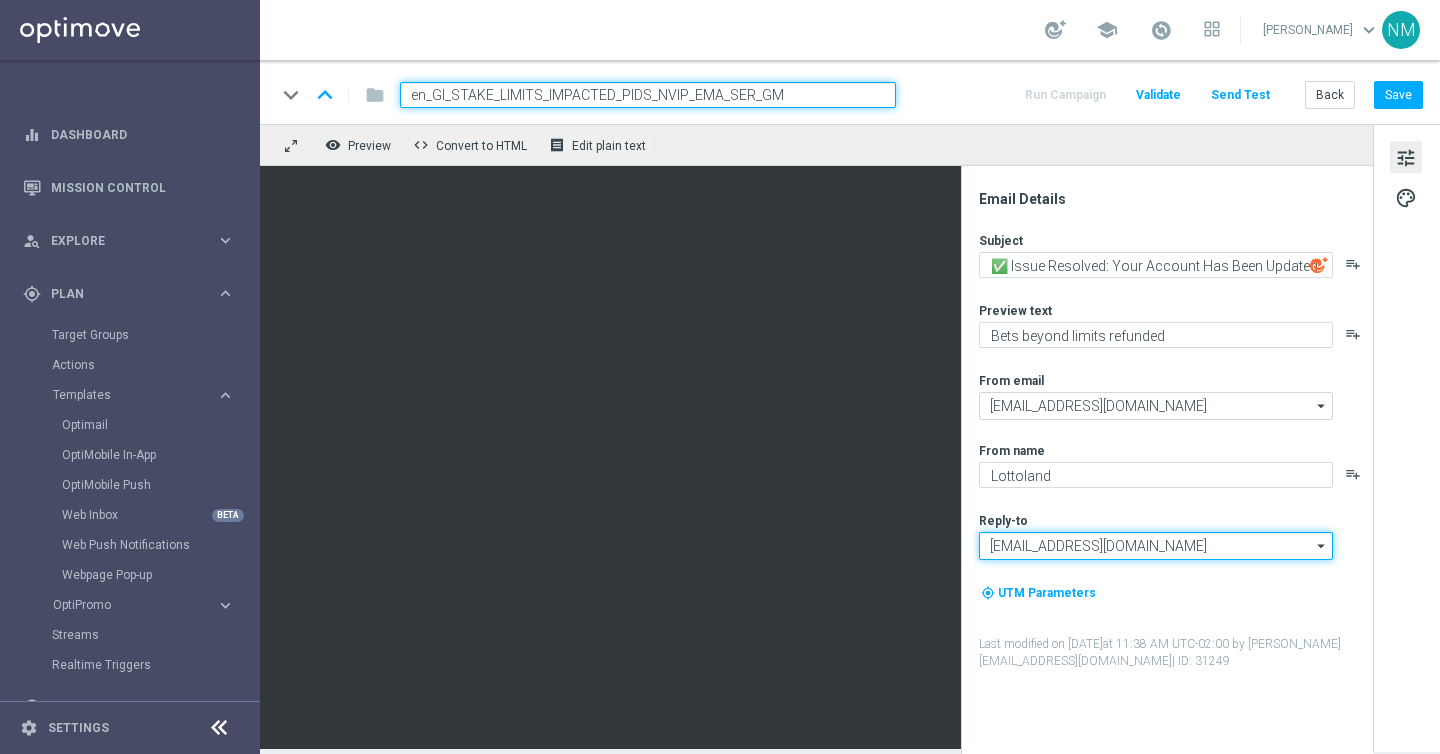 click on "[EMAIL_ADDRESS][DOMAIN_NAME]" 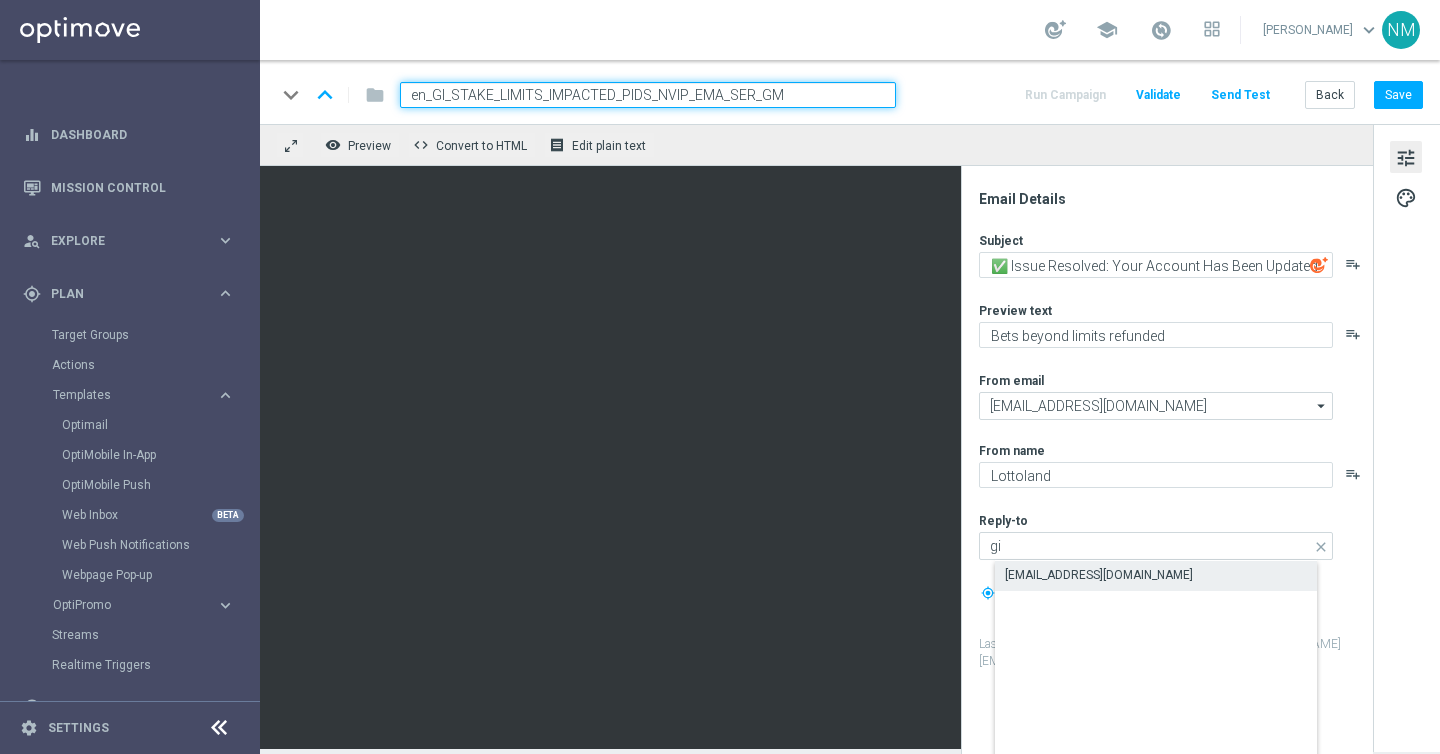 click on "[EMAIL_ADDRESS][DOMAIN_NAME]" 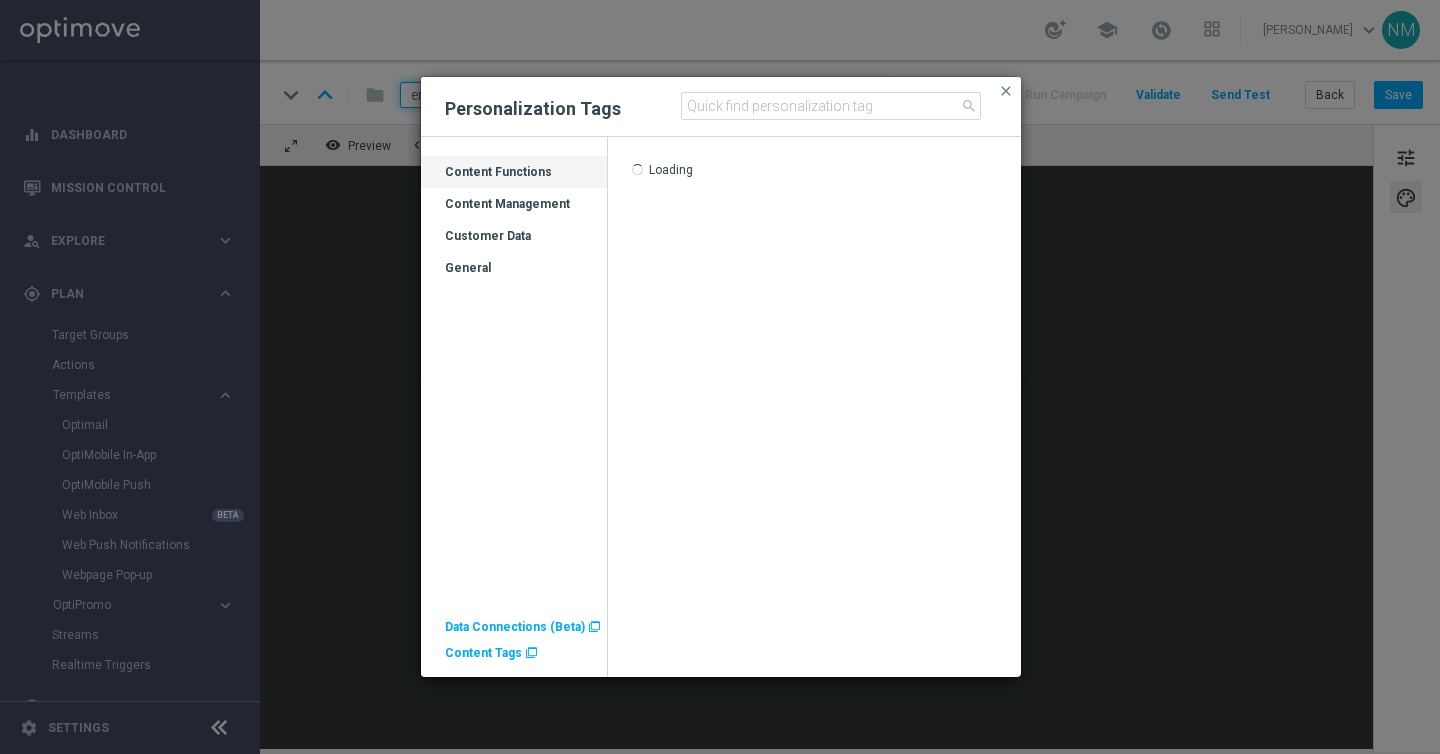 click on "Content Tags" 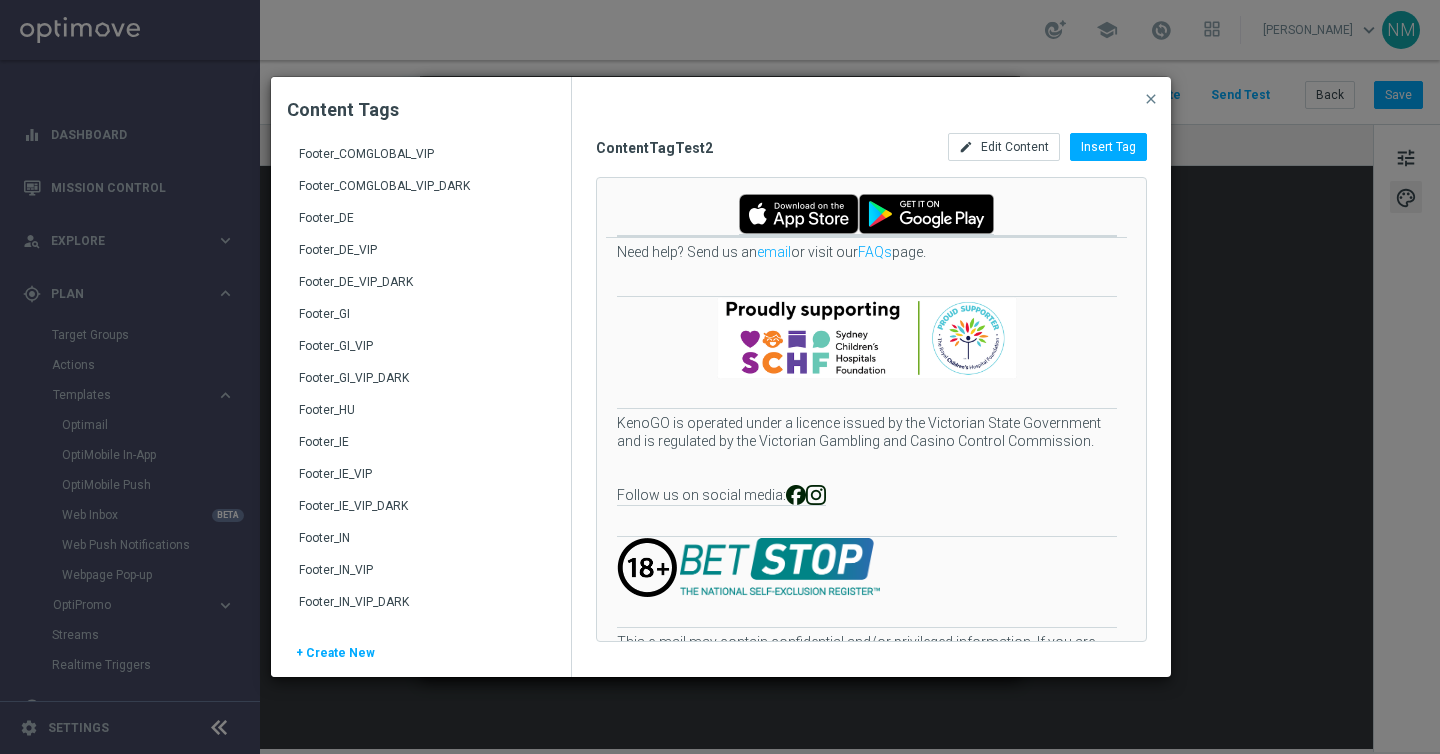 scroll, scrollTop: 496, scrollLeft: 0, axis: vertical 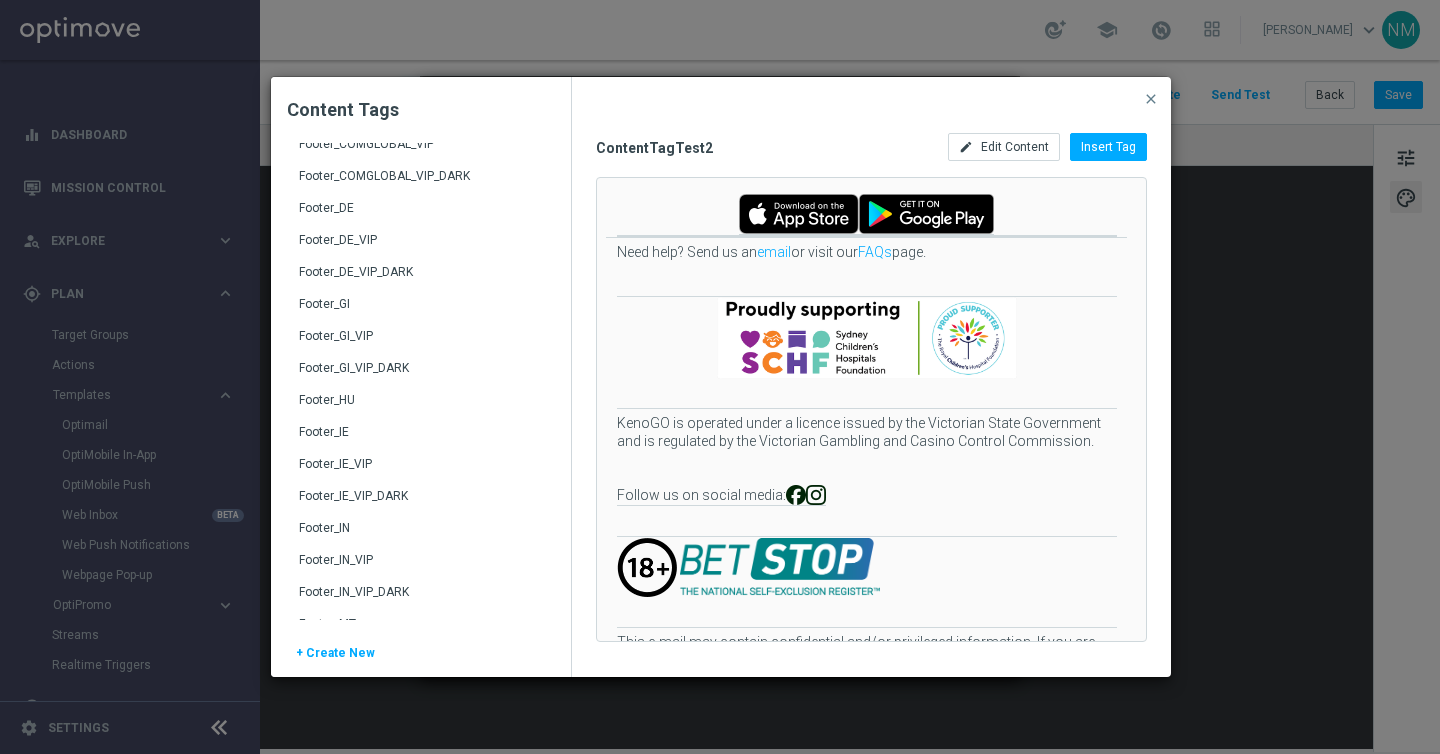 click on "Footer_GI" 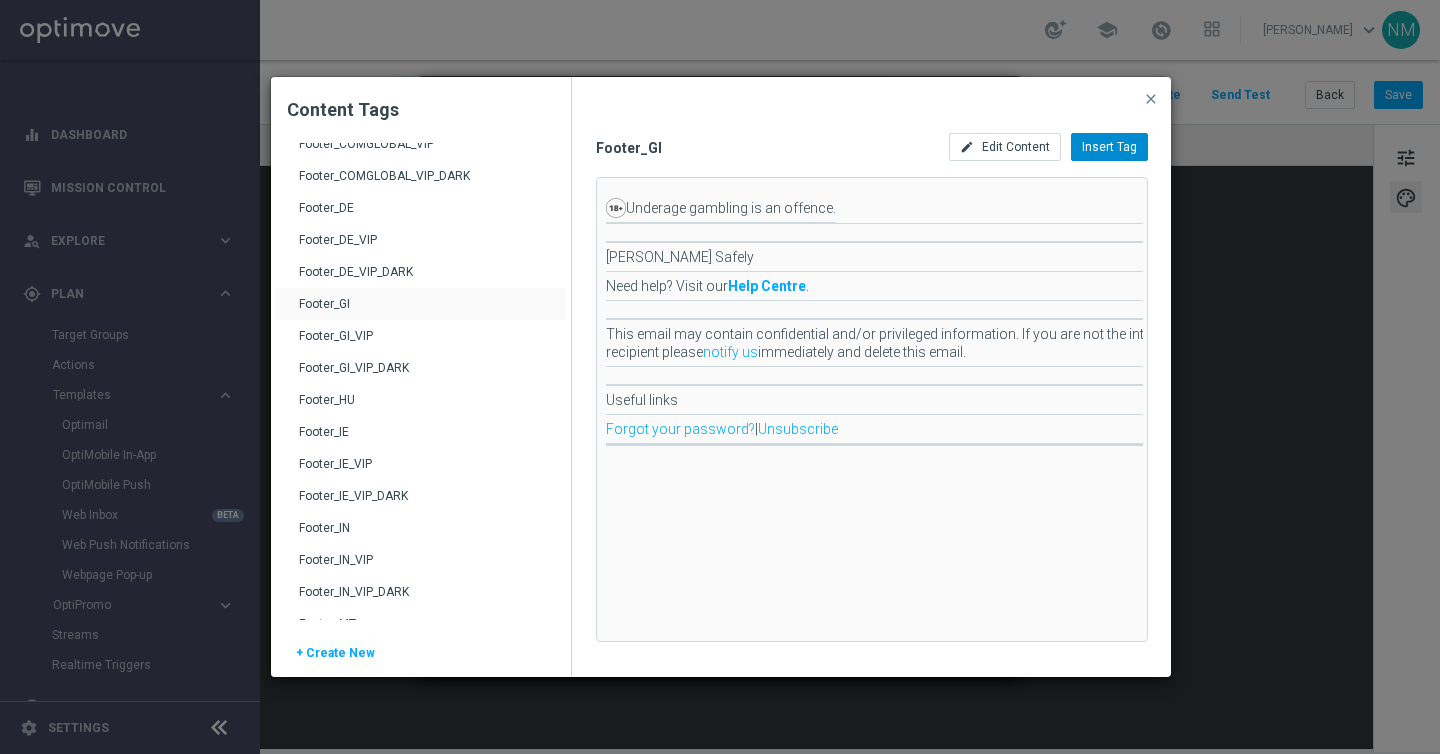 click on "Insert Tag" 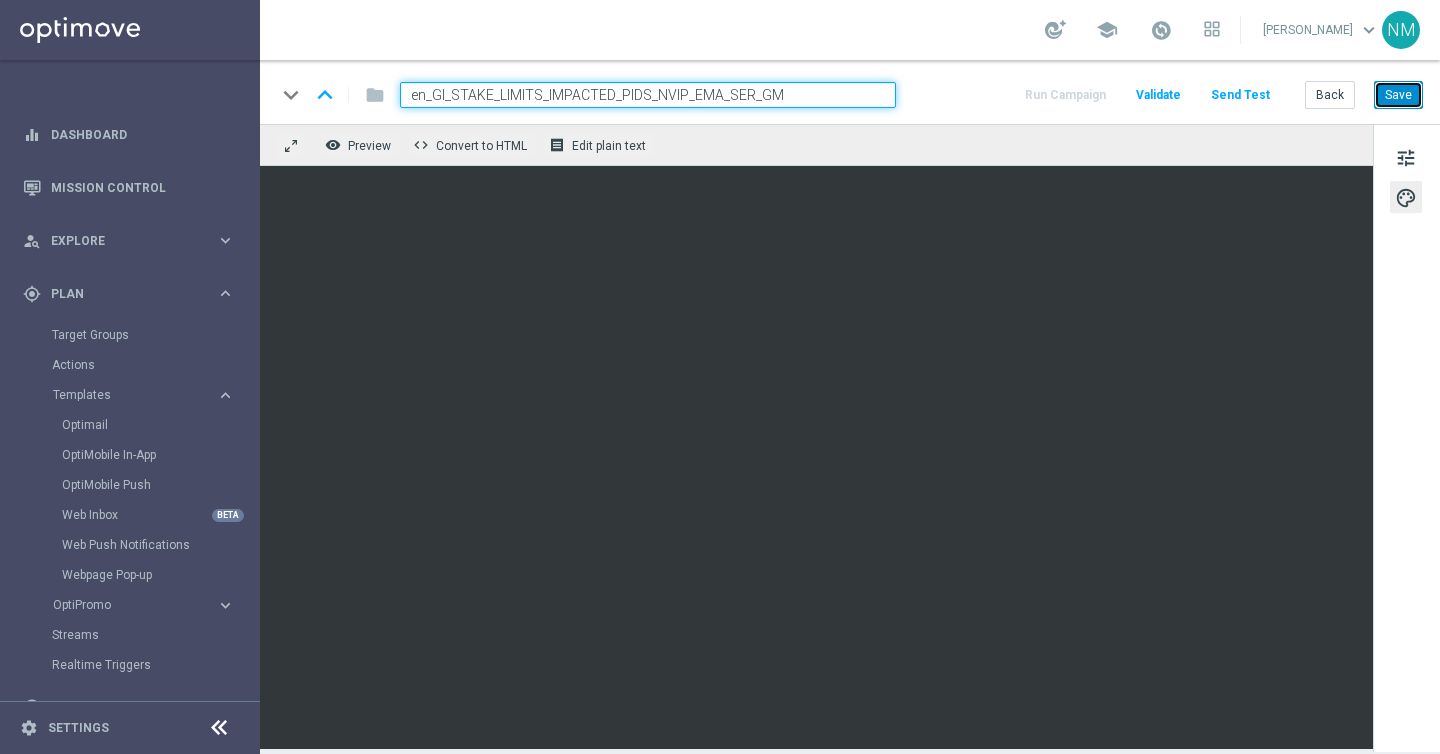 click on "Save" at bounding box center [1398, 95] 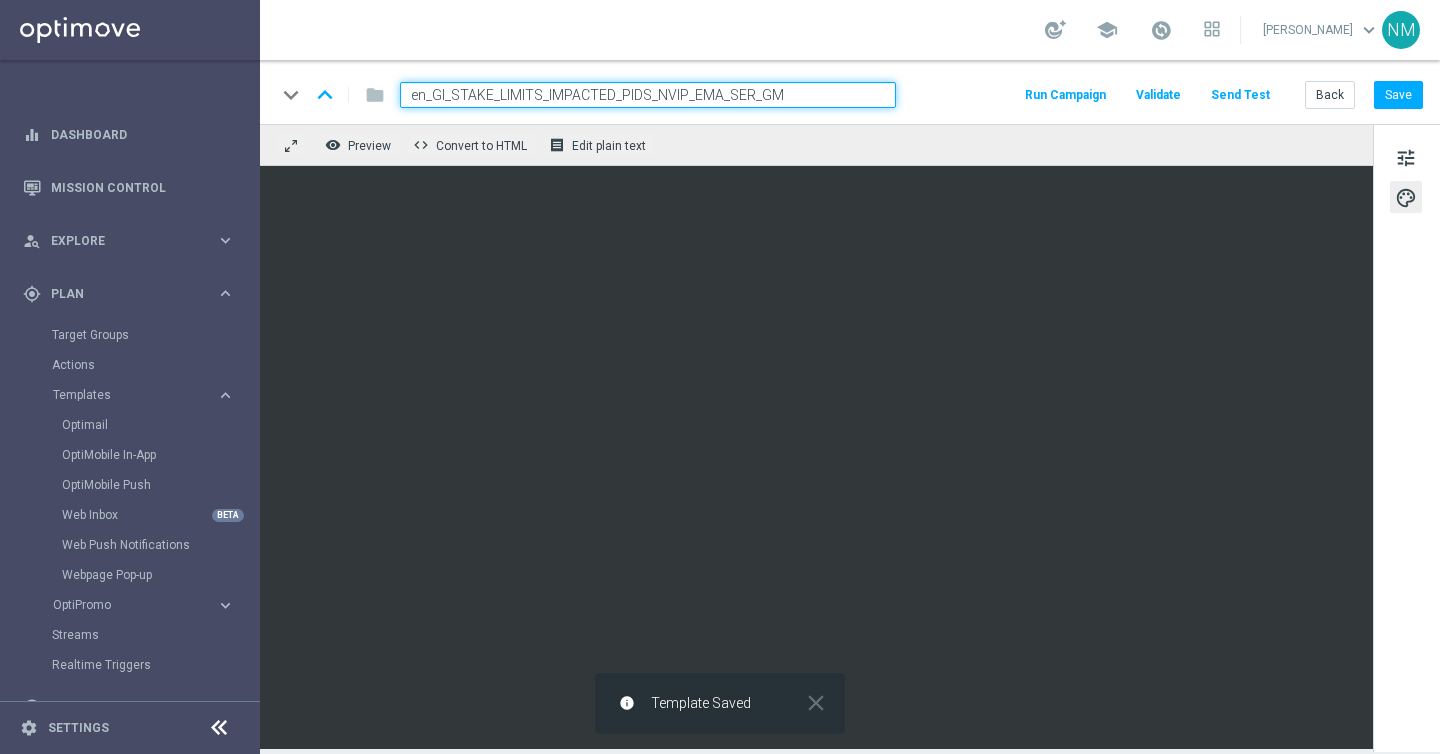 click on "Validate" 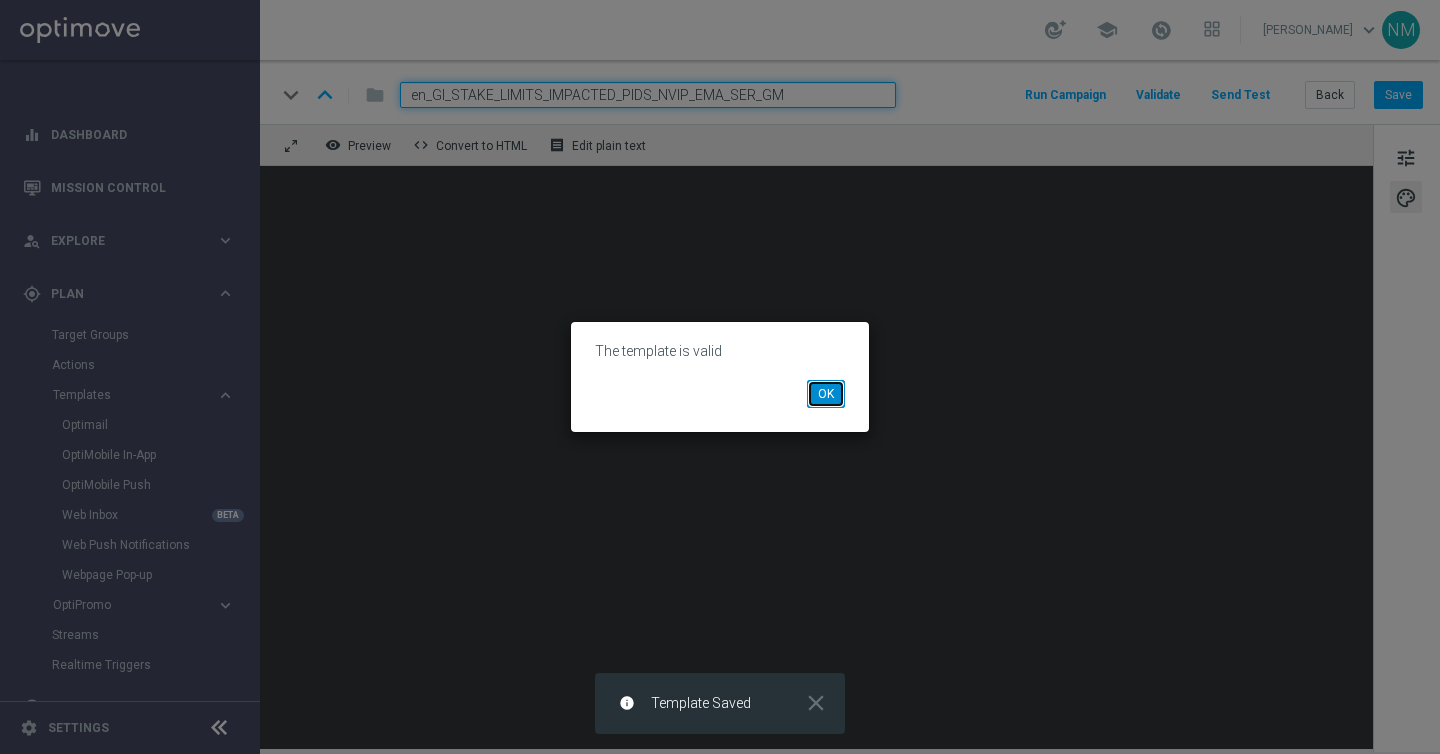 click on "OK" 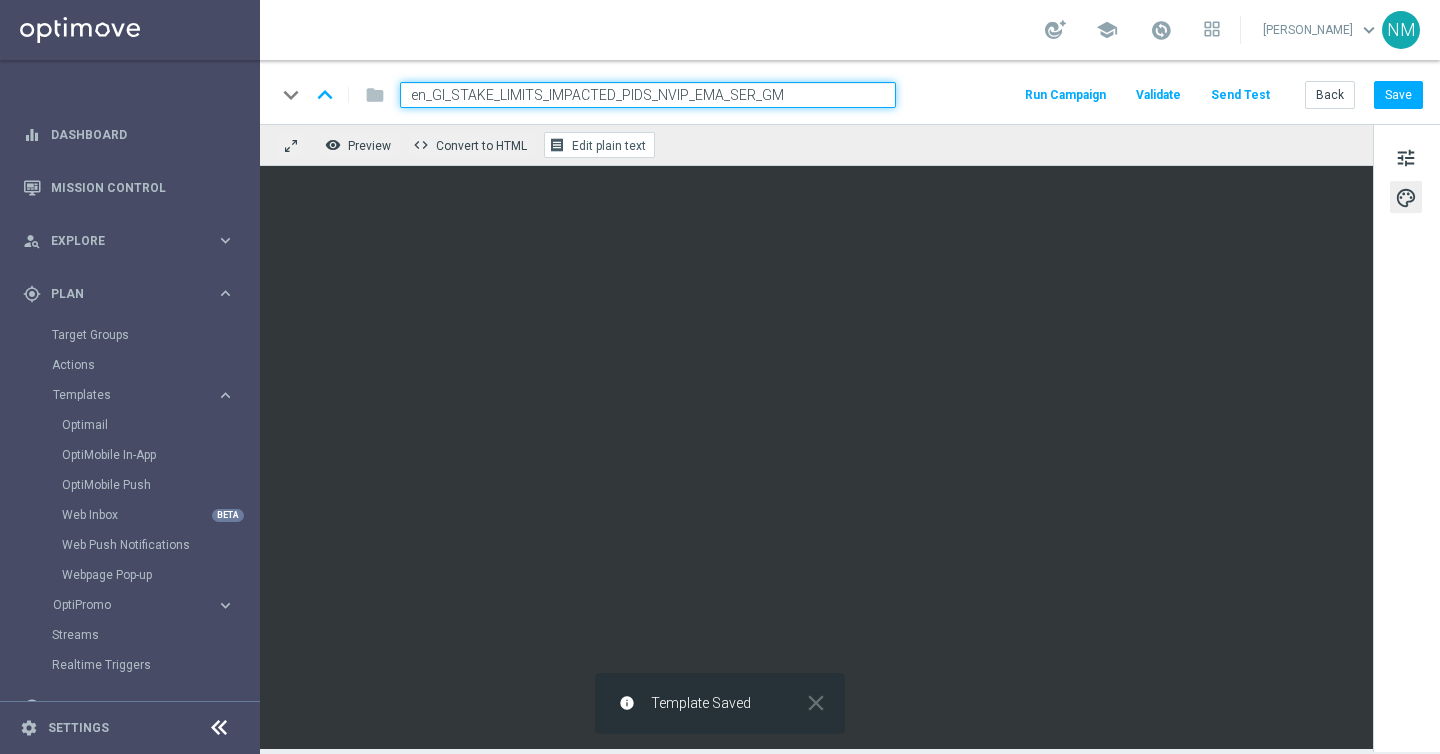 click on "Edit plain text" 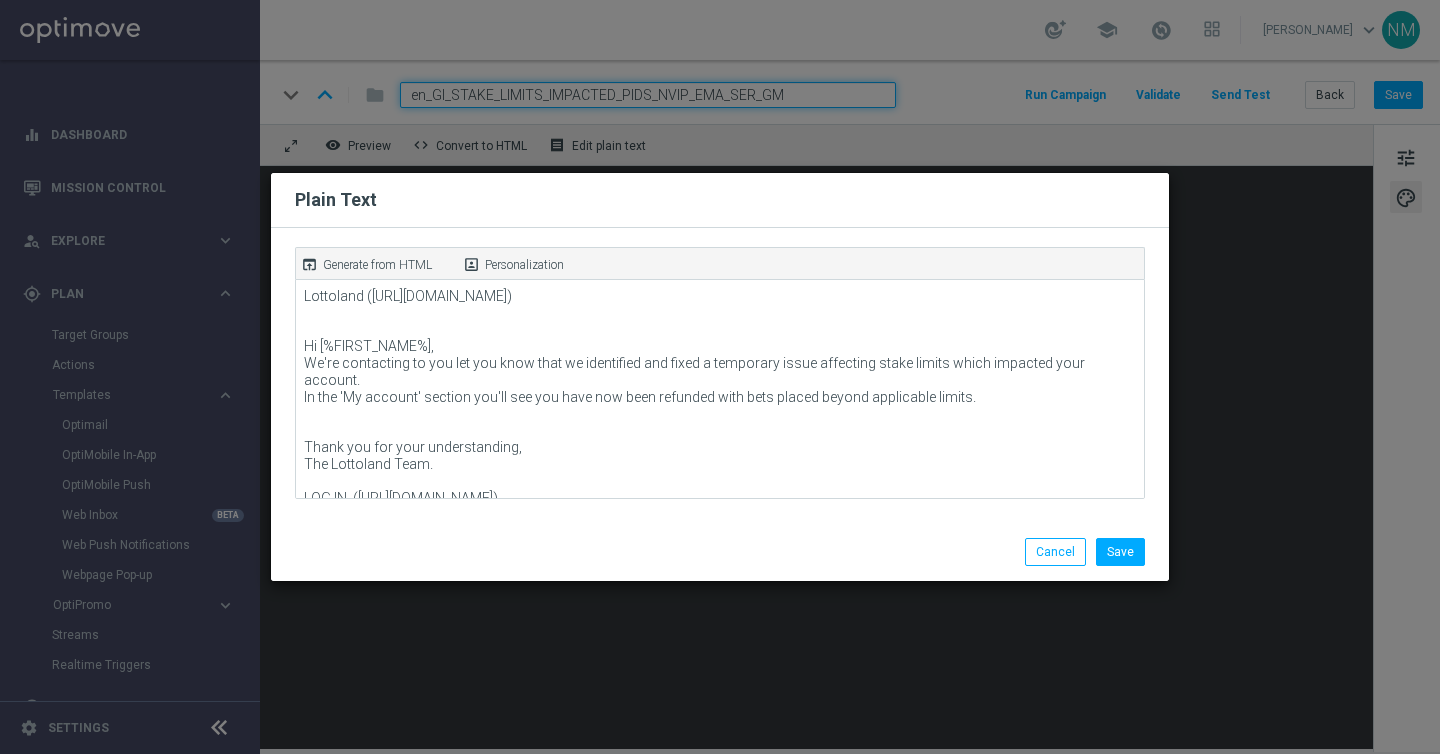 click on "Generate from HTML" 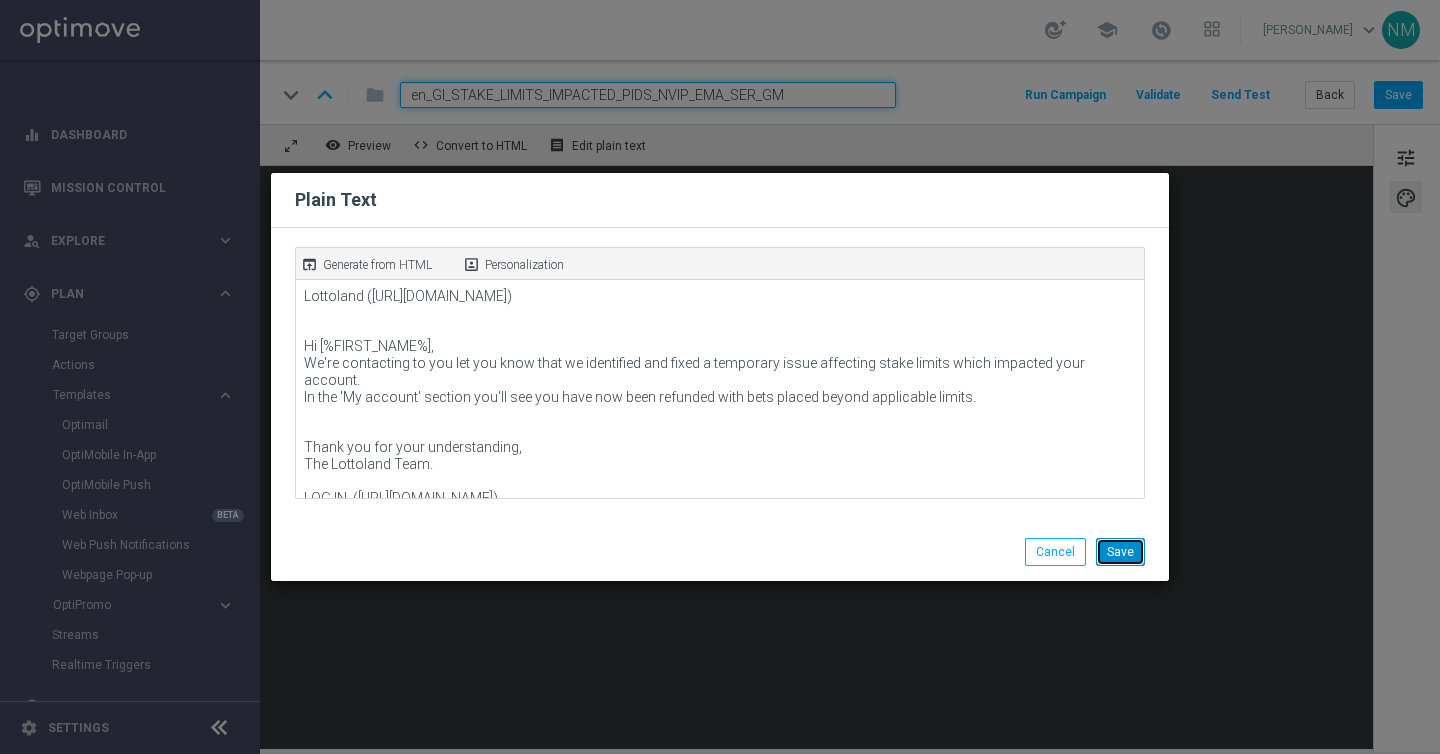 click on "Save" 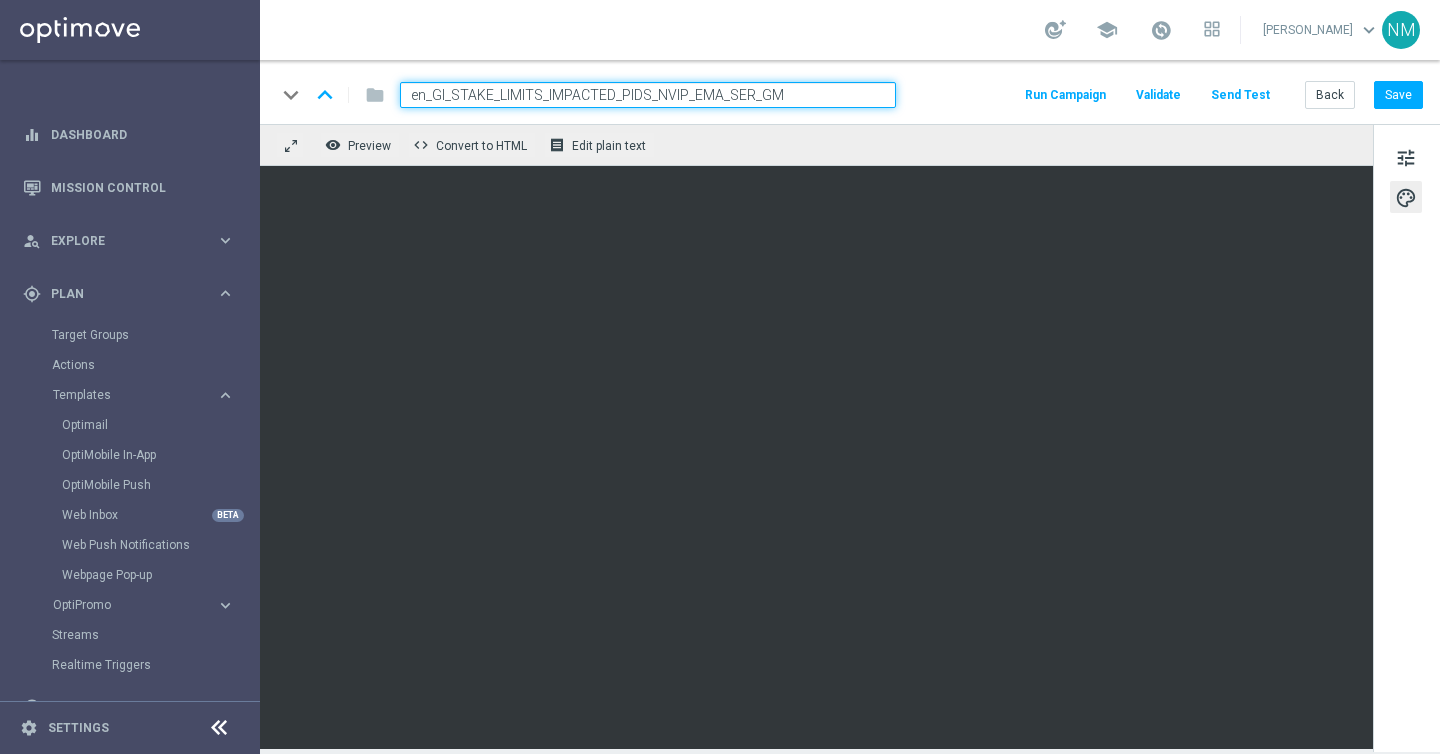 click on "Send Test" 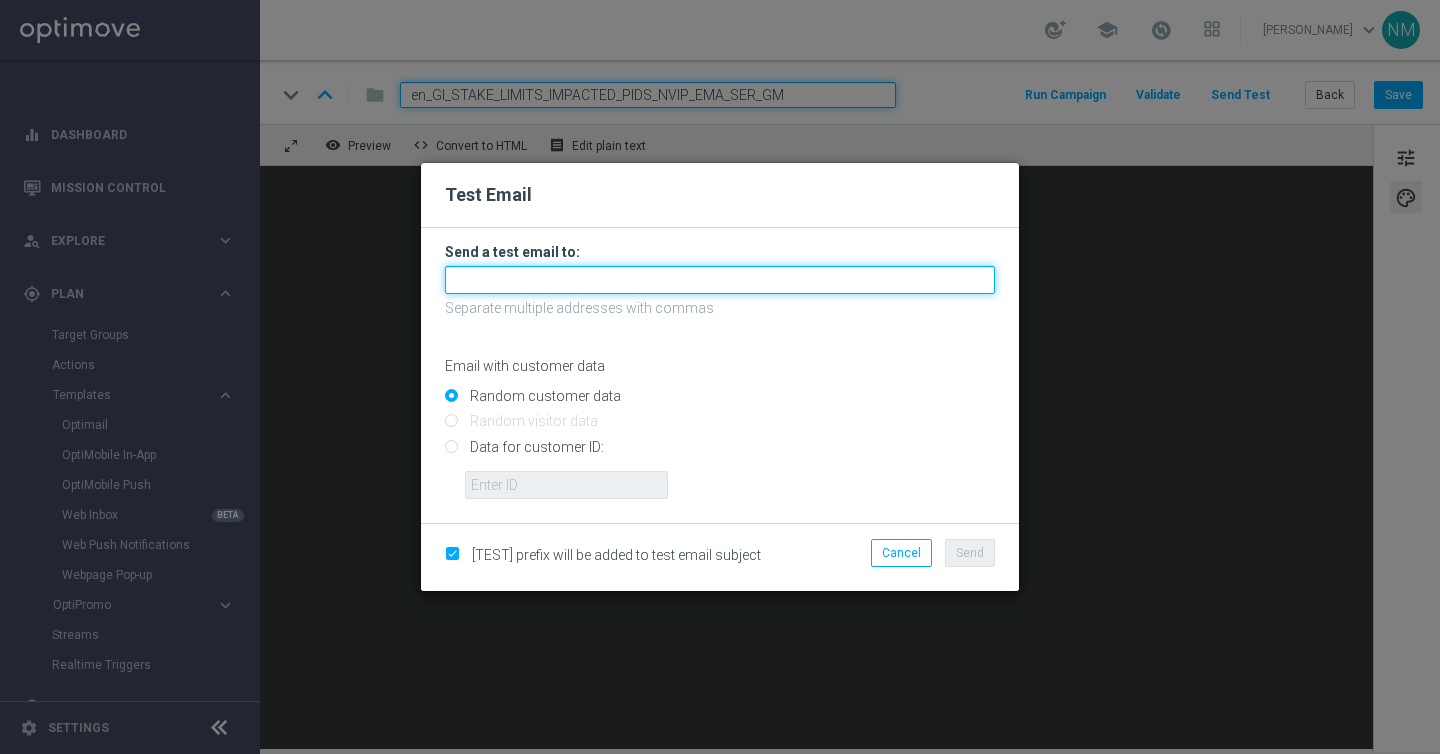 click at bounding box center (720, 280) 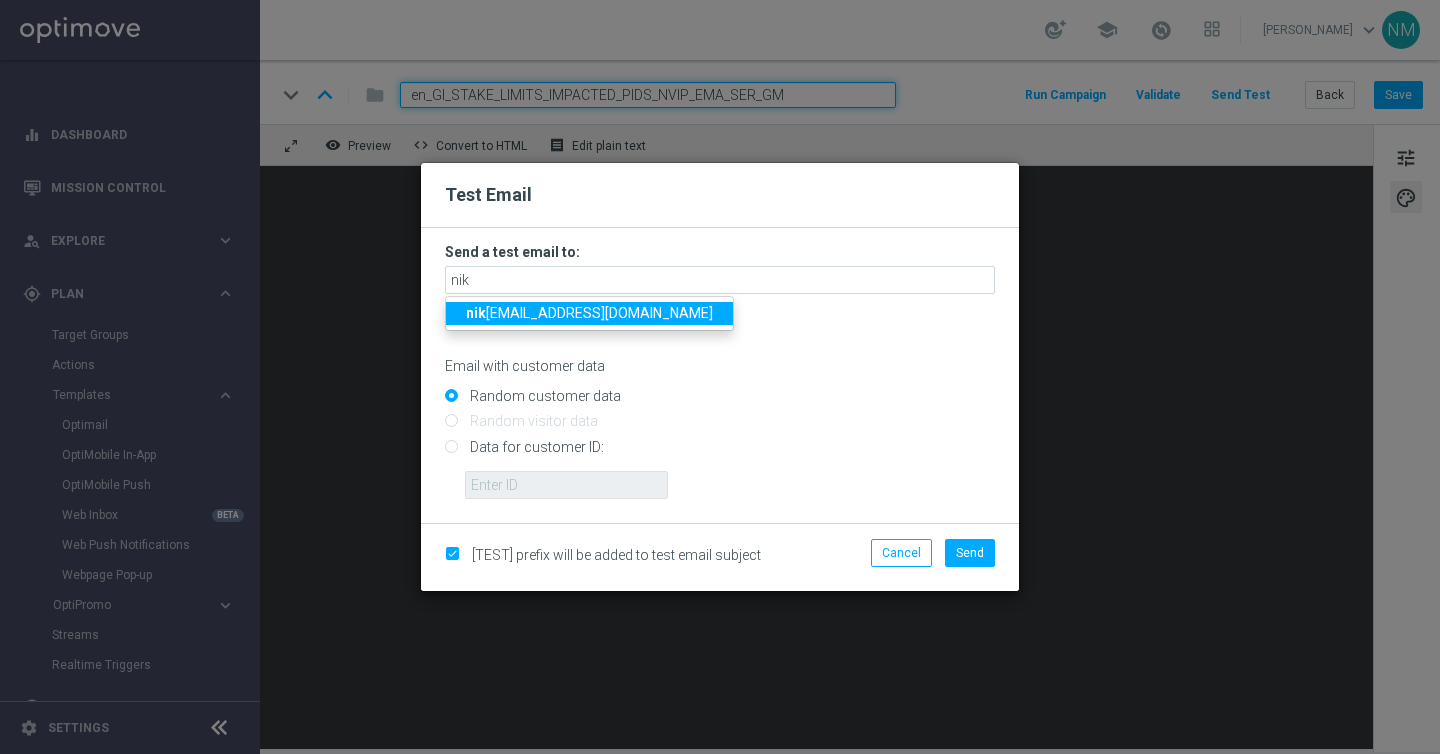 click on "[PERSON_NAME] [PERSON_NAME][EMAIL_ADDRESS][DOMAIN_NAME]" at bounding box center [589, 313] 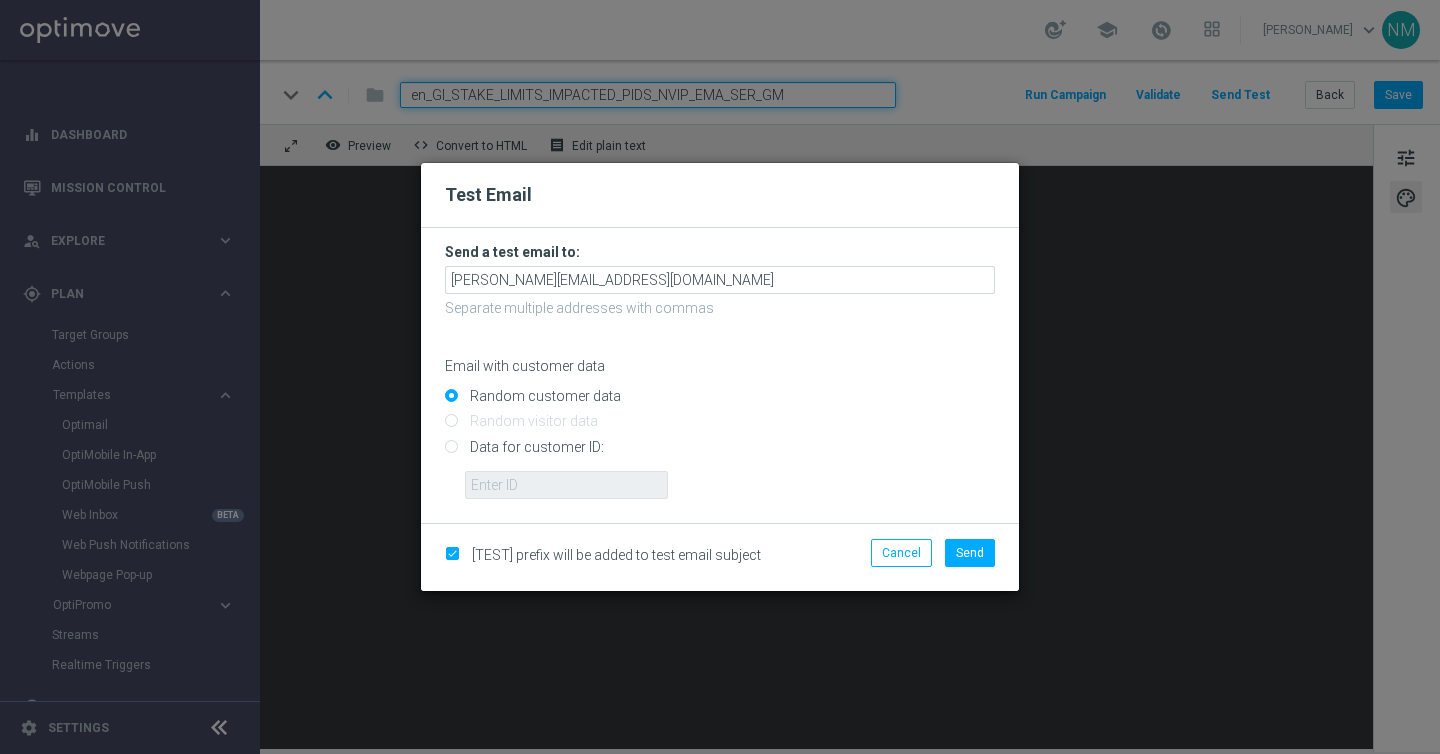 click on "Data for customer ID:" at bounding box center [720, 455] 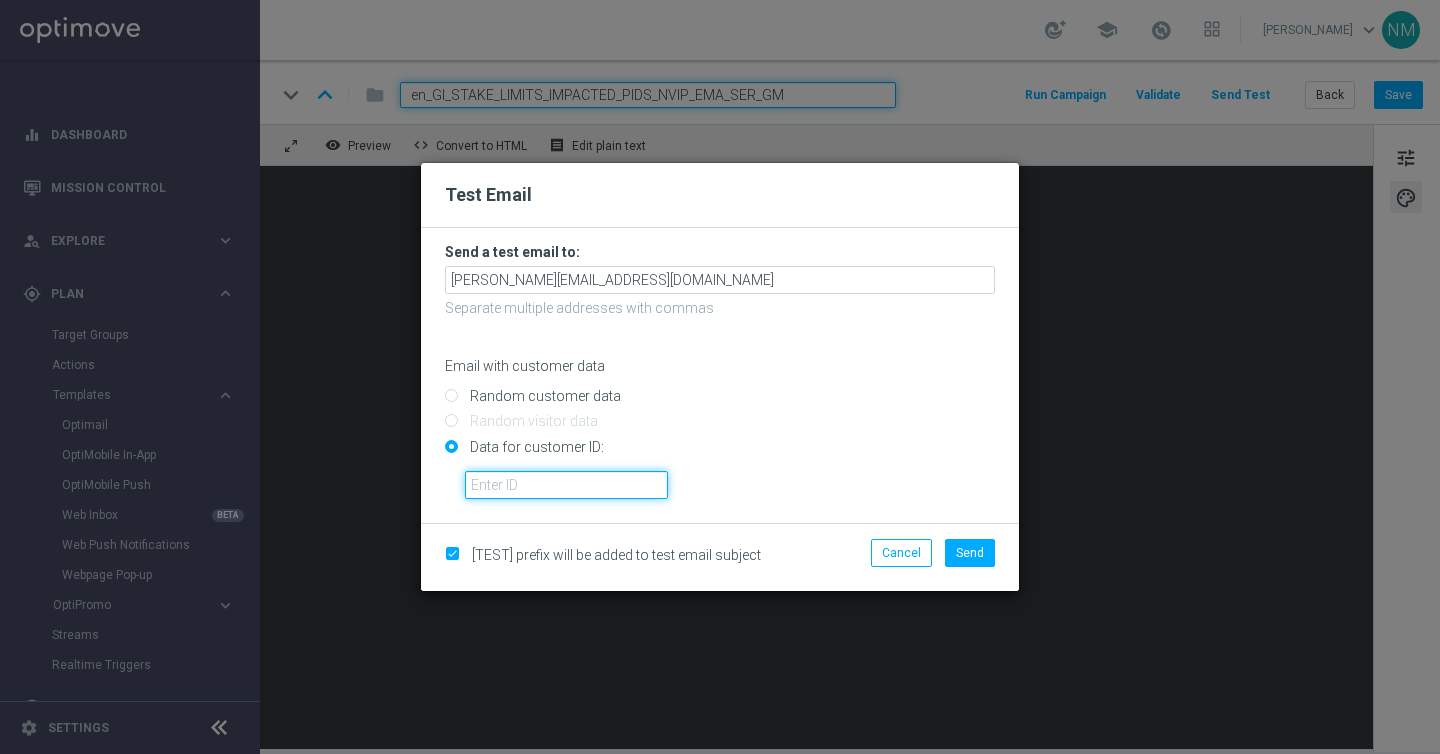 click at bounding box center [566, 485] 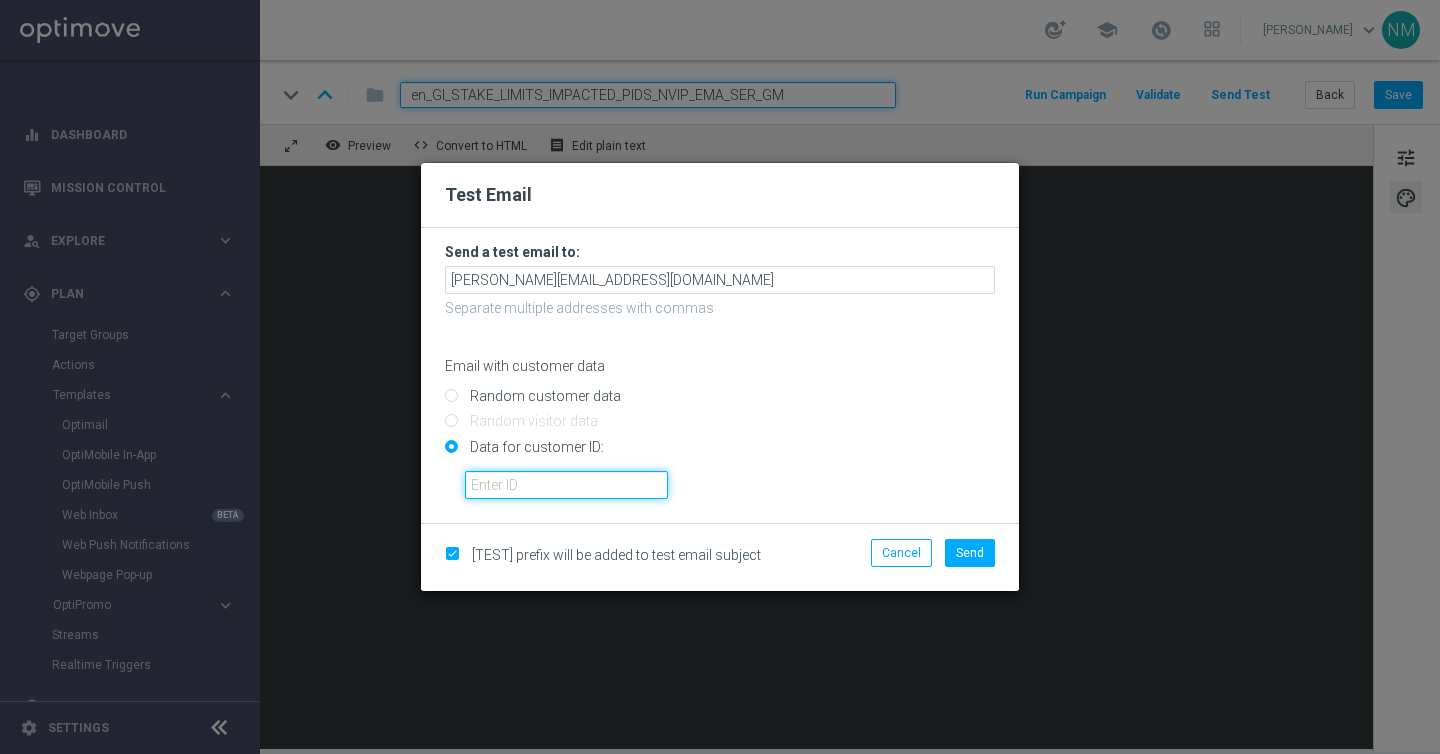 paste on "223911764" 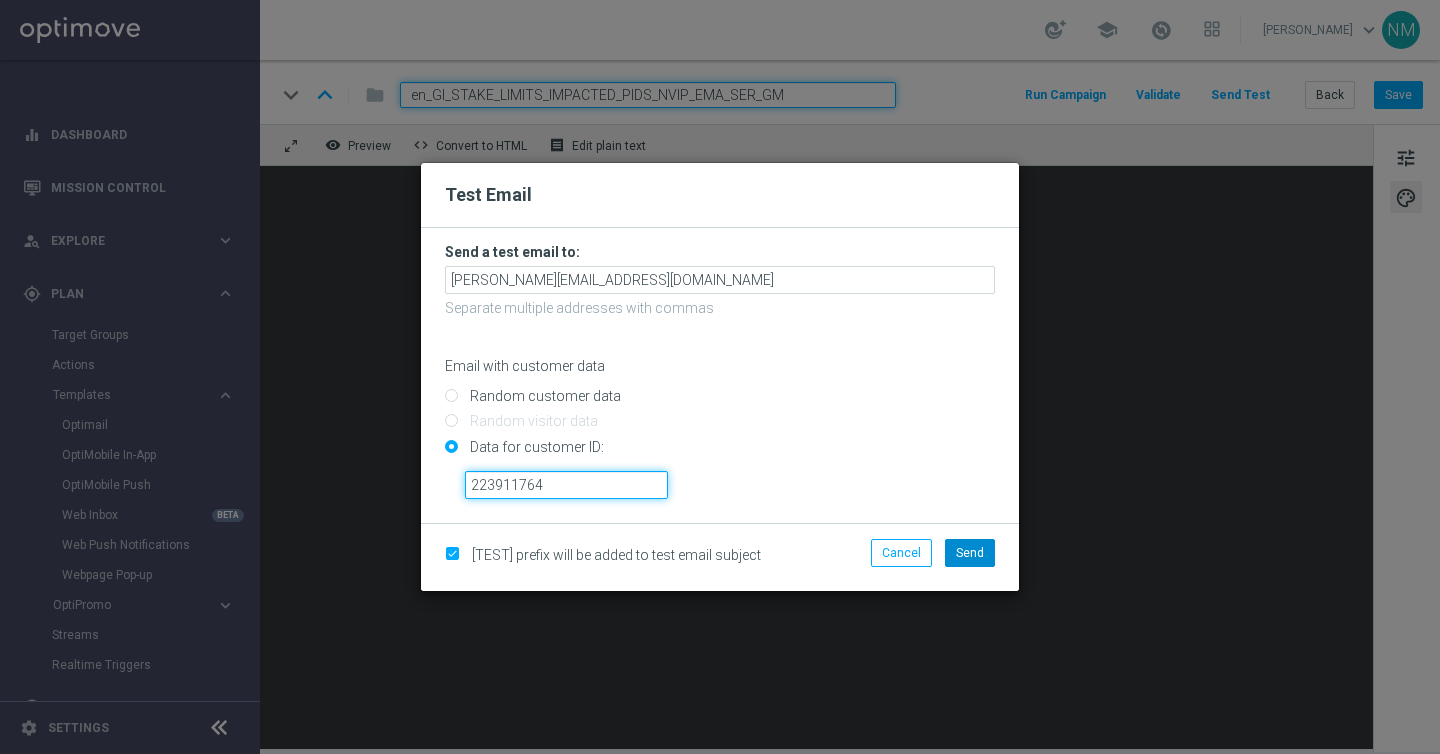 type on "223911764" 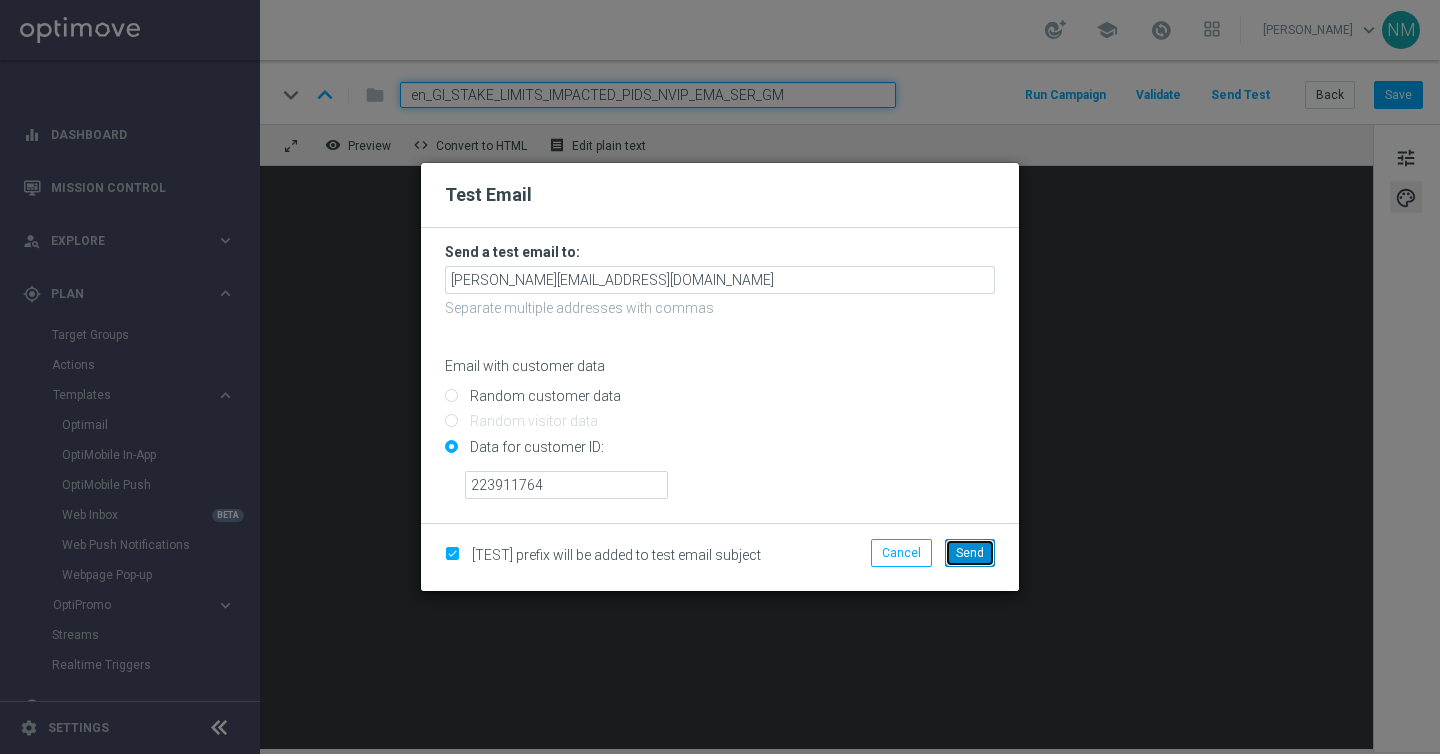 click on "Send" 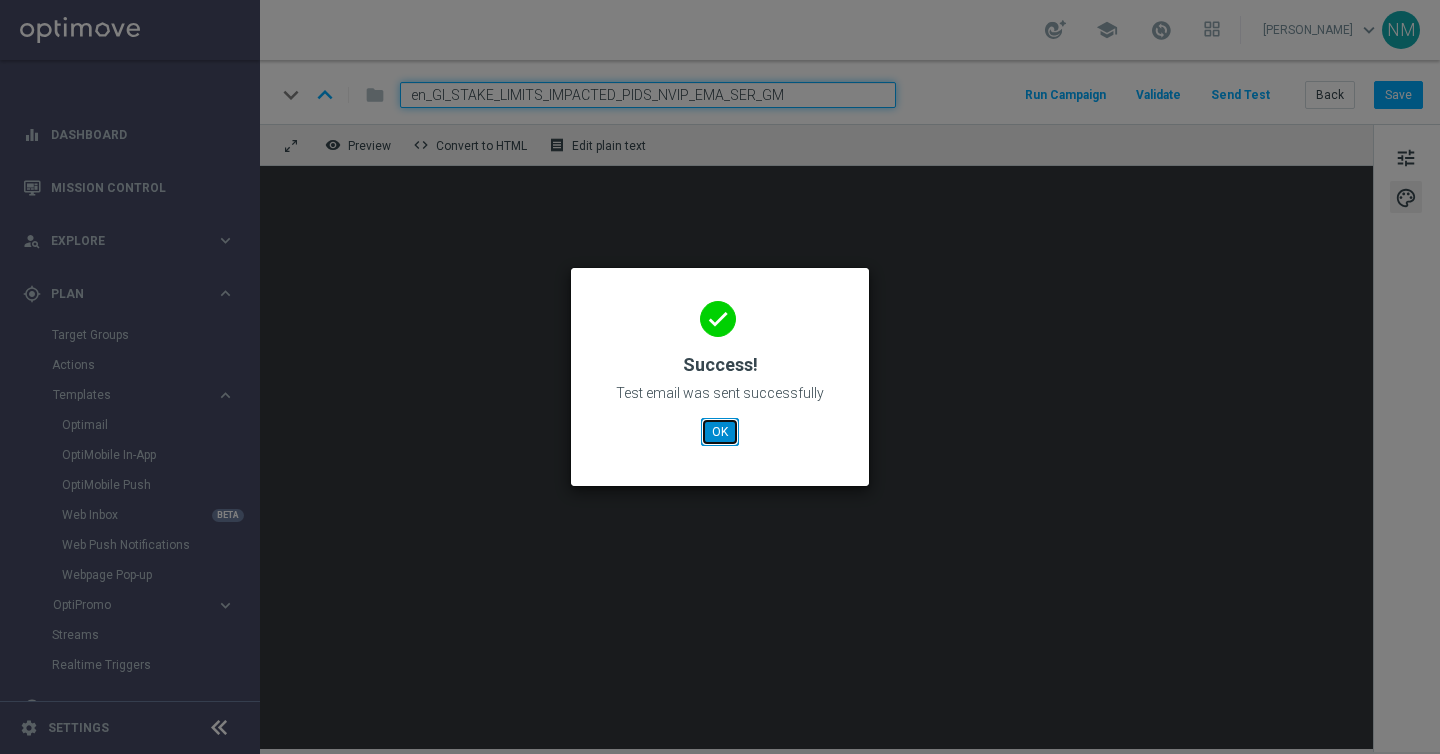 click on "OK" 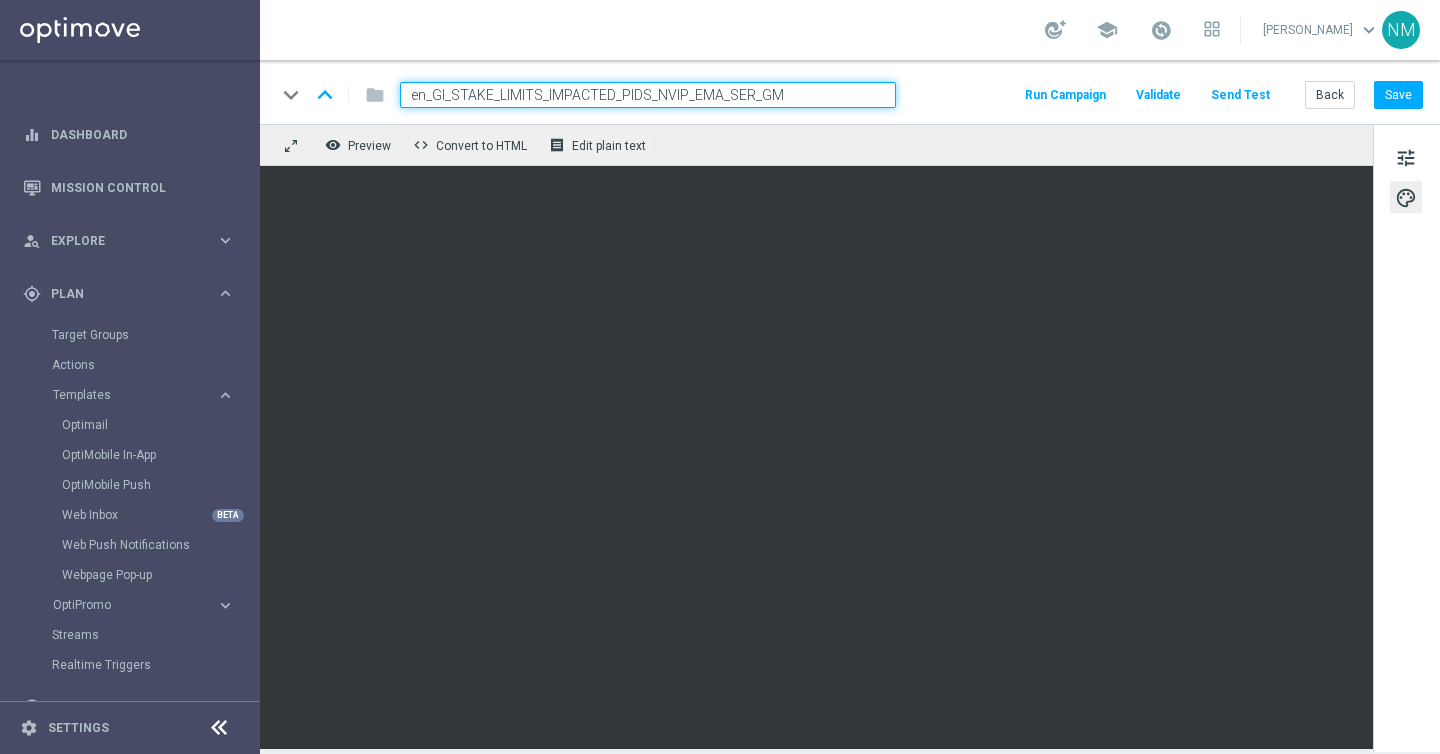 click on "Send Test" 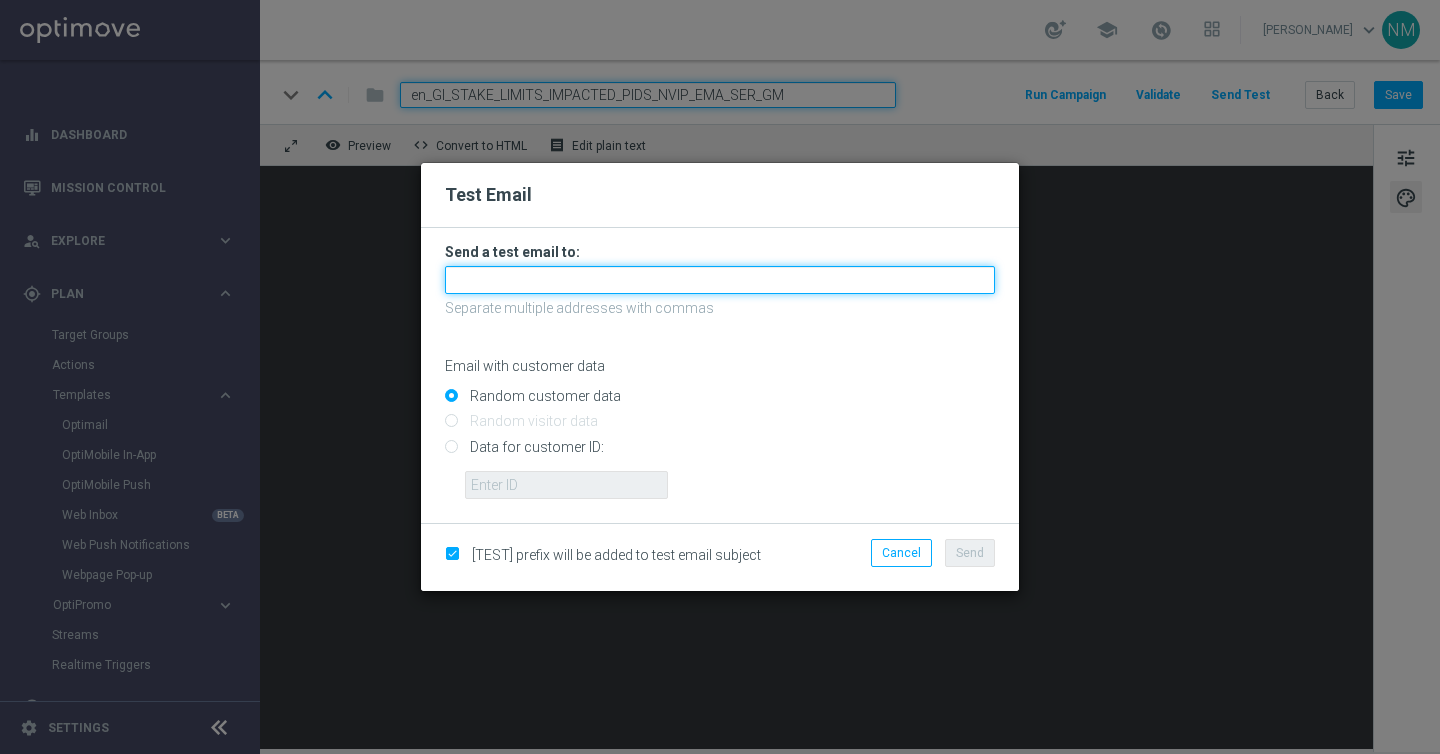 click at bounding box center (720, 280) 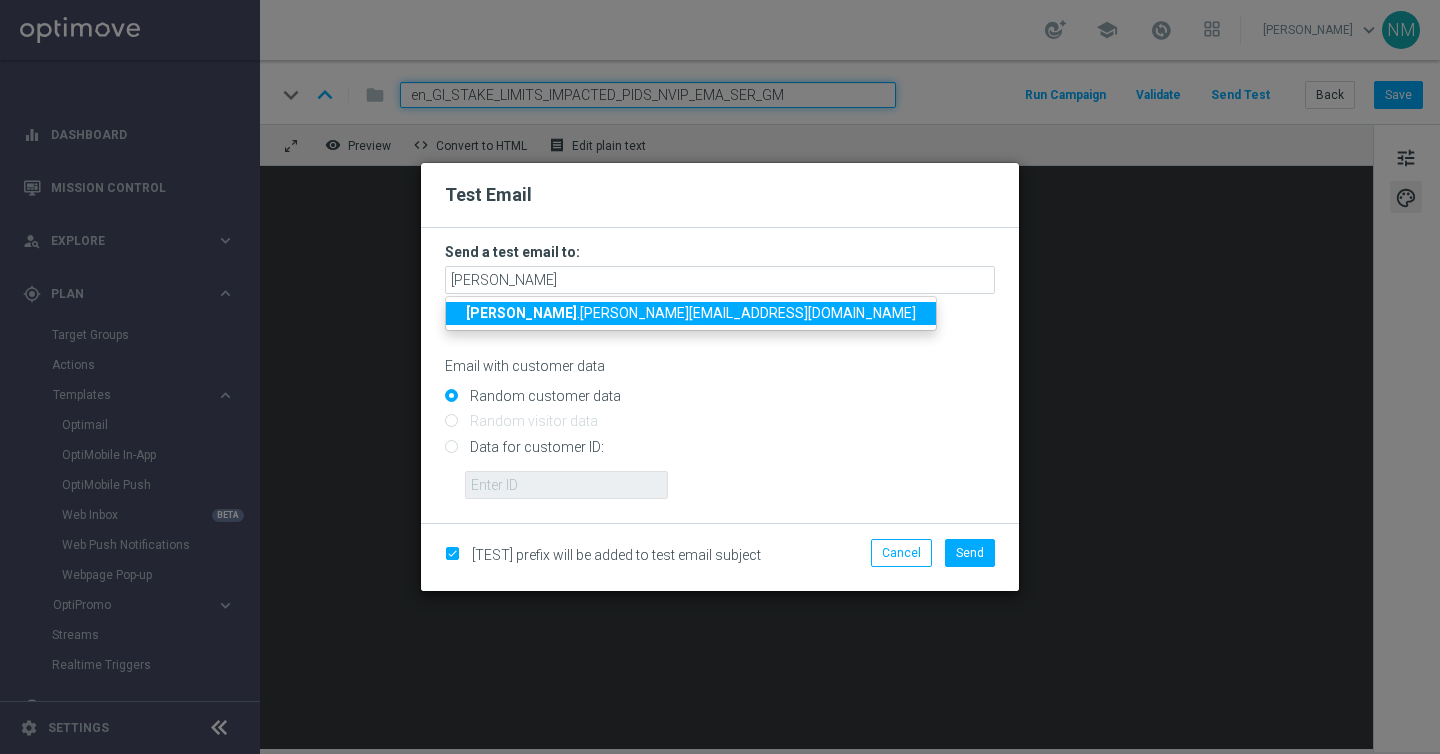 click on "[PERSON_NAME] .[PERSON_NAME][EMAIL_ADDRESS][DOMAIN_NAME]" at bounding box center [691, 313] 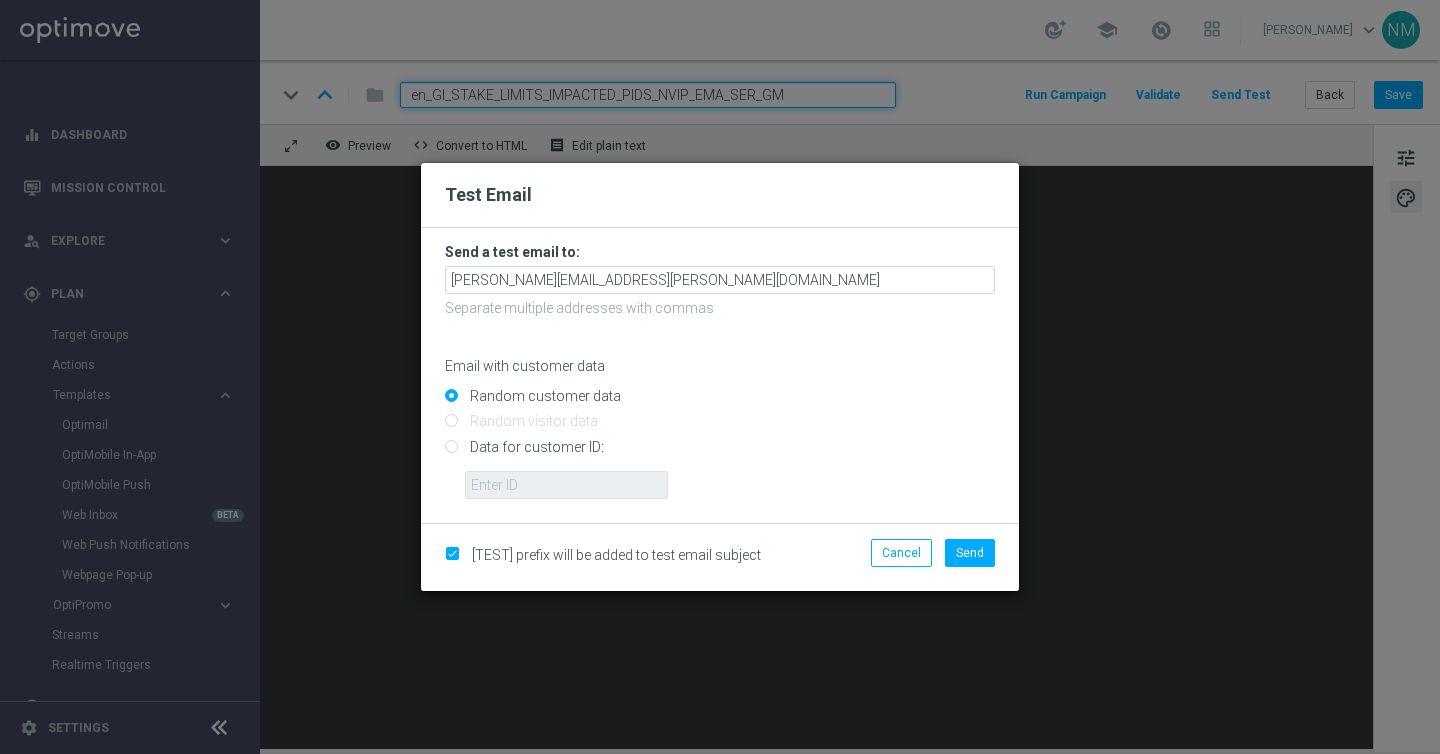 click on "Data for customer ID:" at bounding box center [720, 455] 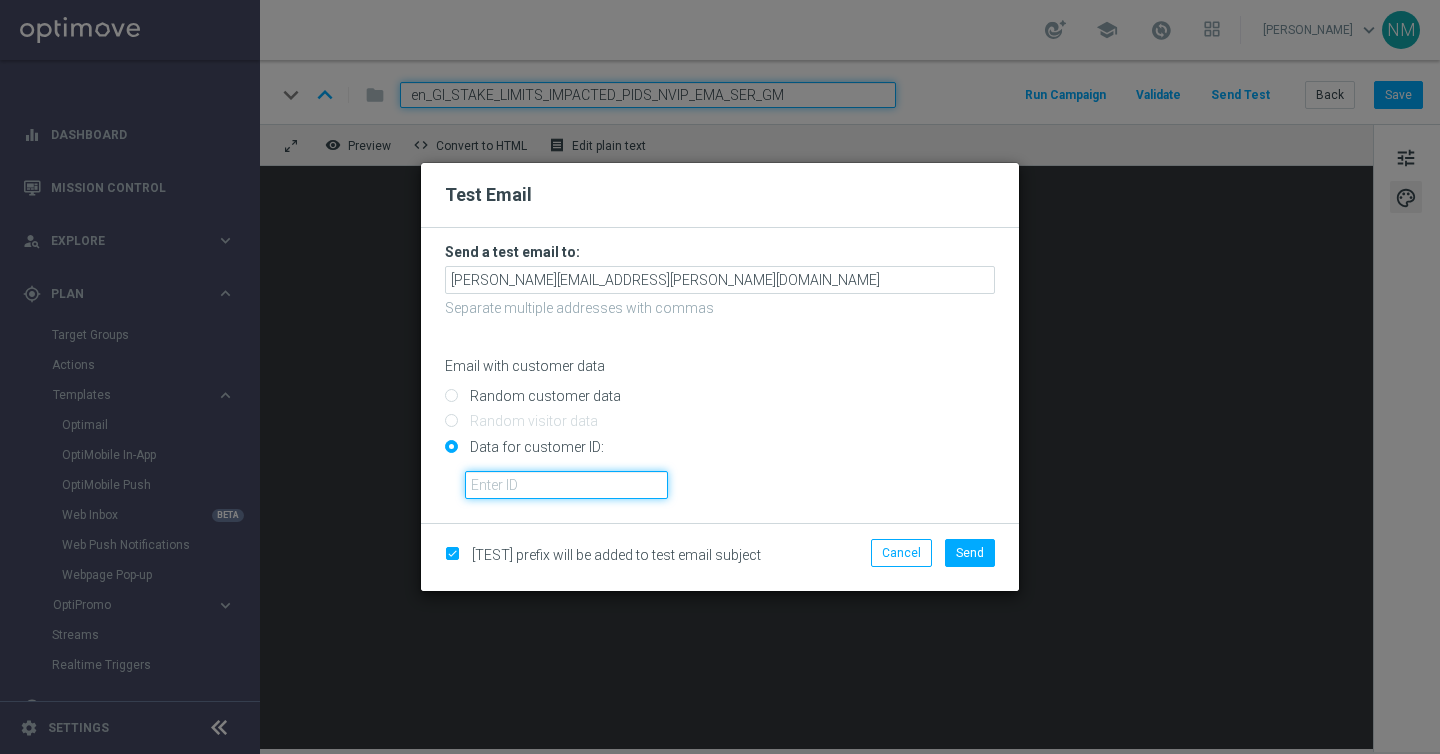 click at bounding box center (566, 485) 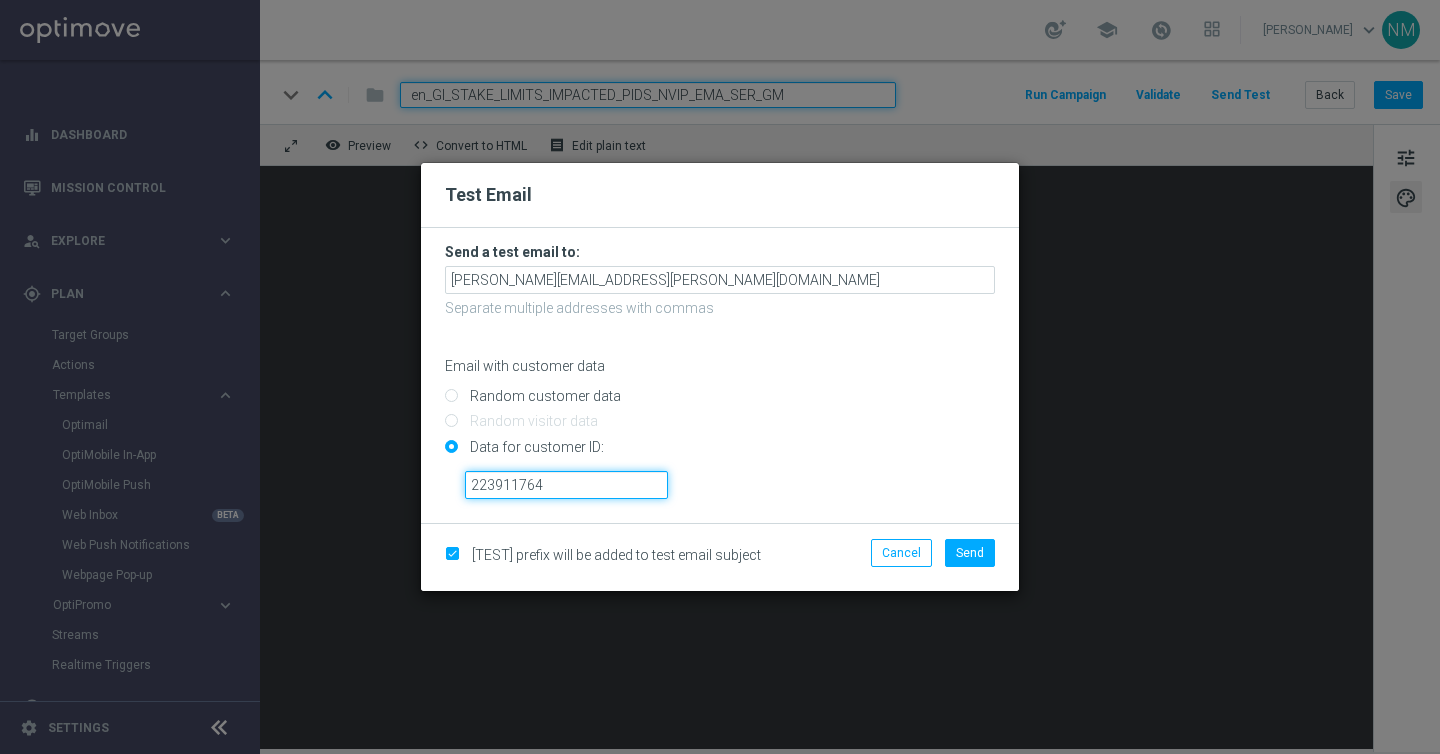 type on "223911764" 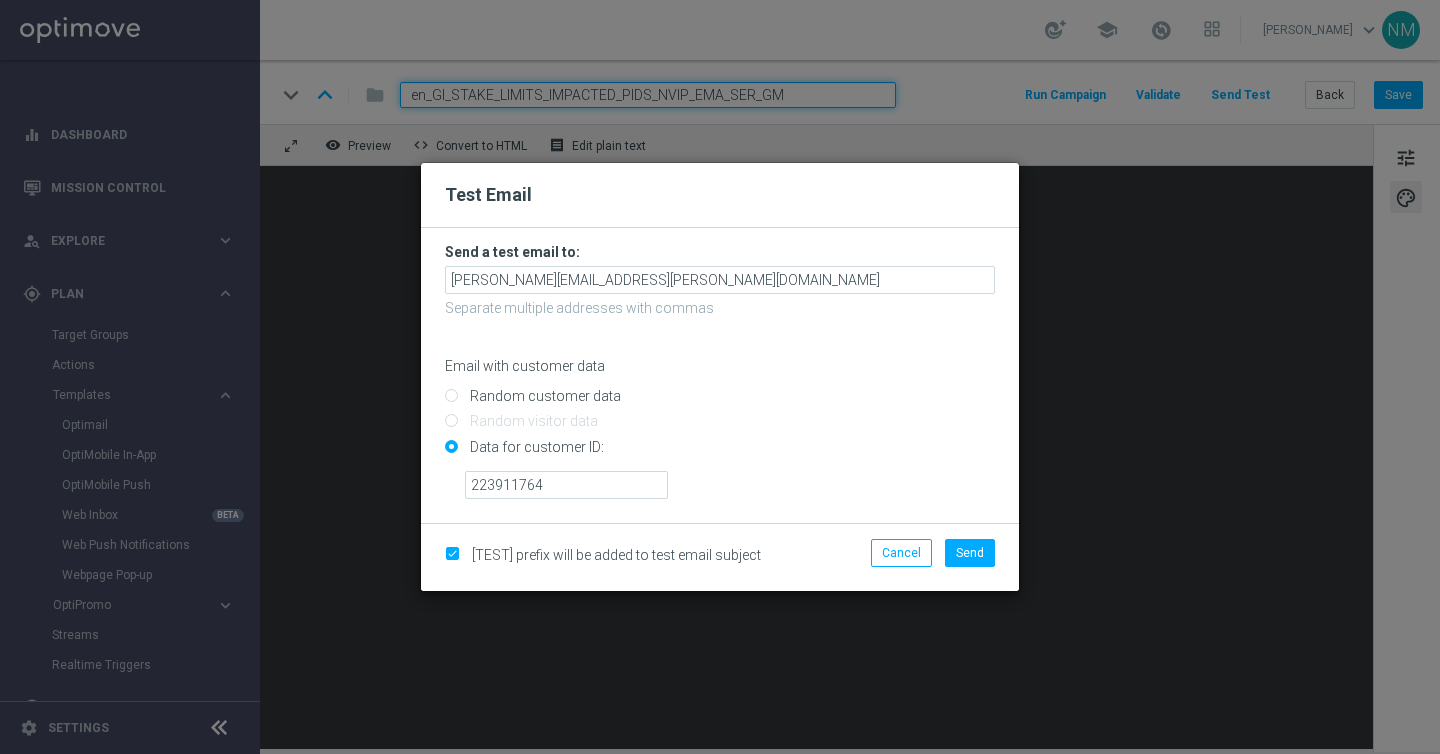 click on "Cancel
Send" 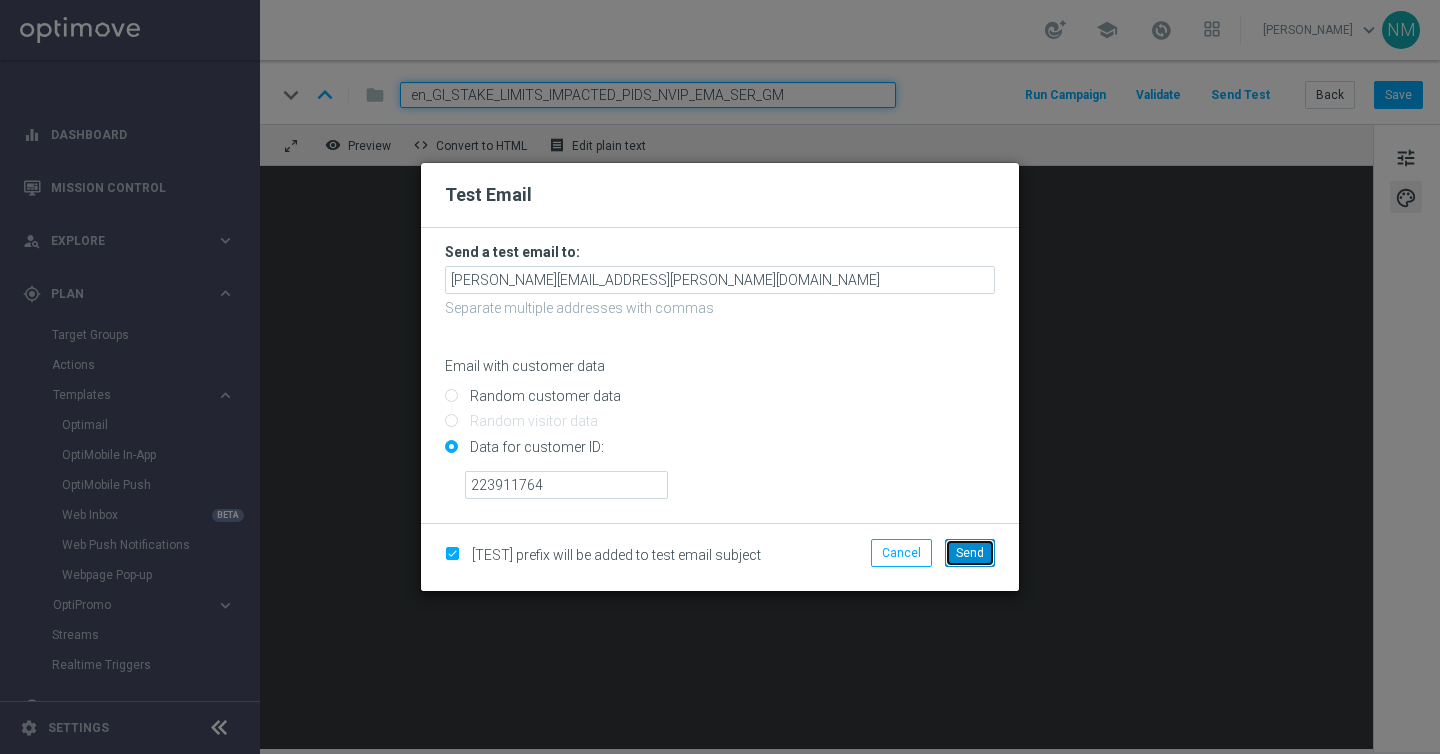 click on "Send" 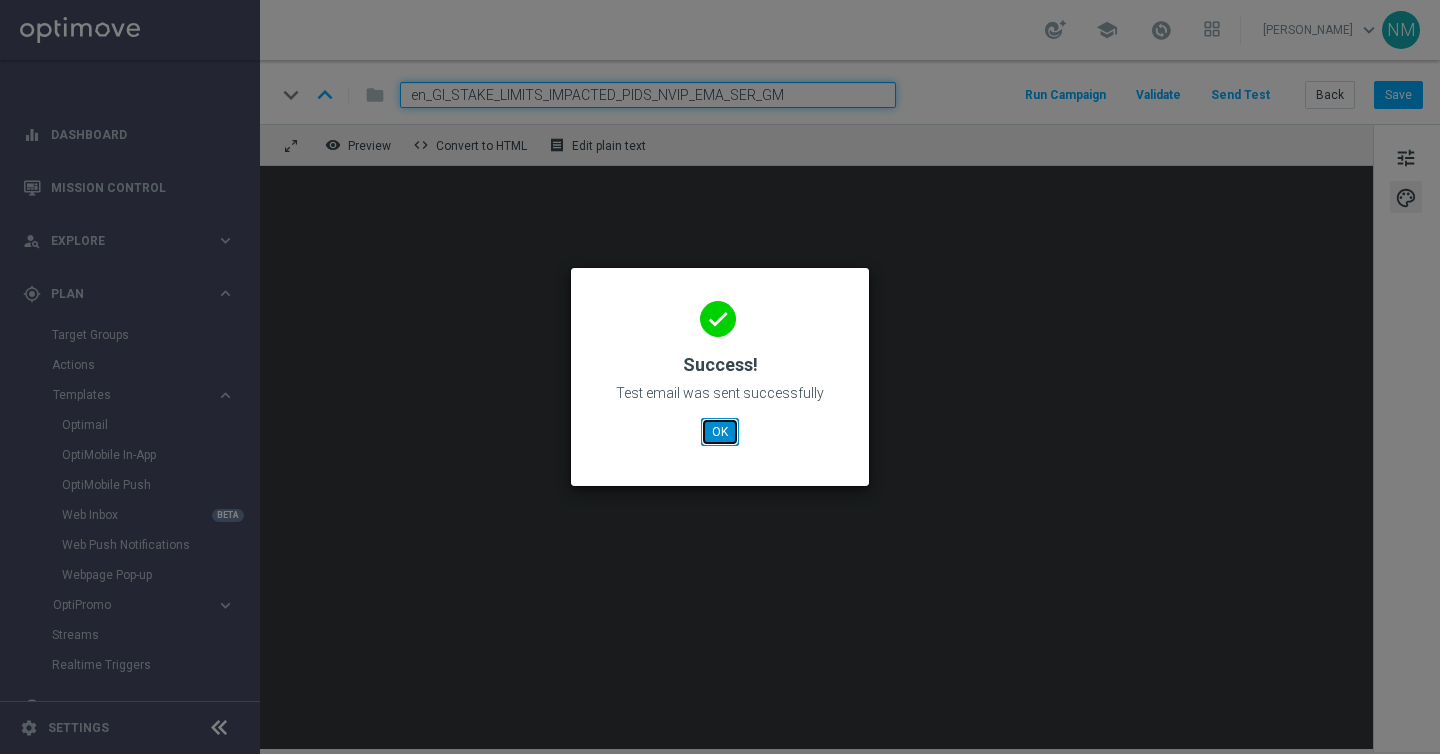 click on "OK" 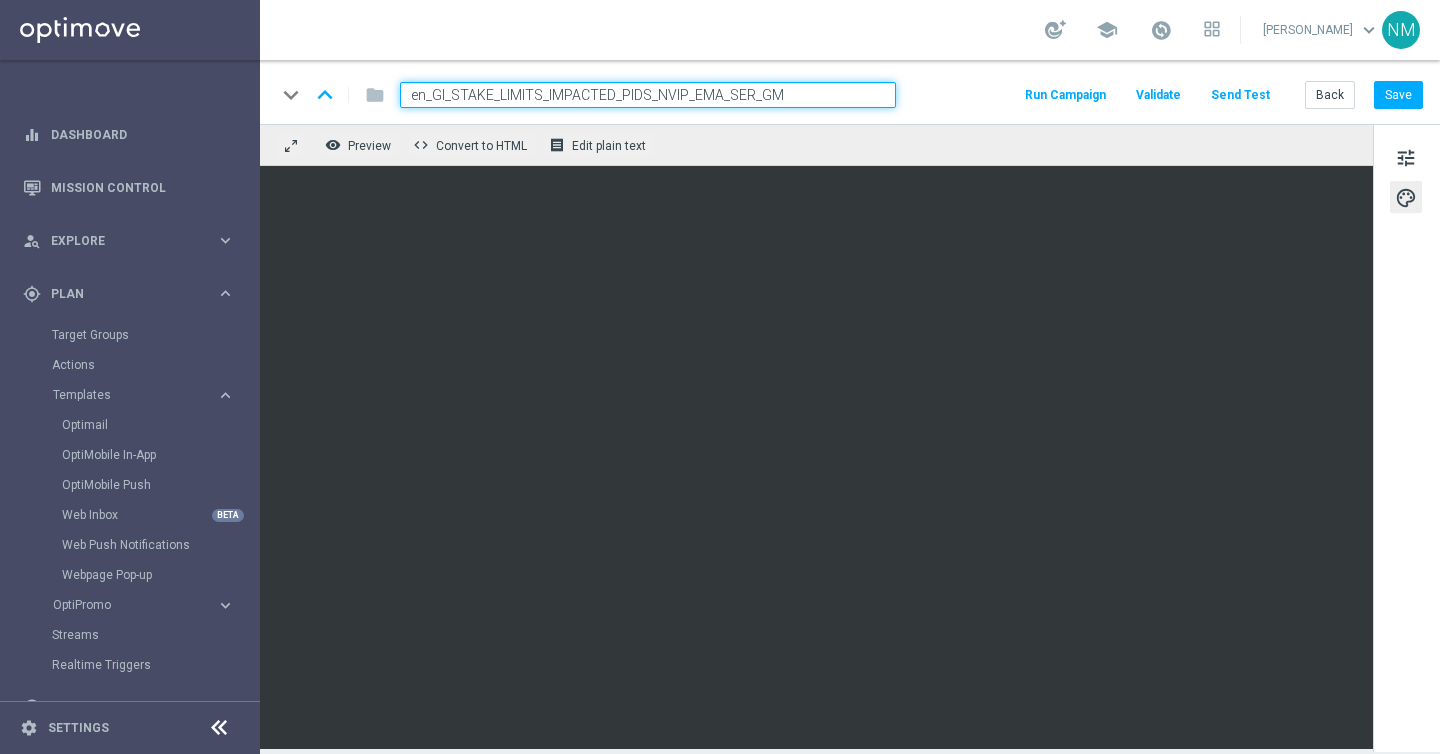 click on "Send Test" 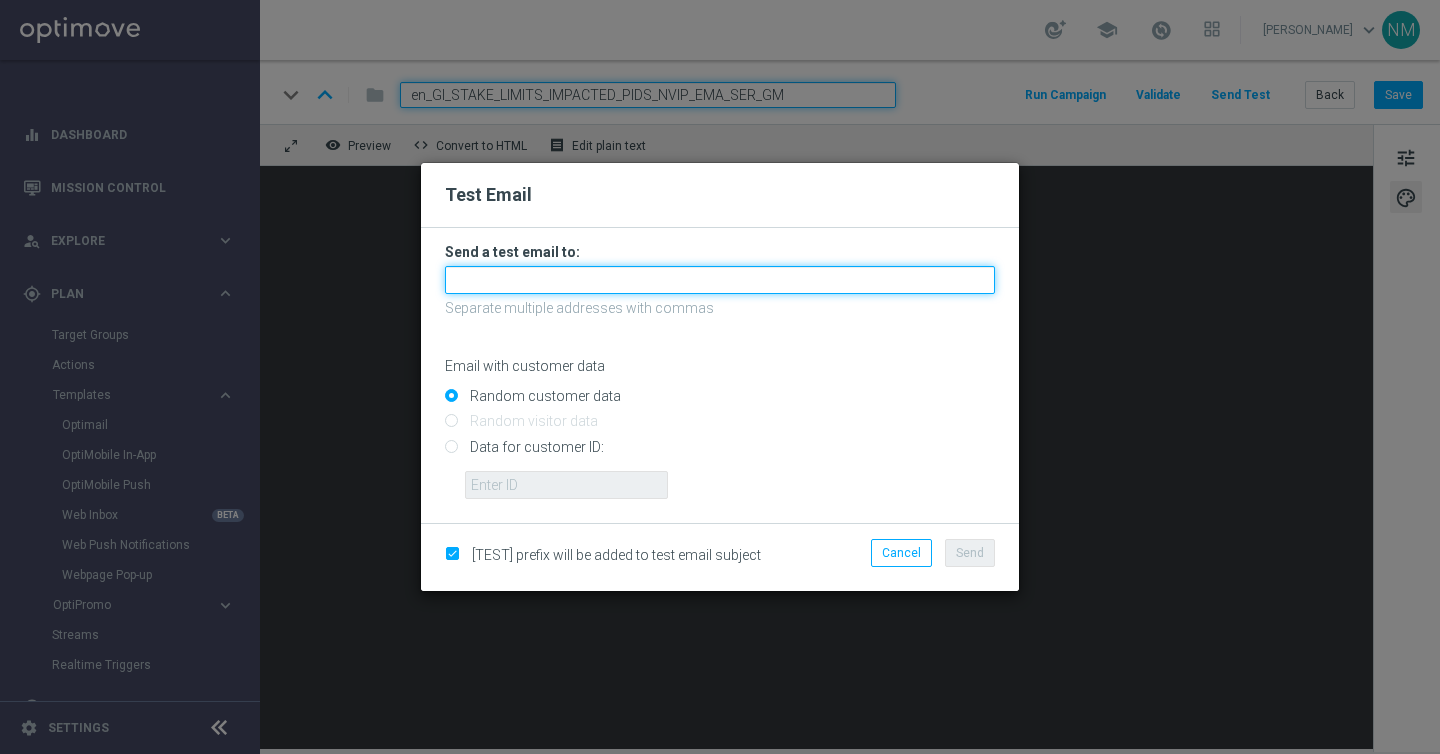 click at bounding box center (720, 280) 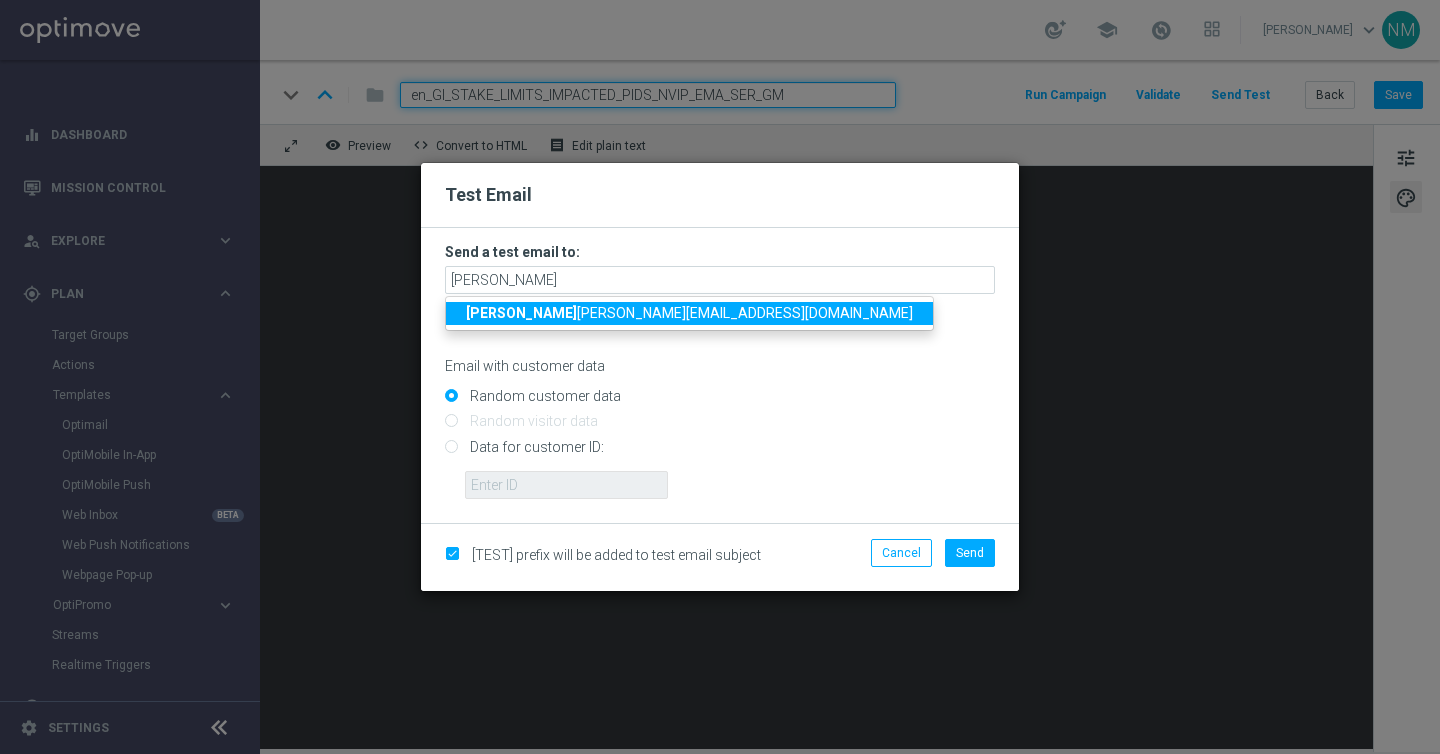 click on "rick [EMAIL_ADDRESS][DOMAIN_NAME]" at bounding box center [689, 313] 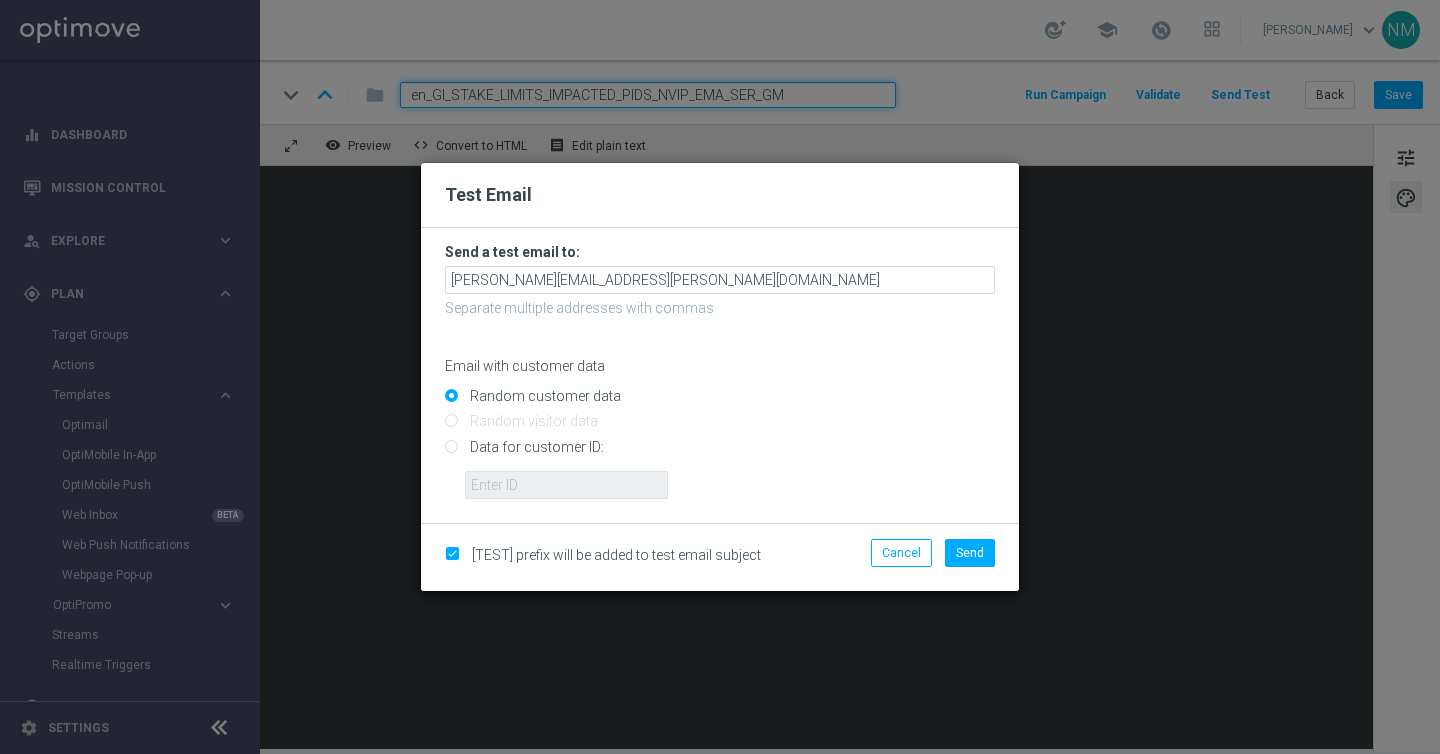 click on "Data for customer ID:" at bounding box center (720, 455) 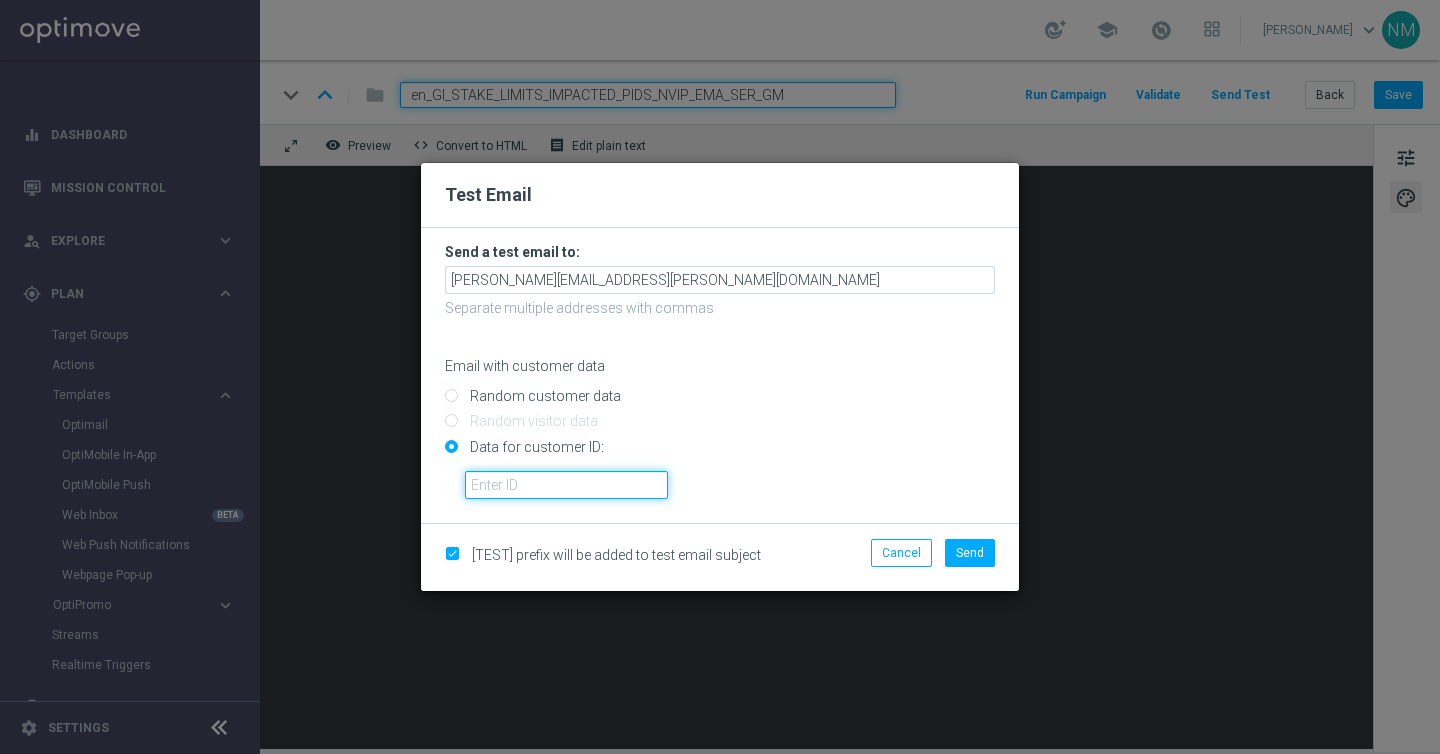 click at bounding box center (566, 485) 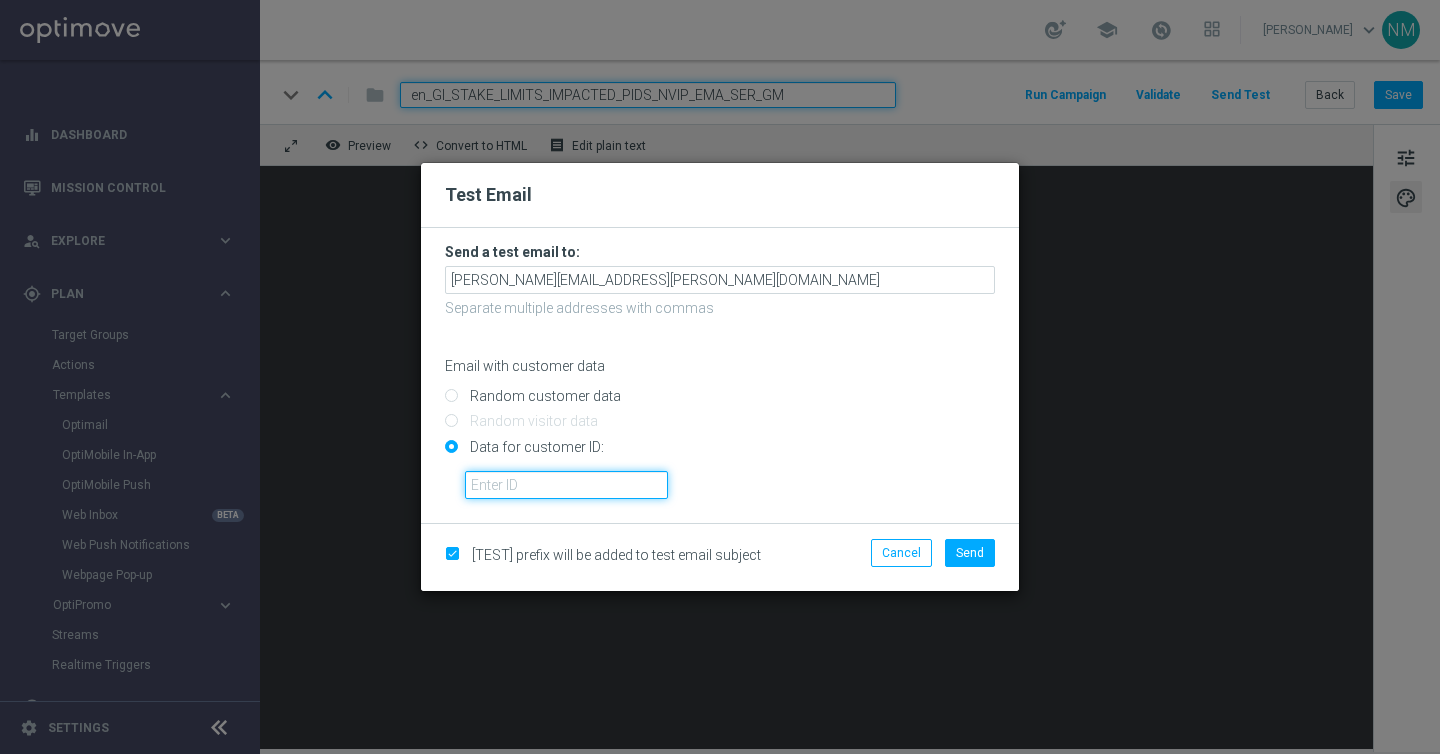 paste on "223911764" 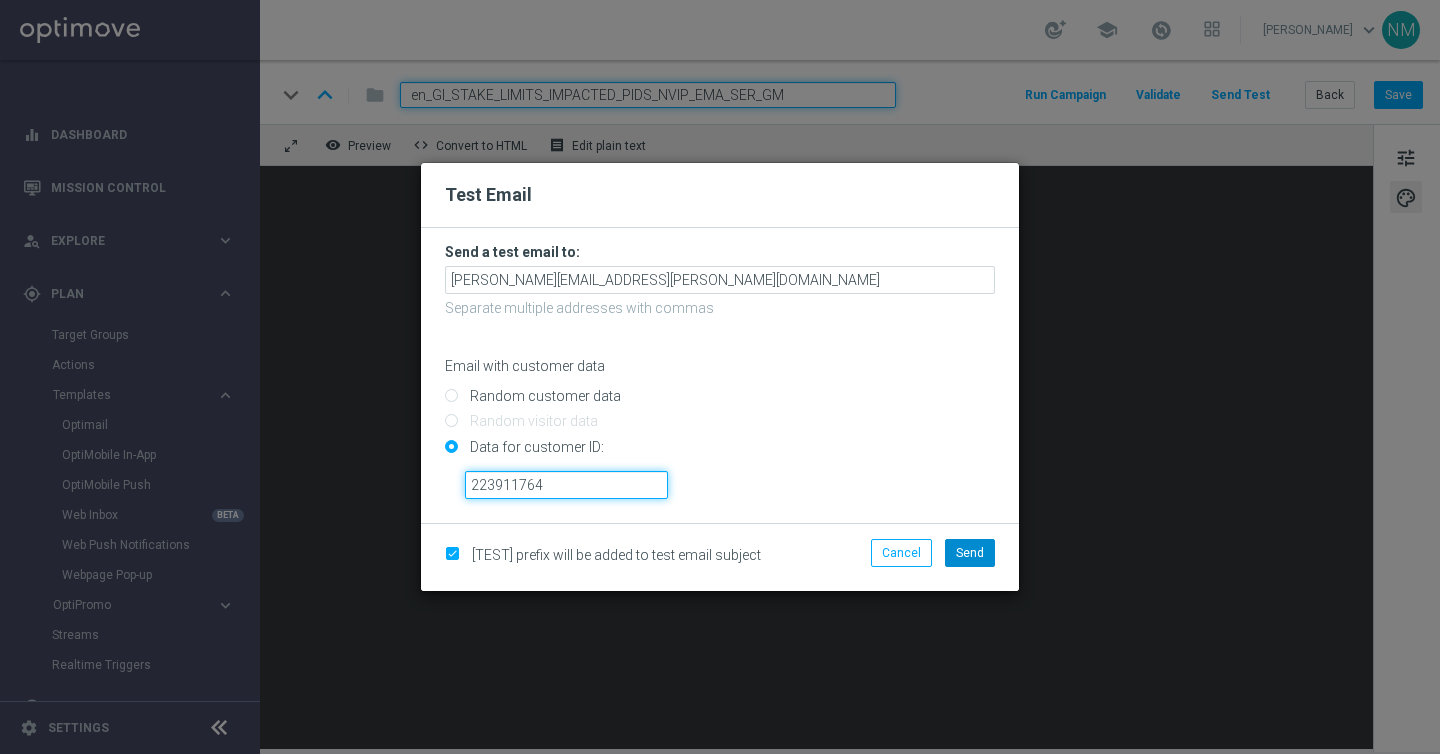 type on "223911764" 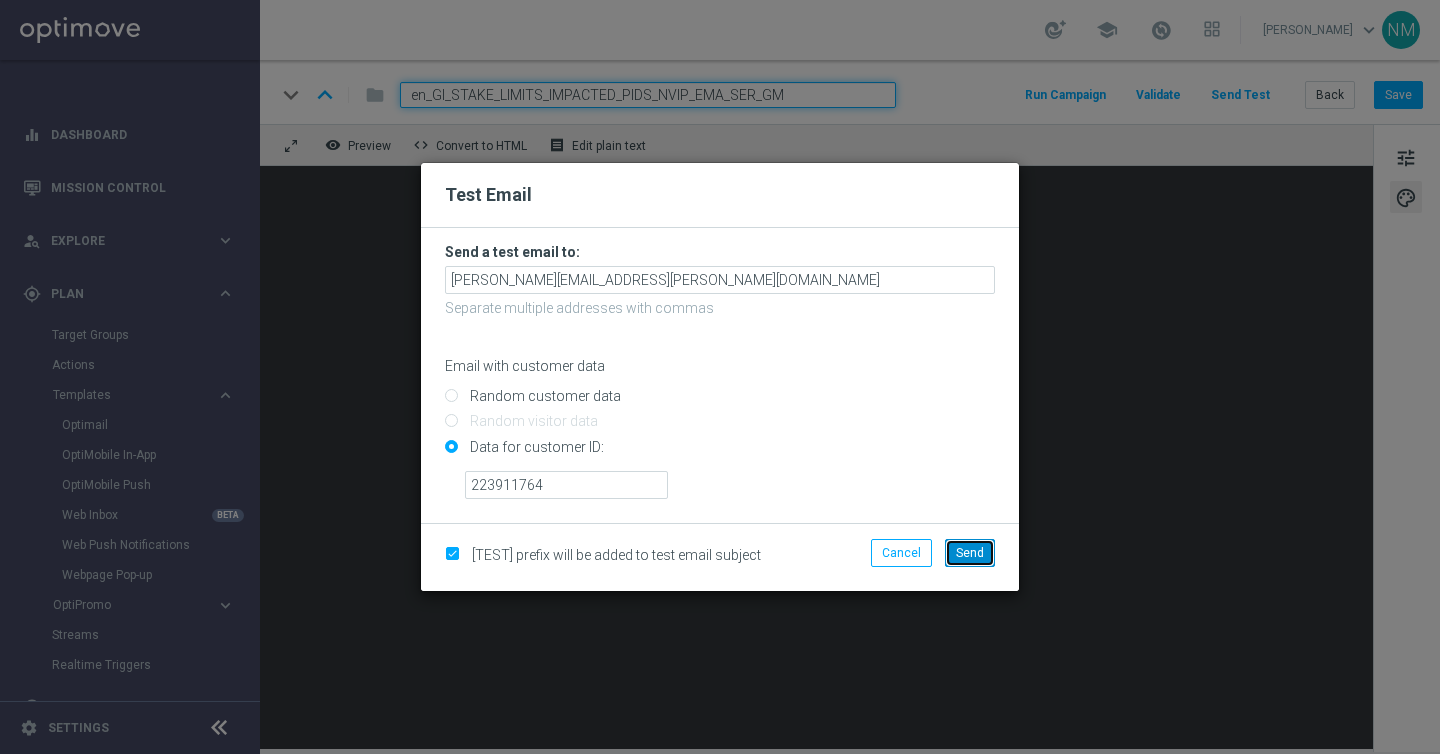 click on "Send" 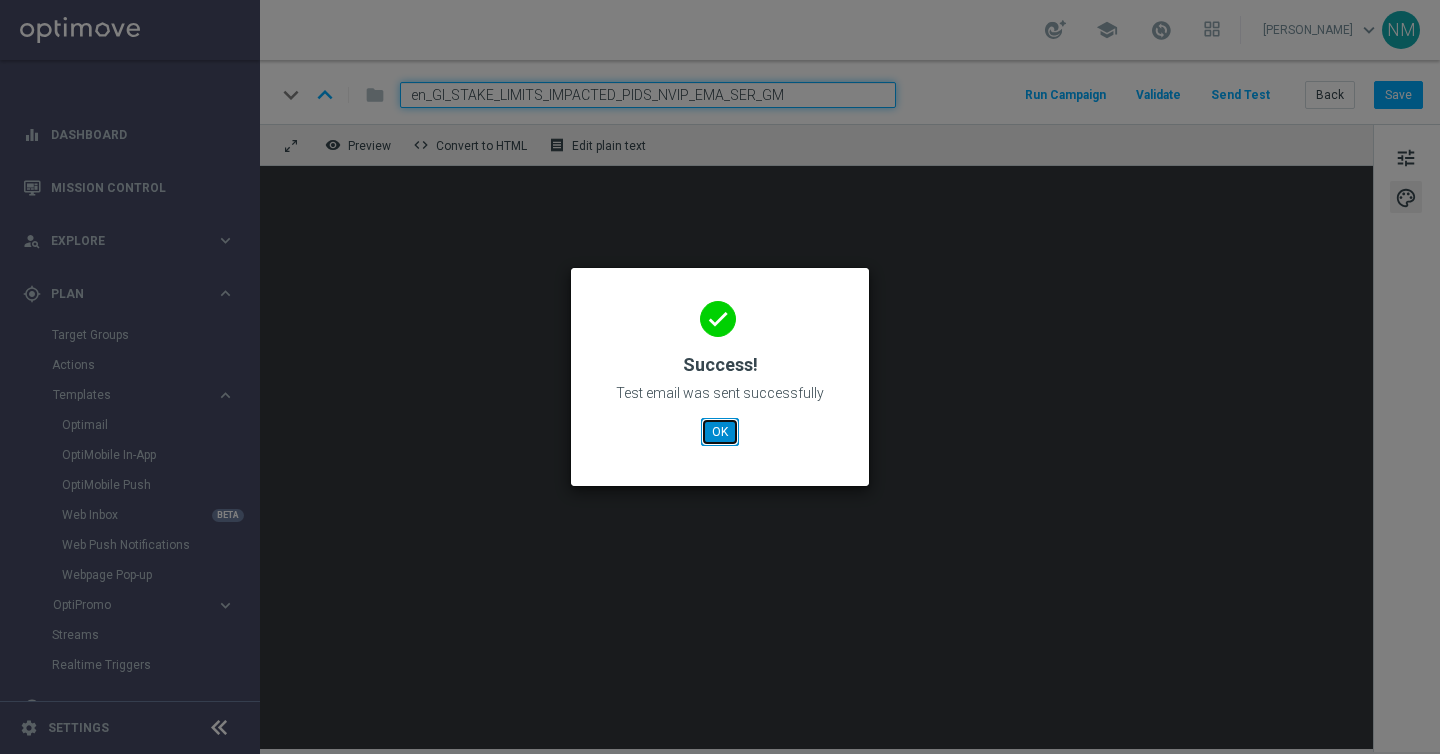 click on "OK" 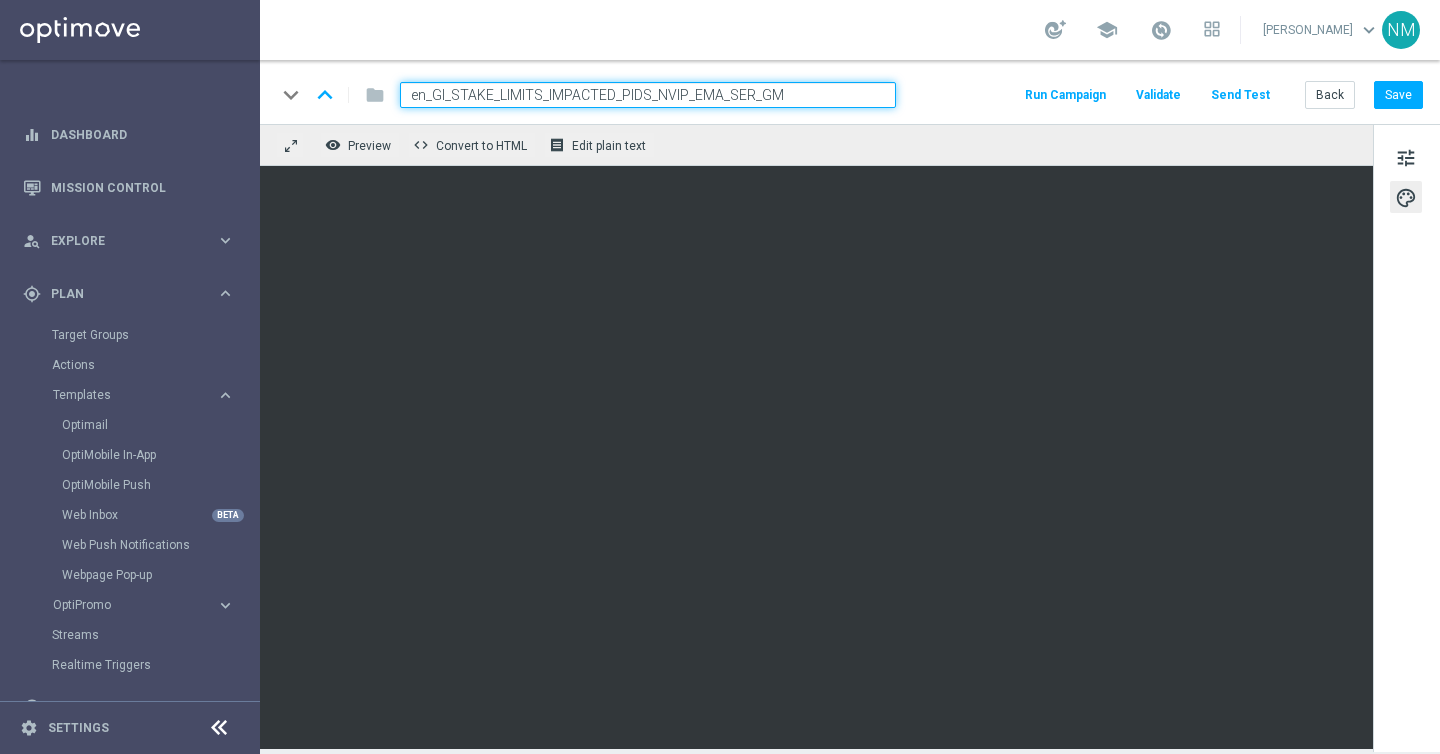 click on "en_GI_STAKE_LIMITS_IMPACTED_PIDS_NVIP_EMA_SER_GM" at bounding box center (648, 95) 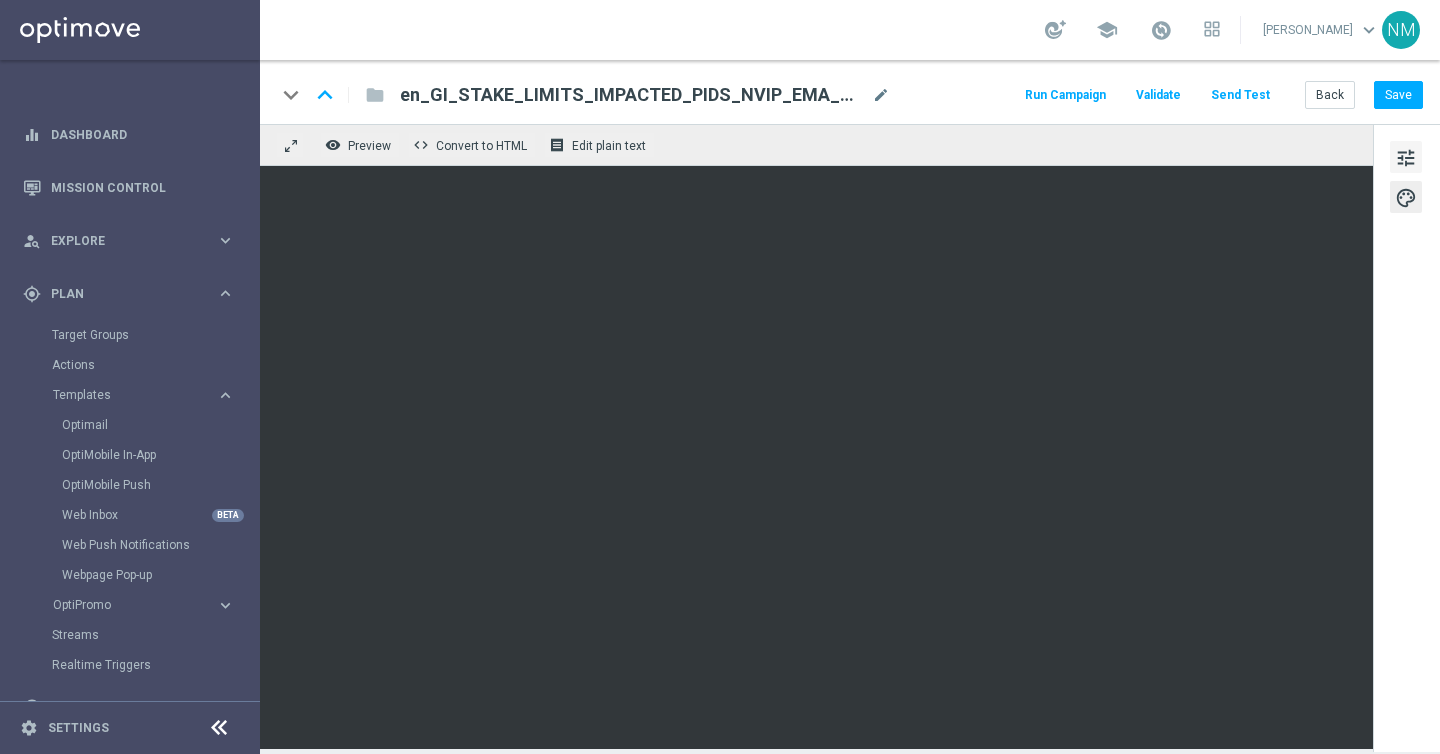 click on "tune" 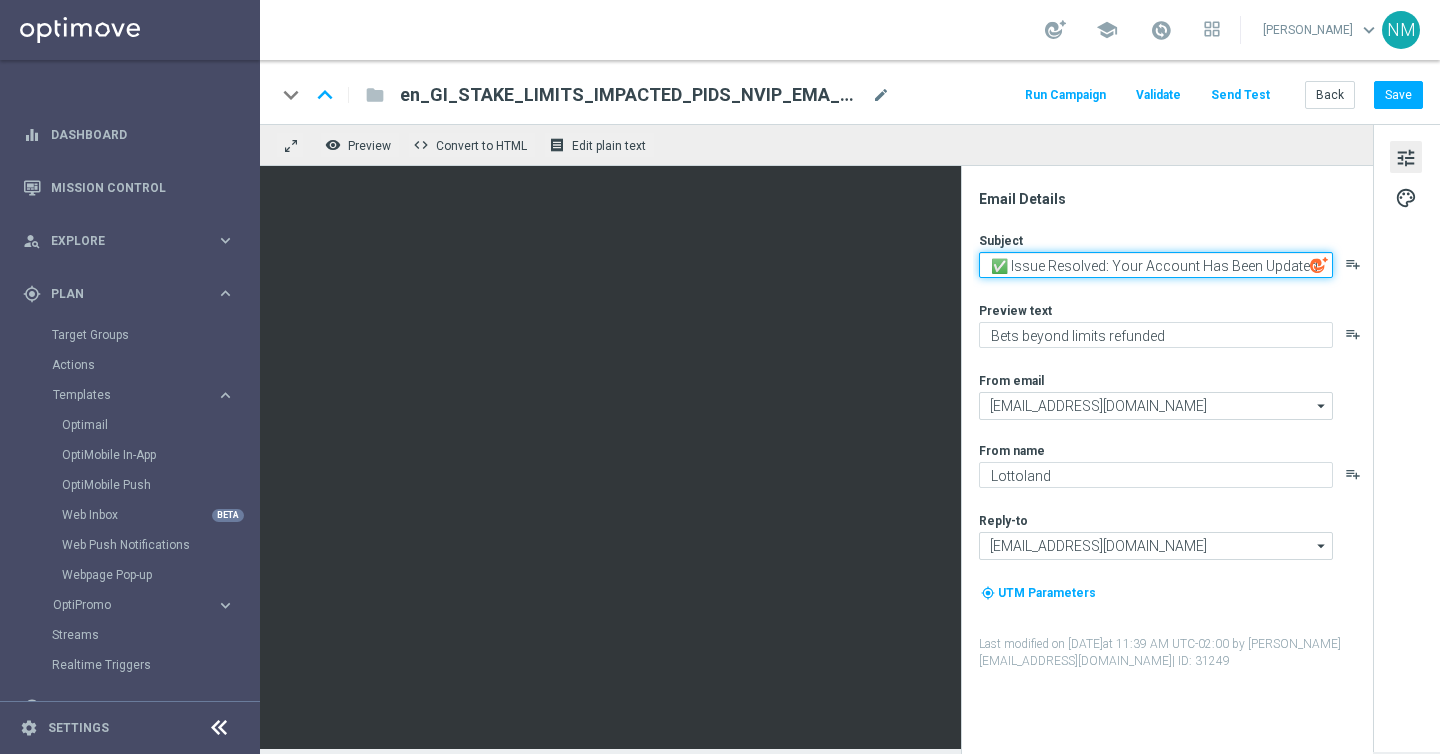 click on "✅ Issue Resolved: Your Account Has Been Updated" 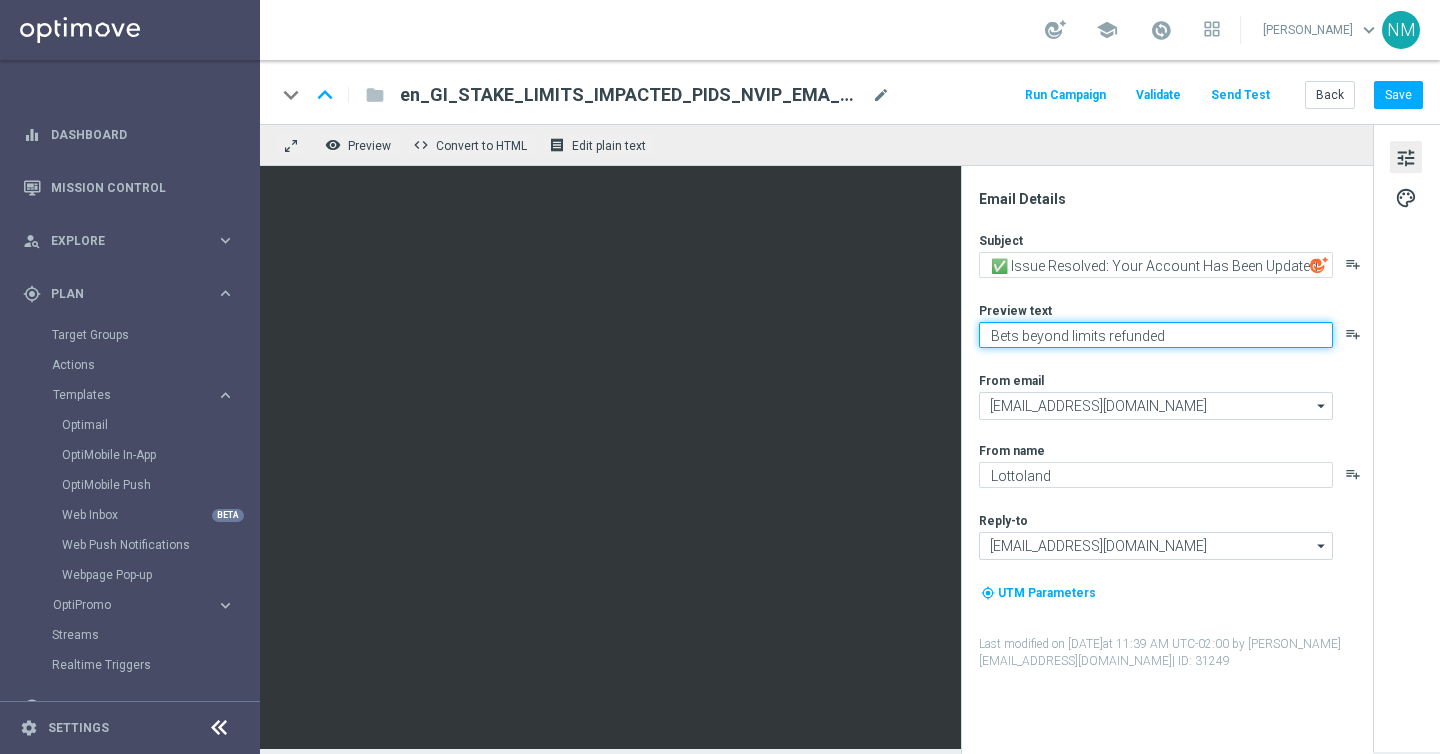 click on "Bets beyond limits refunded" 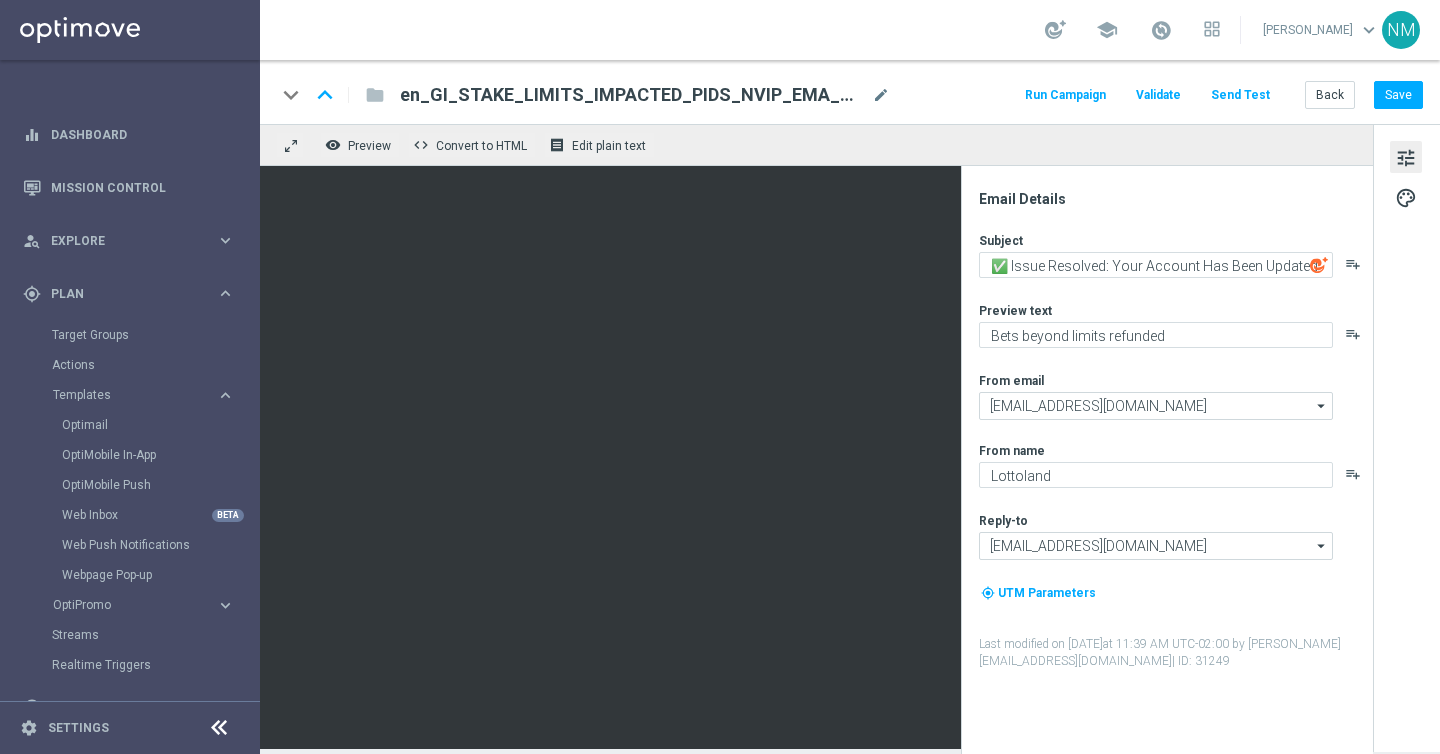 click on "en_GI_STAKE_LIMITS_IMPACTED_PIDS_NVIP_EMA_SER_GM" 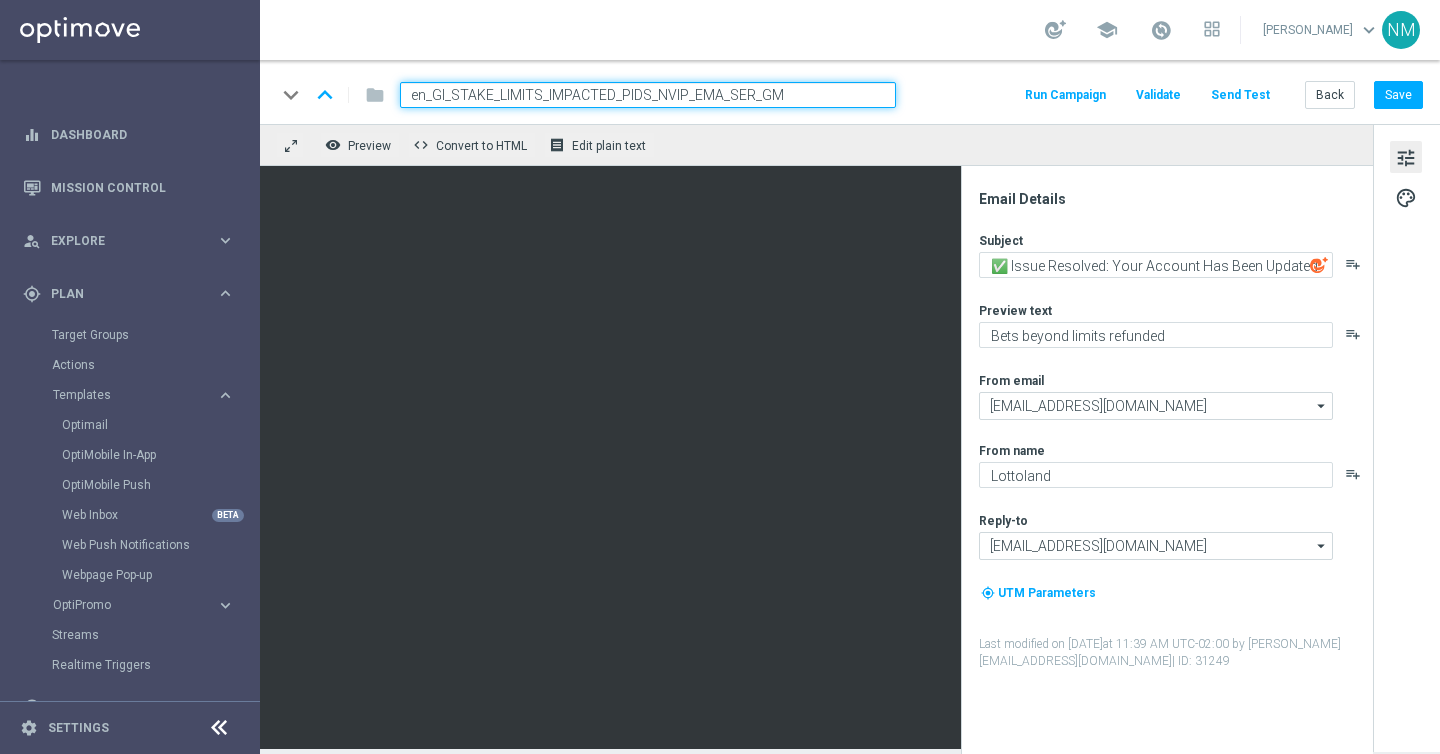 click on "en_GI_STAKE_LIMITS_IMPACTED_PIDS_NVIP_EMA_SER_GM" at bounding box center (648, 95) 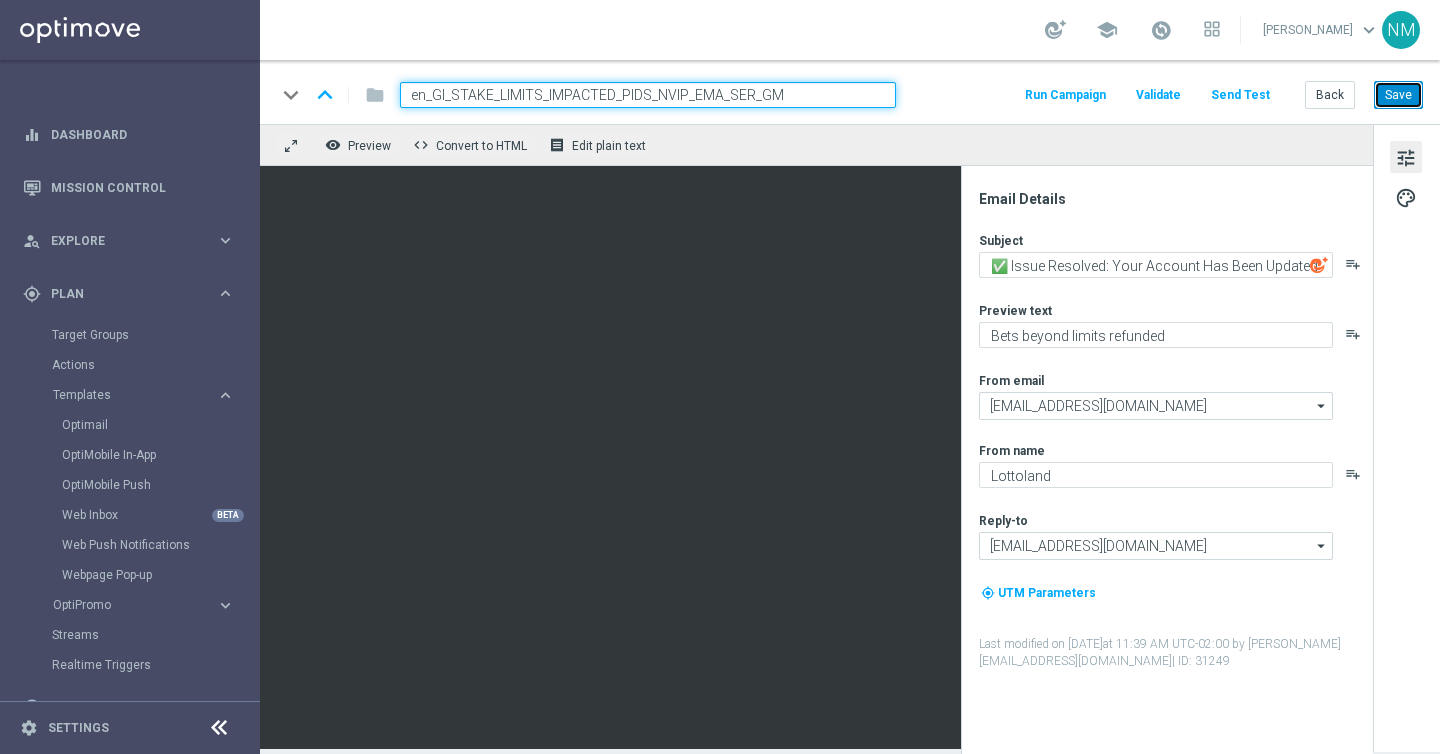 click on "Save" at bounding box center (1398, 95) 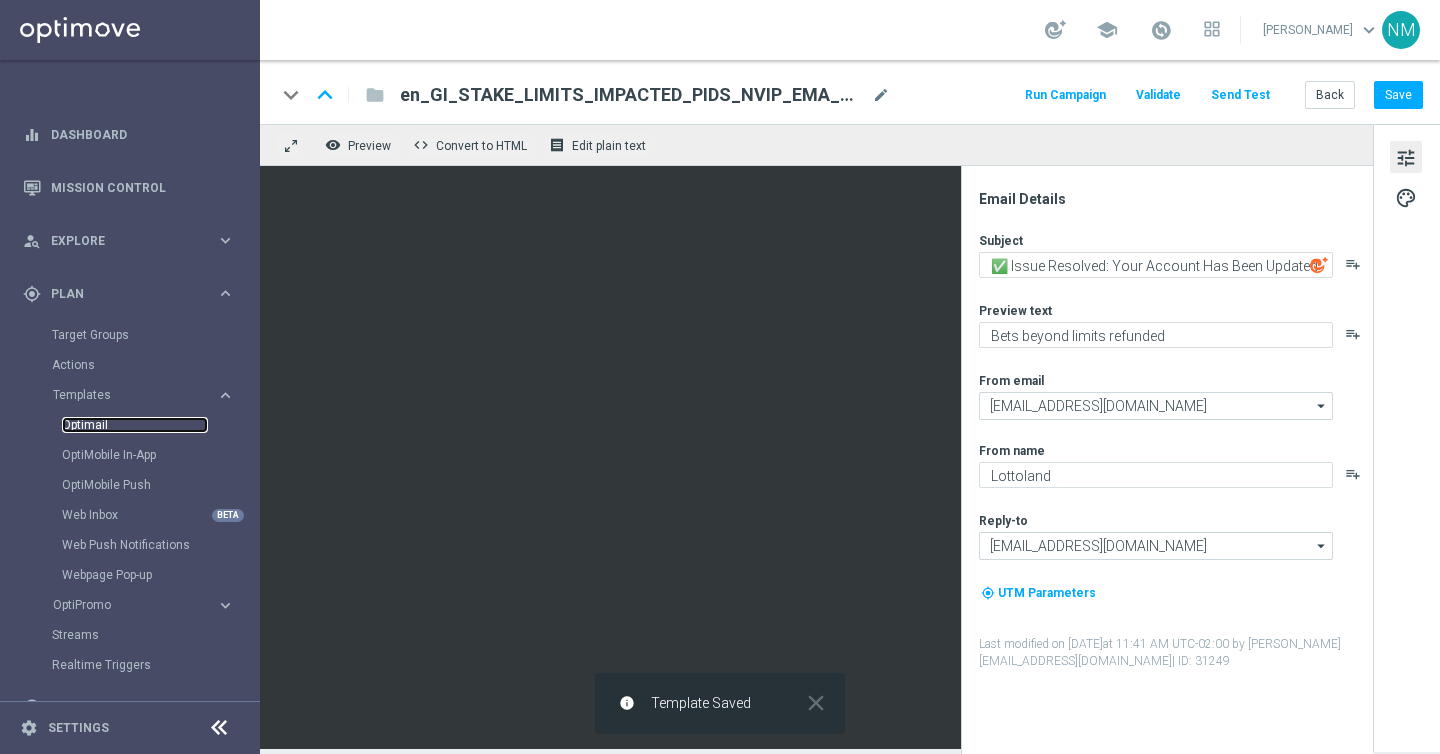 click on "Optimail" at bounding box center (135, 425) 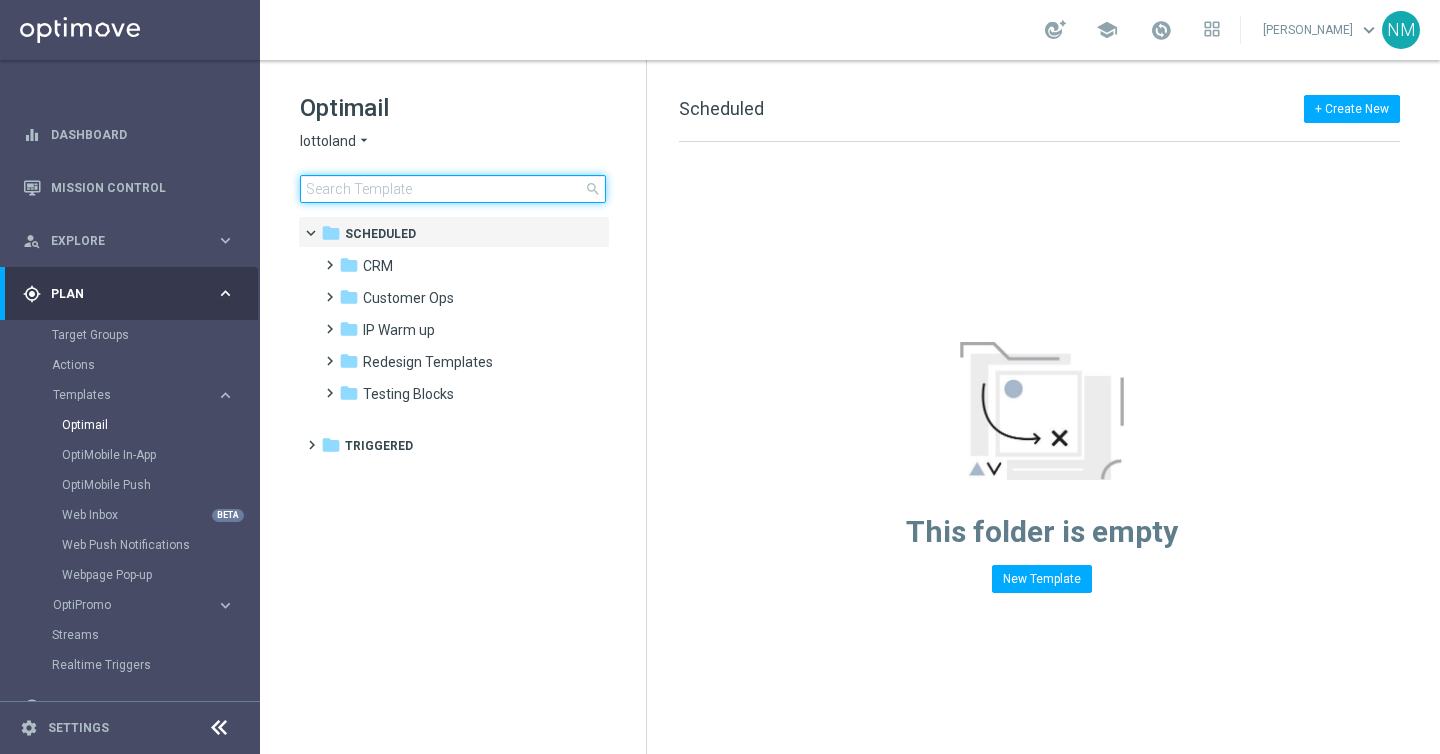 click 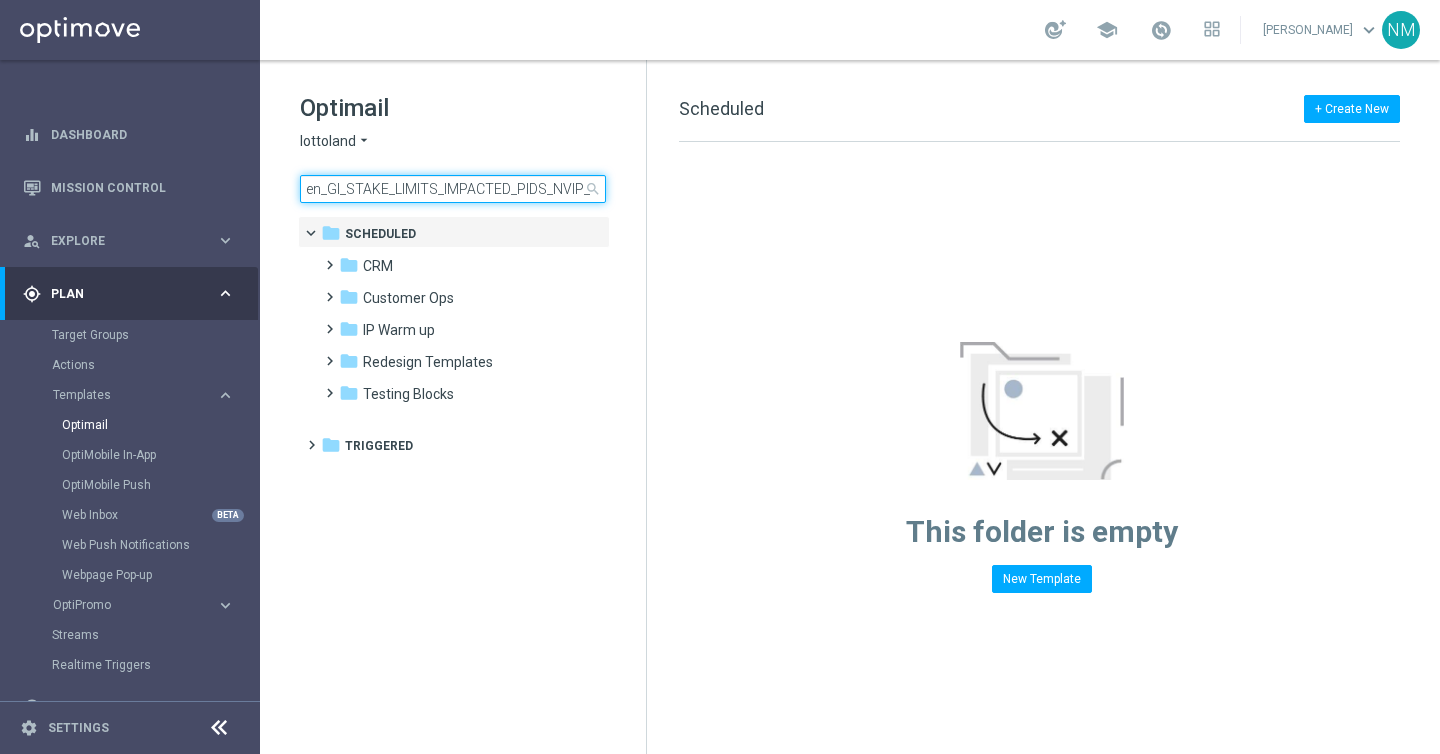 scroll, scrollTop: 0, scrollLeft: 86, axis: horizontal 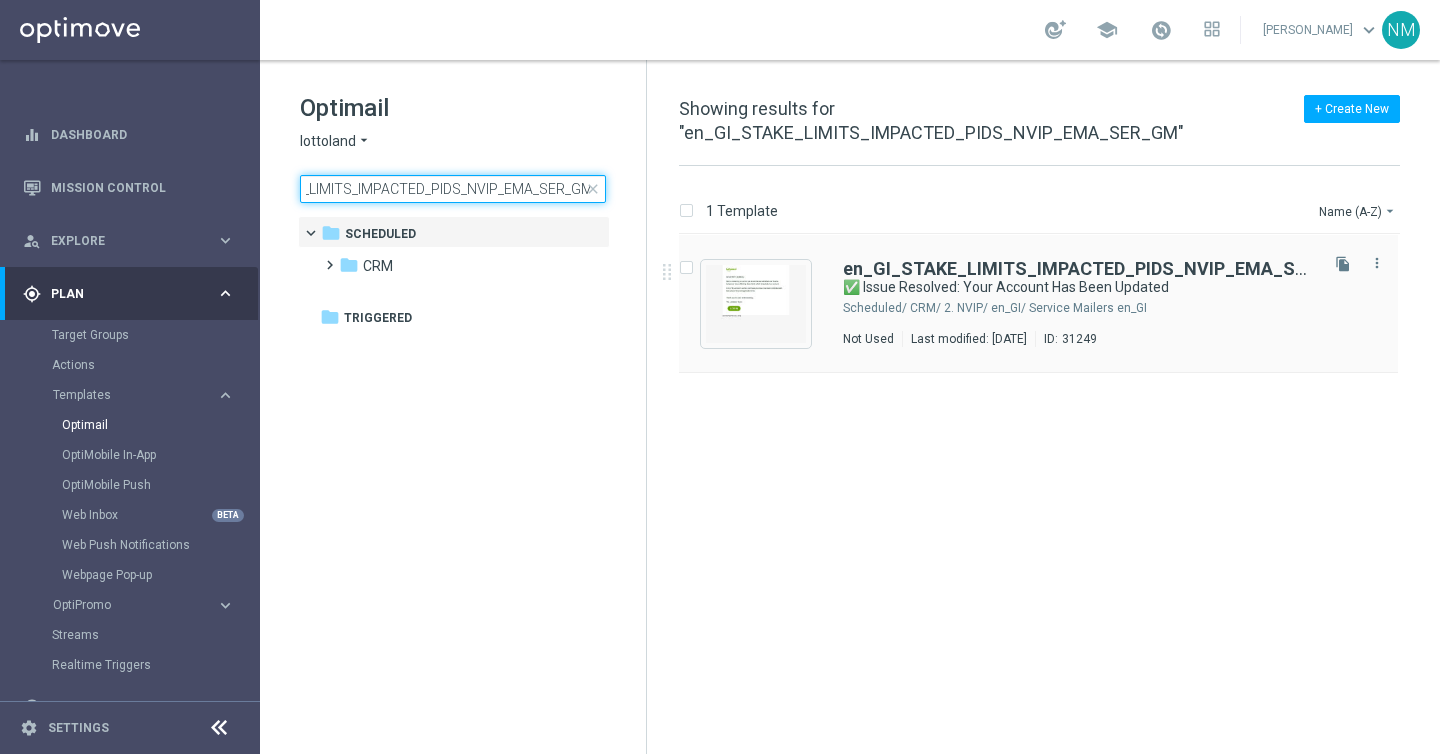 type on "en_GI_STAKE_LIMITS_IMPACTED_PIDS_NVIP_EMA_SER_GM" 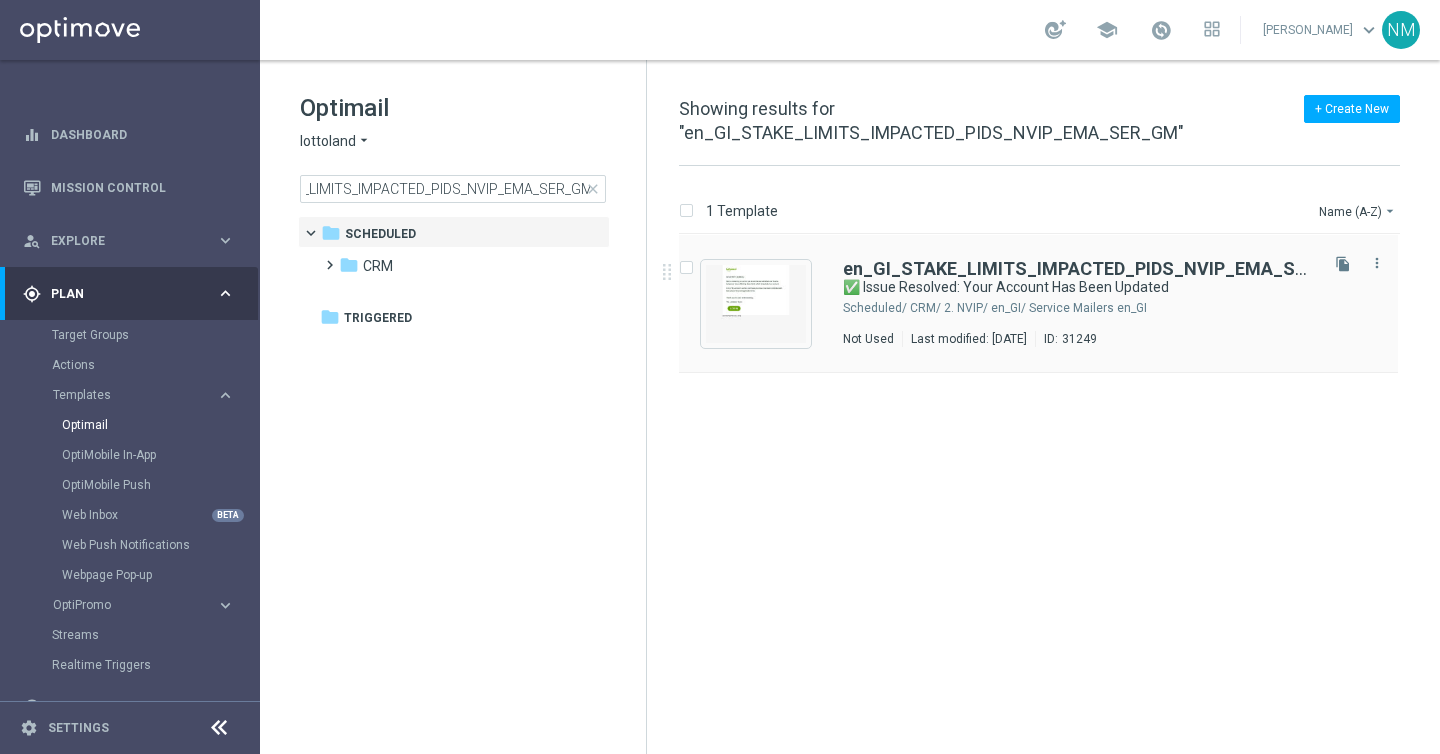 click on "file_copy
more_vert" at bounding box center [1360, 264] 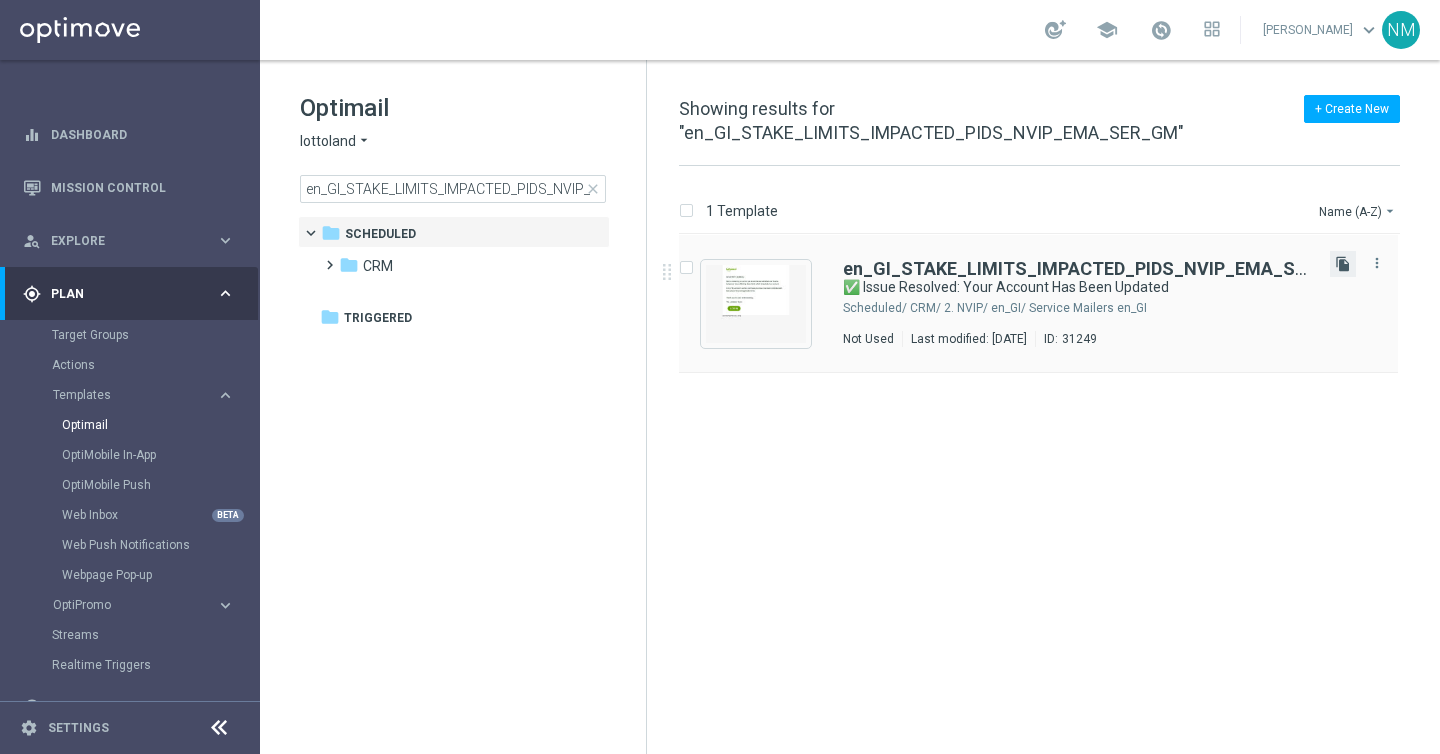 click on "file_copy" at bounding box center (1343, 264) 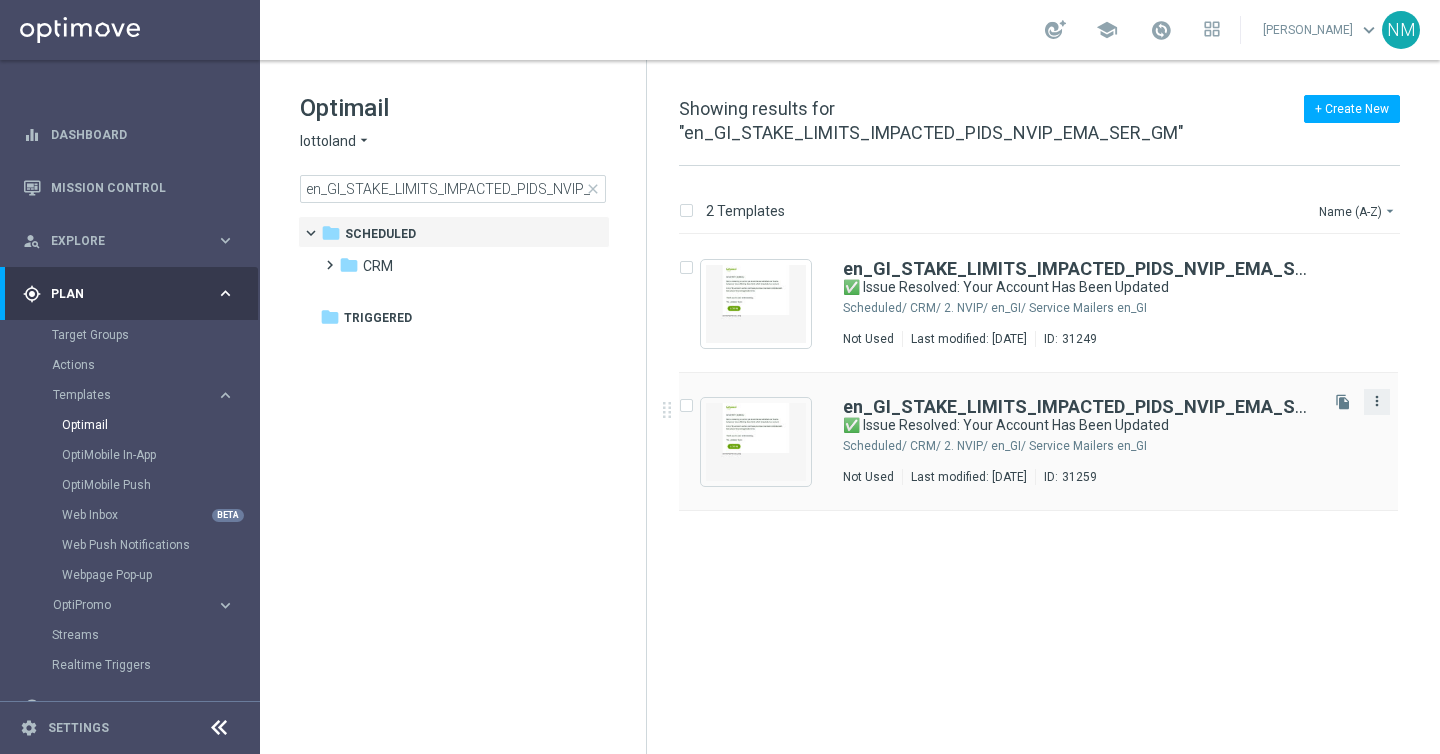 click on "more_vert" at bounding box center [1377, 401] 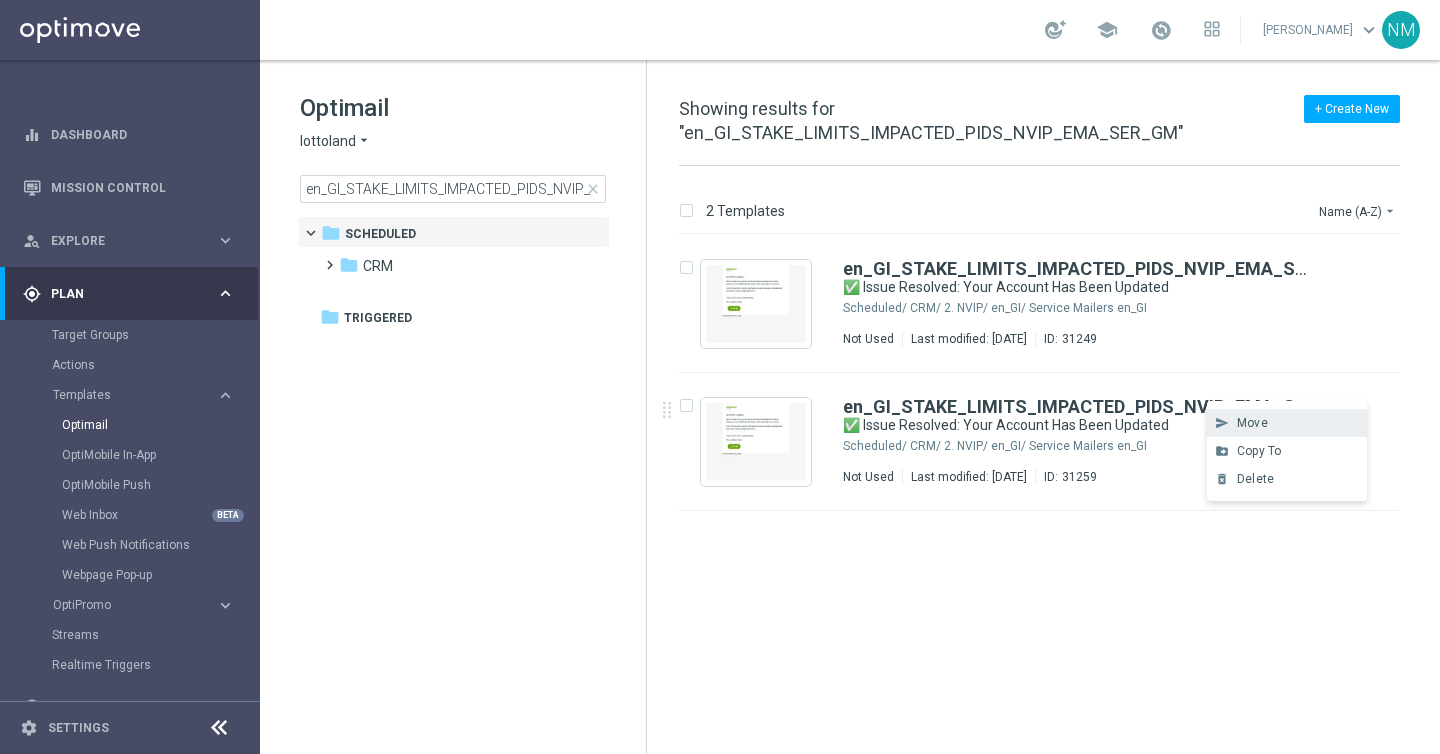 click on "Move" at bounding box center [1252, 423] 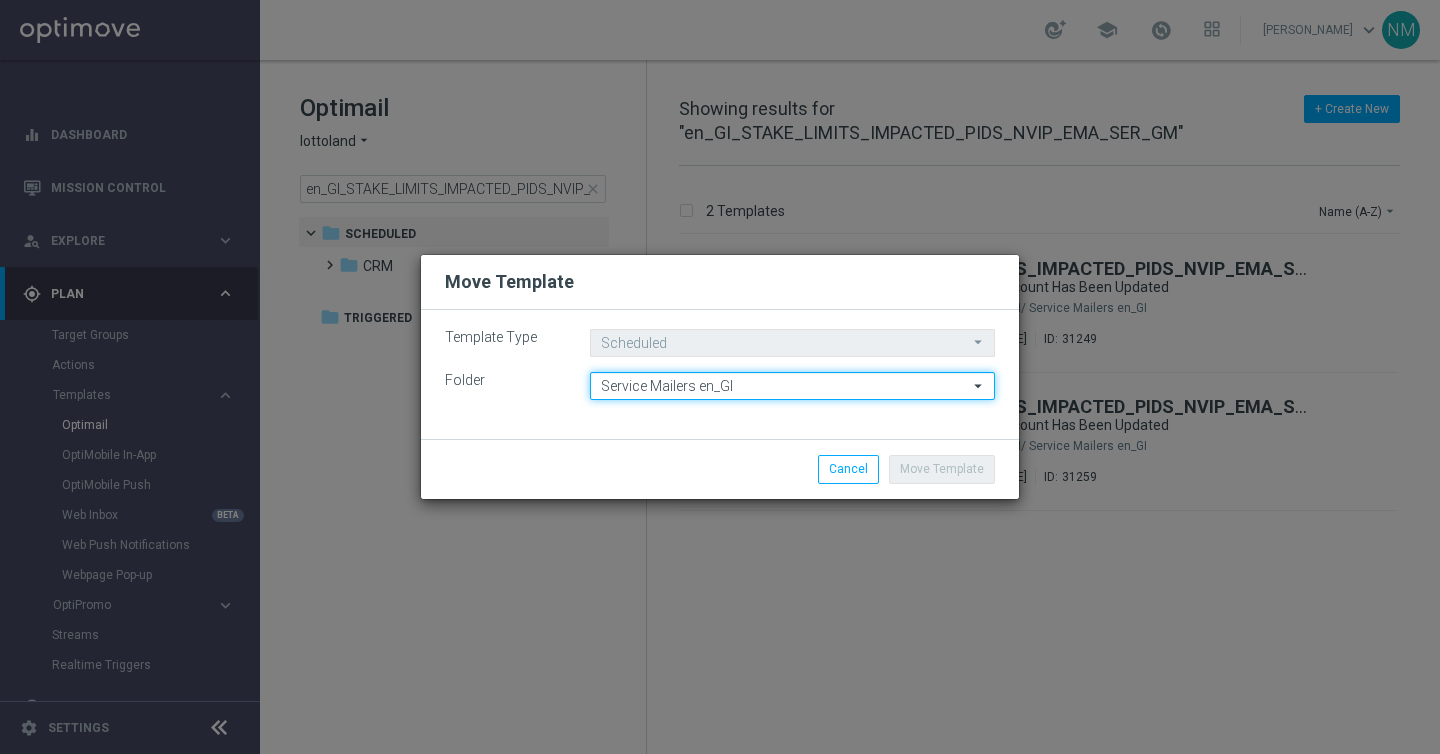click on "Service Mailers en_GI" 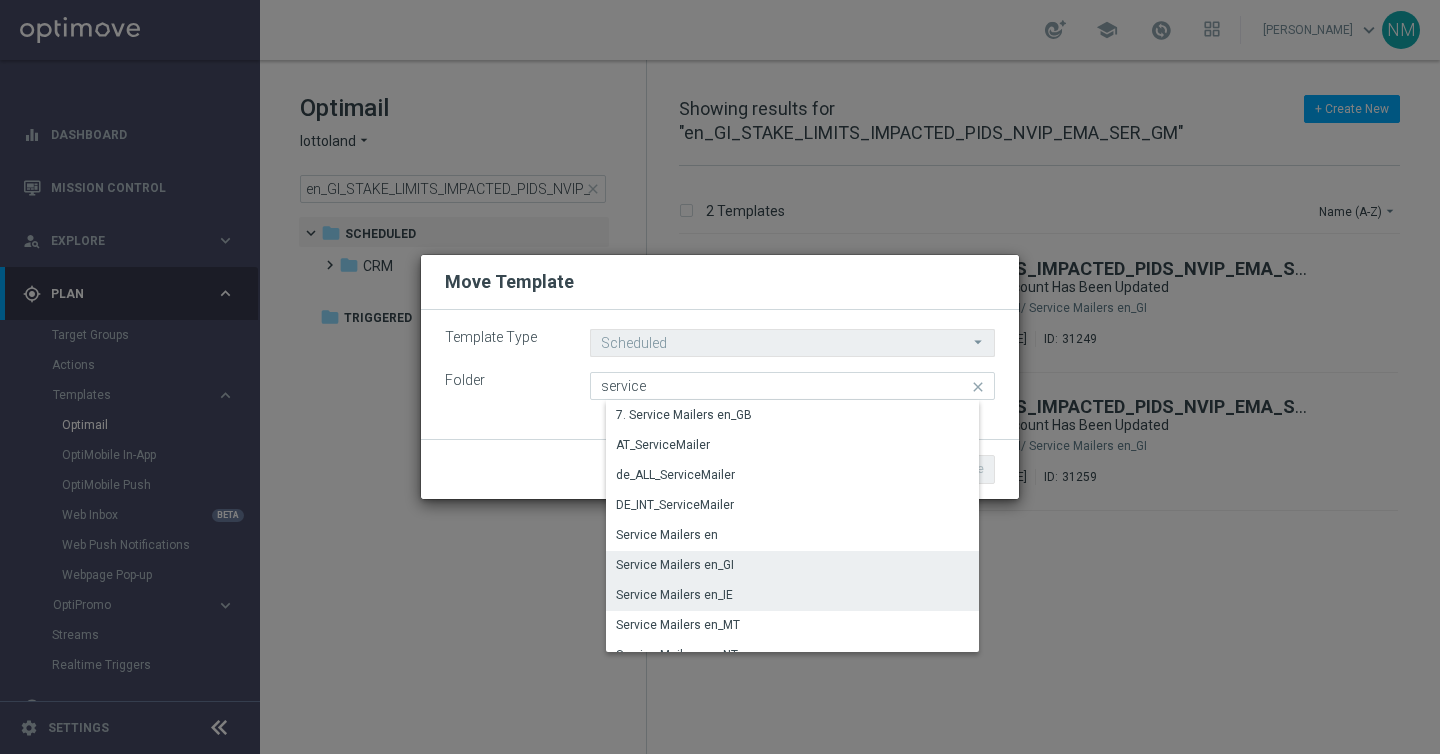 click on "Service Mailers en_IE" 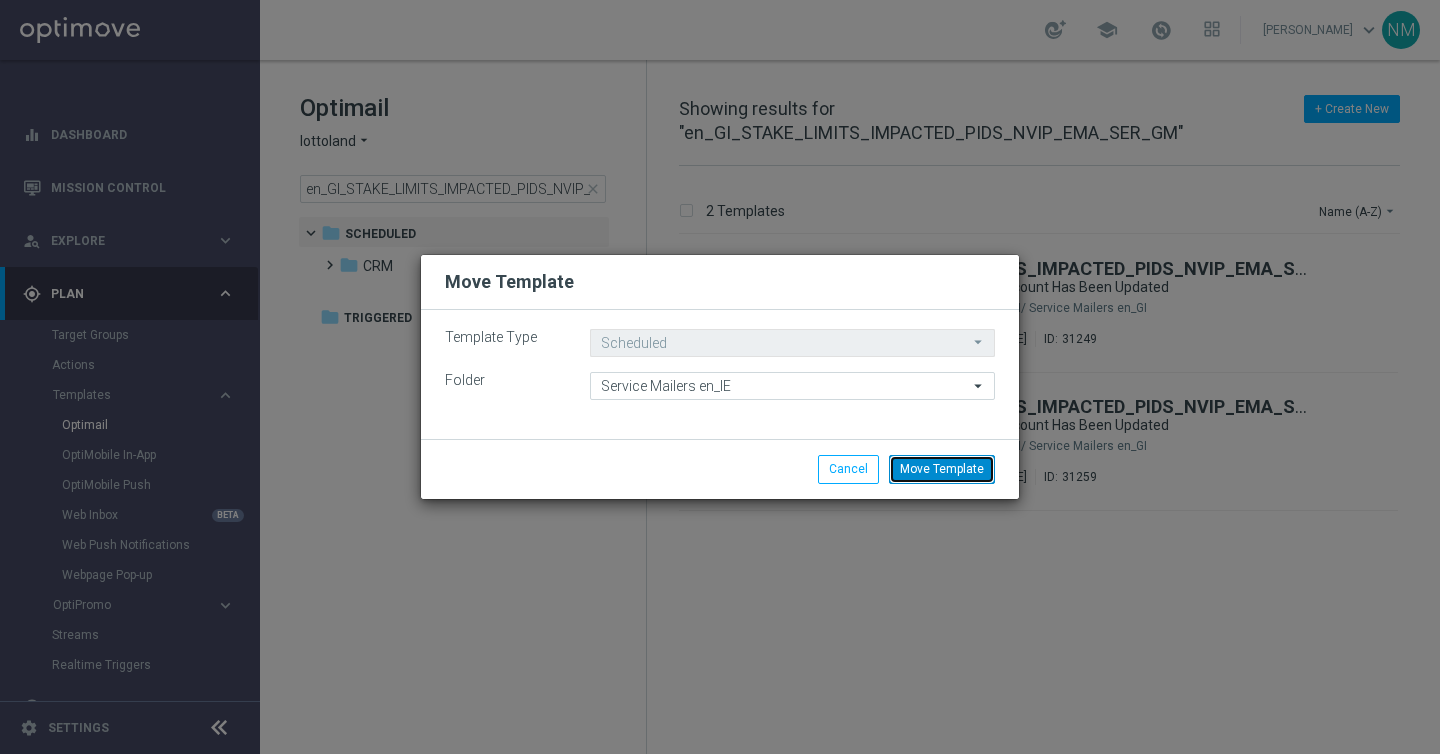 click on "Move Template" 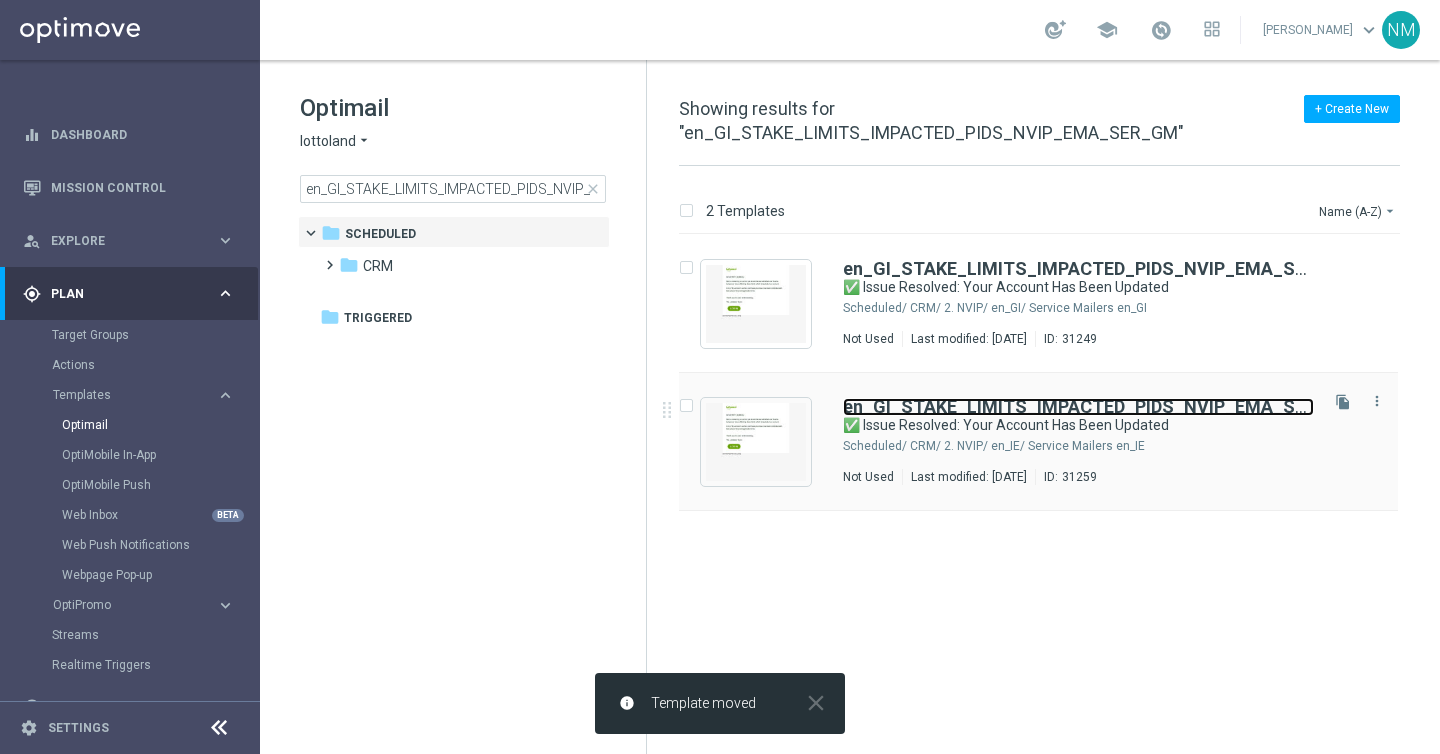 click on "en_GI_STAKE_LIMITS_IMPACTED_PIDS_NVIP_EMA_SER_GM" at bounding box center [1099, 406] 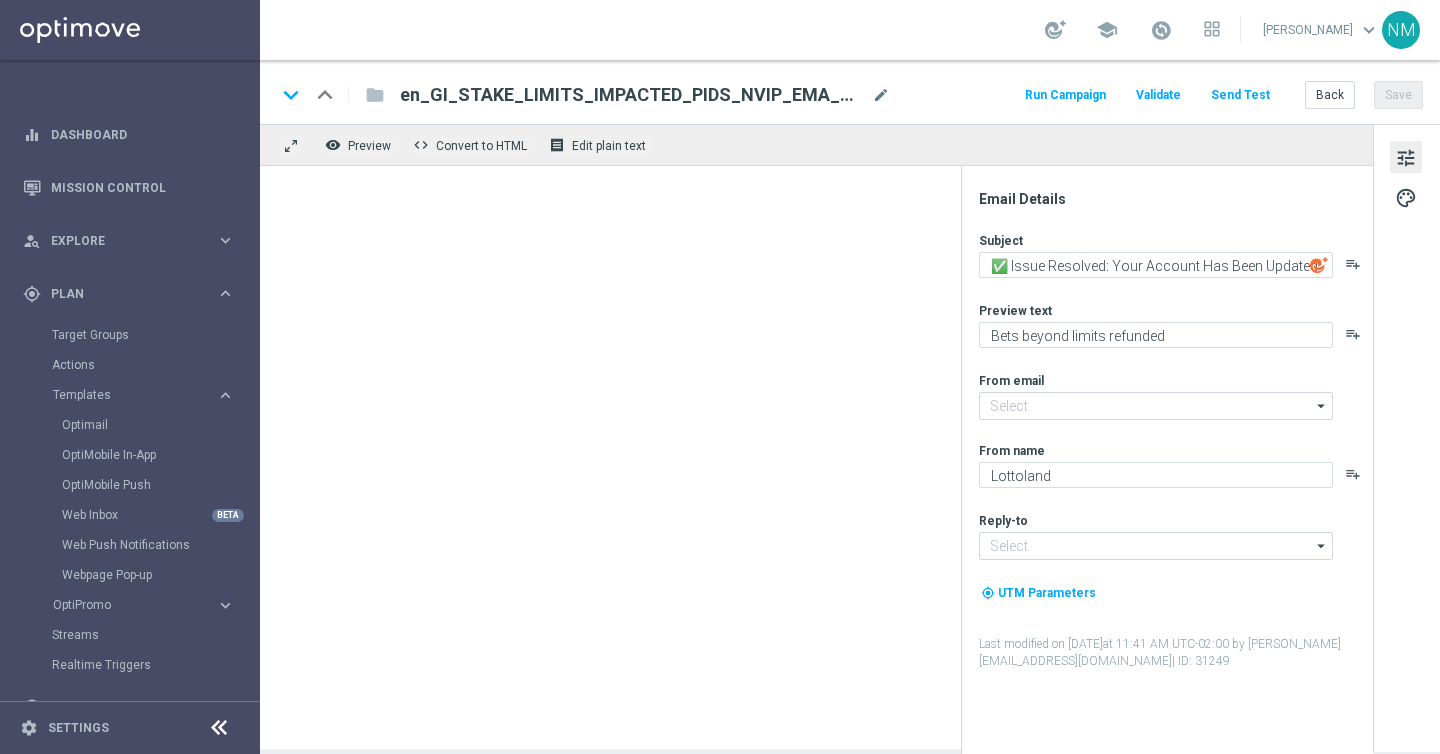 type on "[EMAIL_ADDRESS][DOMAIN_NAME]" 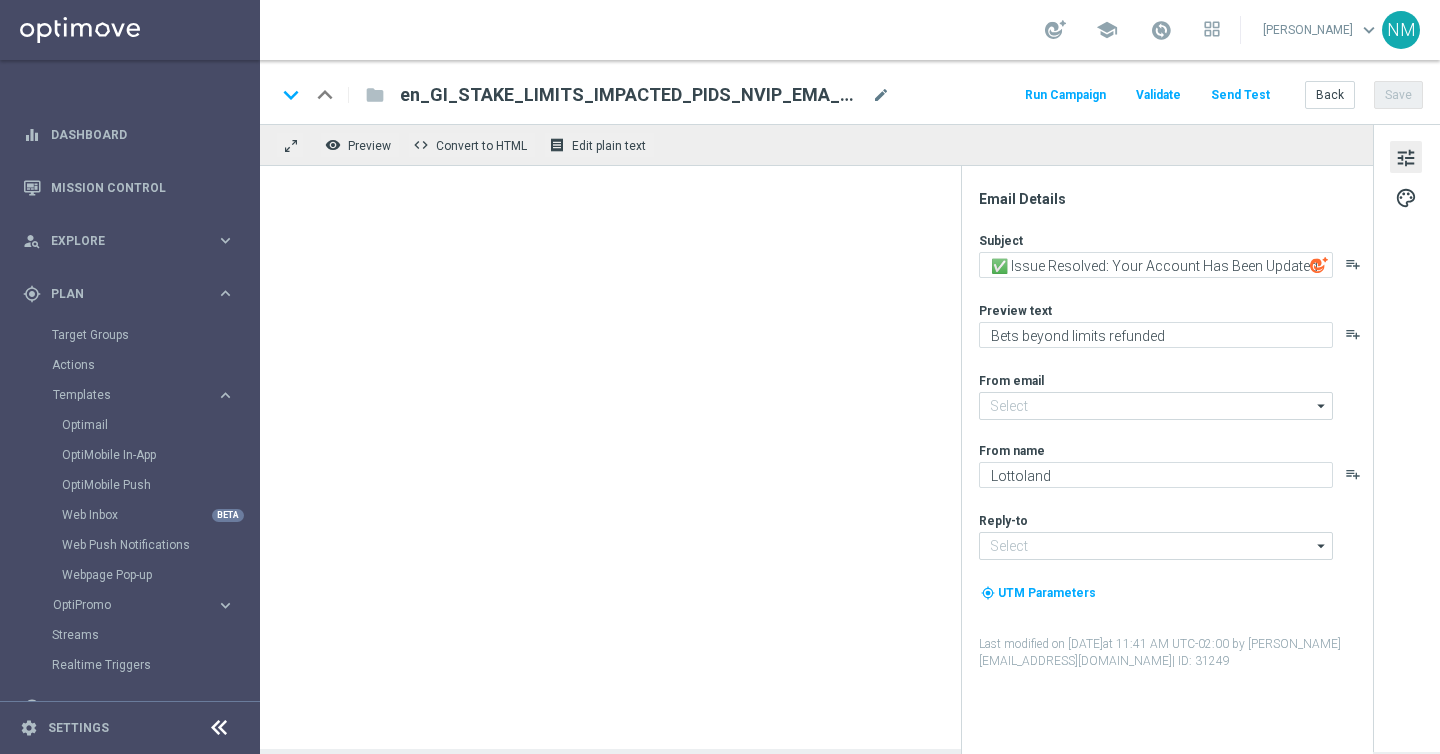 type on "[EMAIL_ADDRESS][DOMAIN_NAME]" 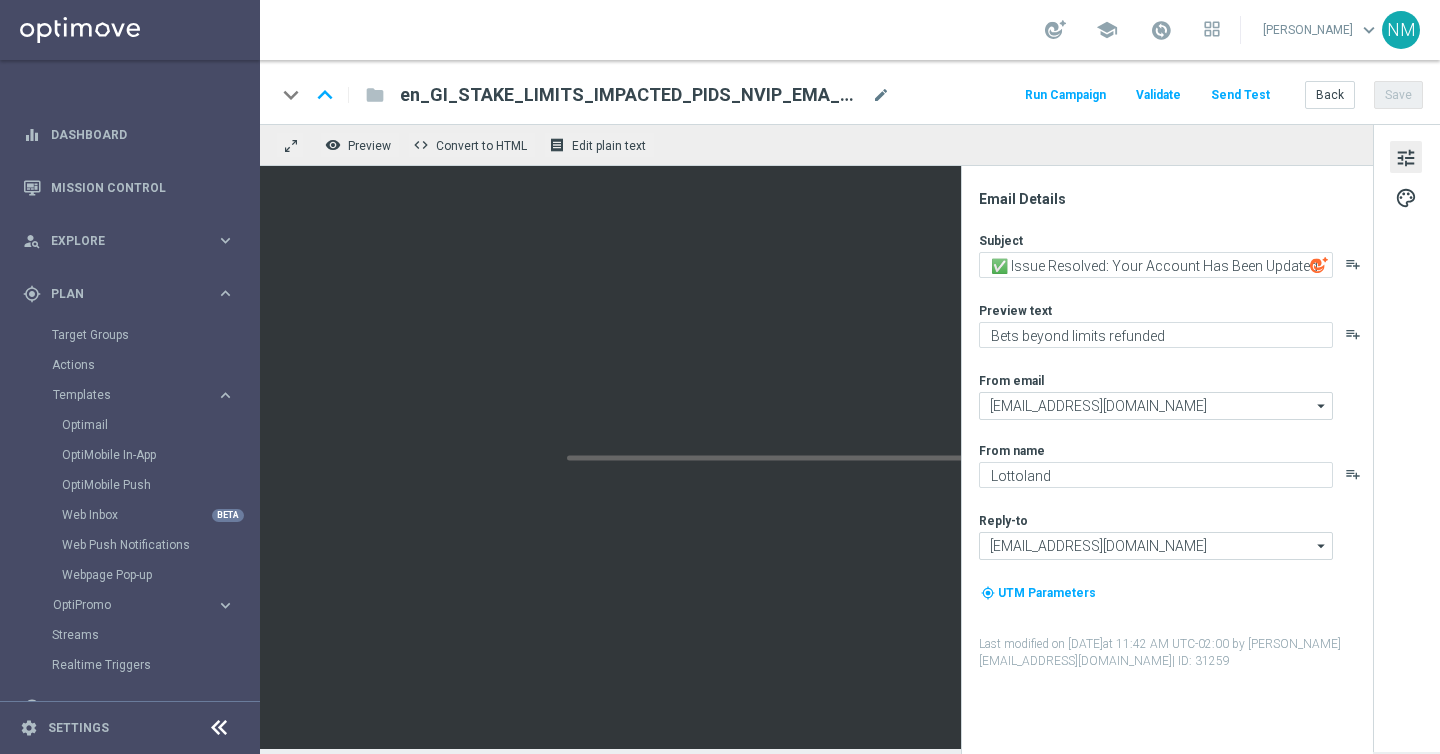 click on "en_GI_STAKE_LIMITS_IMPACTED_PIDS_NVIP_EMA_SER_GM(1)" 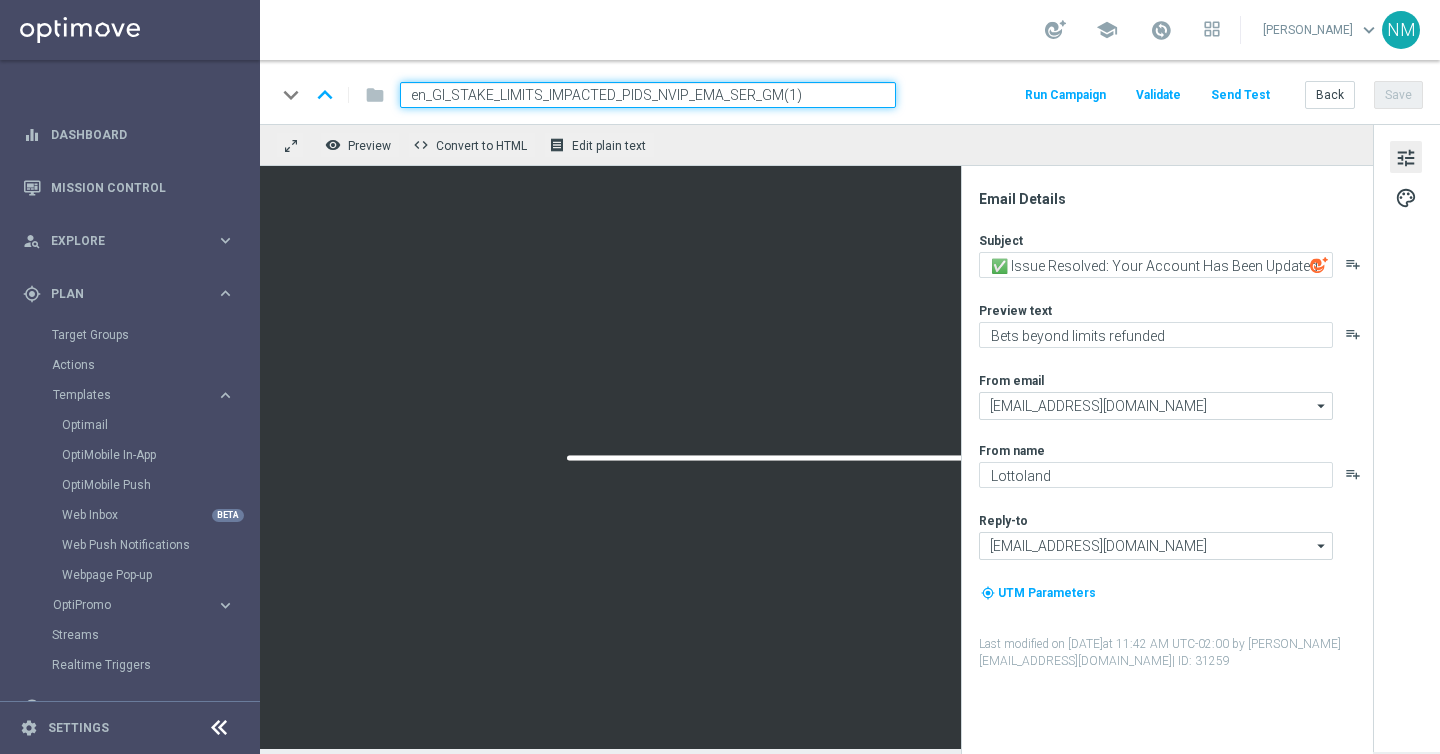 click on "en_GI_STAKE_LIMITS_IMPACTED_PIDS_NVIP_EMA_SER_GM(1)" at bounding box center (648, 95) 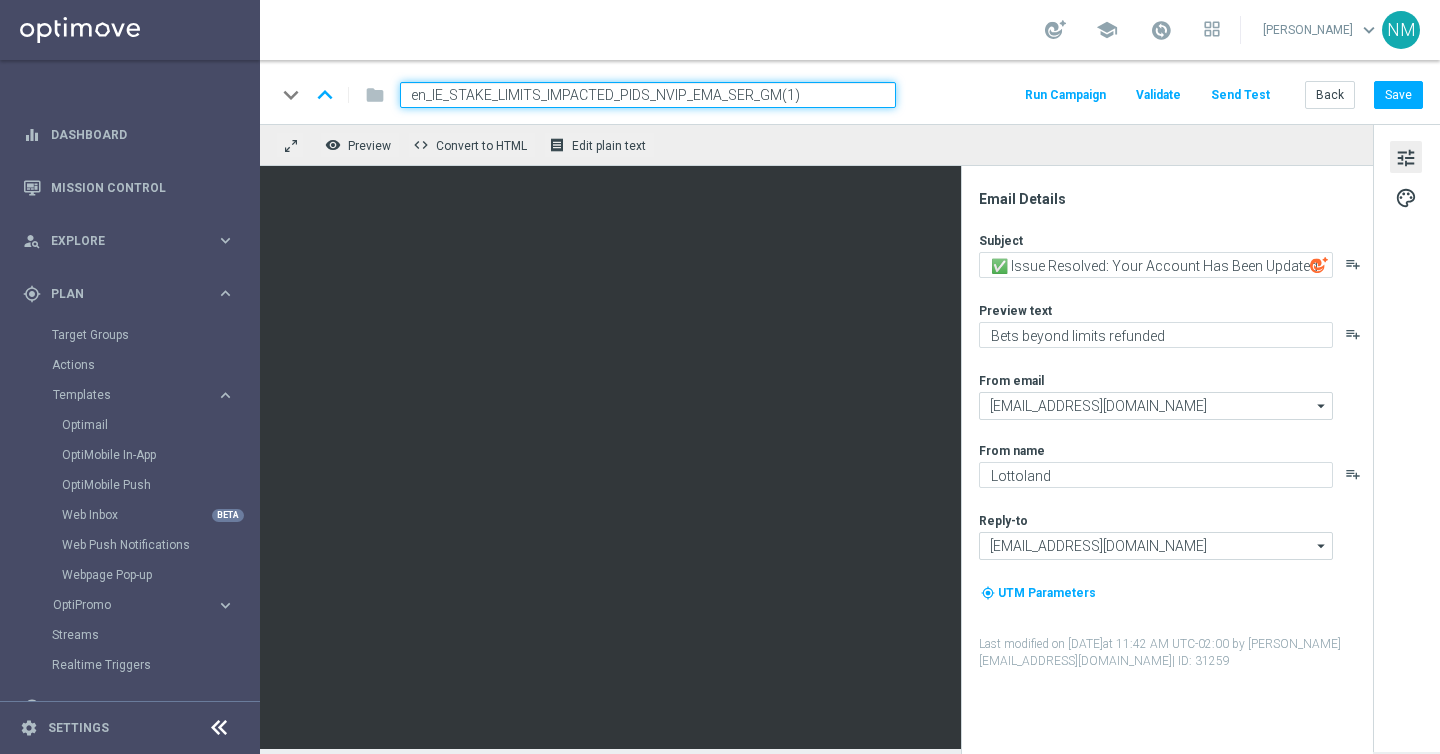 click on "en_IE_STAKE_LIMITS_IMPACTED_PIDS_NVIP_EMA_SER_GM(1)" at bounding box center (648, 95) 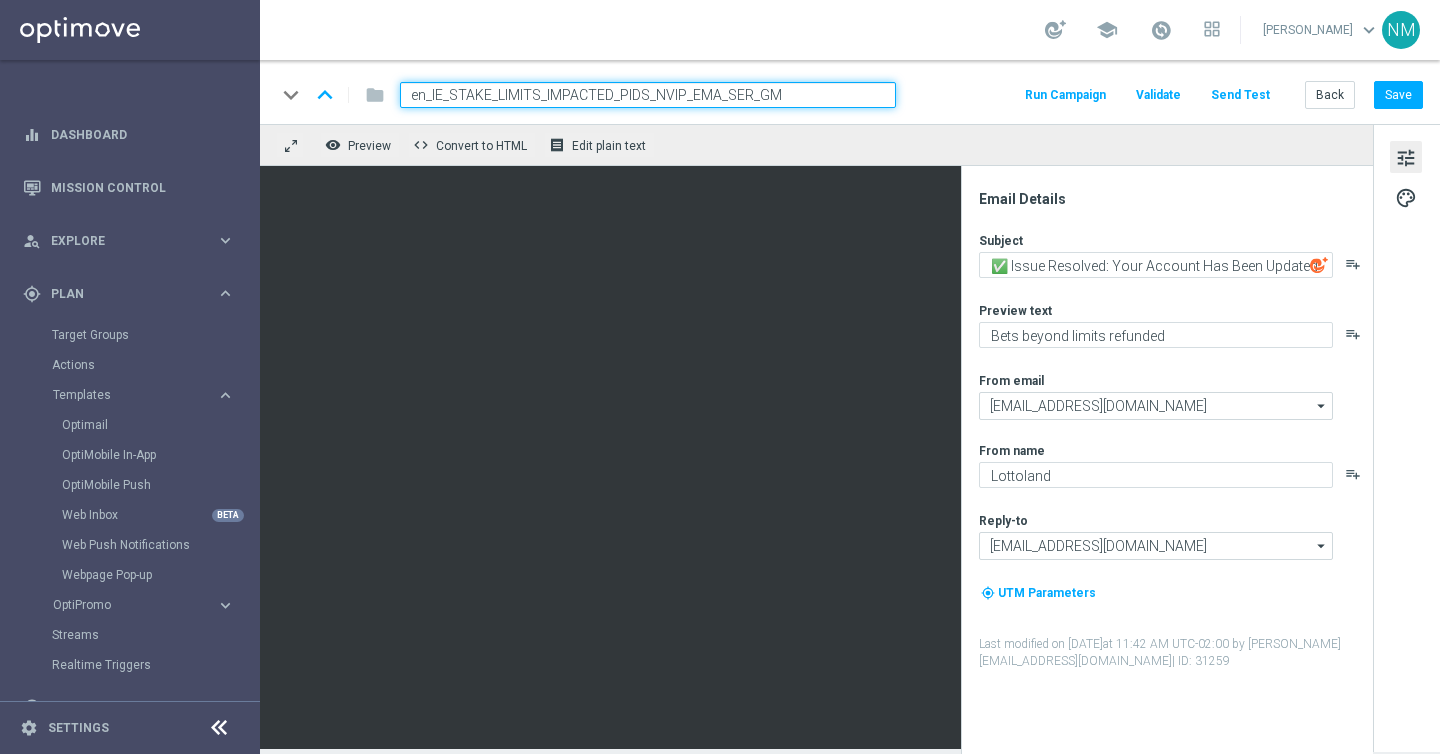 type on "en_IE_STAKE_LIMITS_IMPACTED_PIDS_NVIP_EMA_SER_GM" 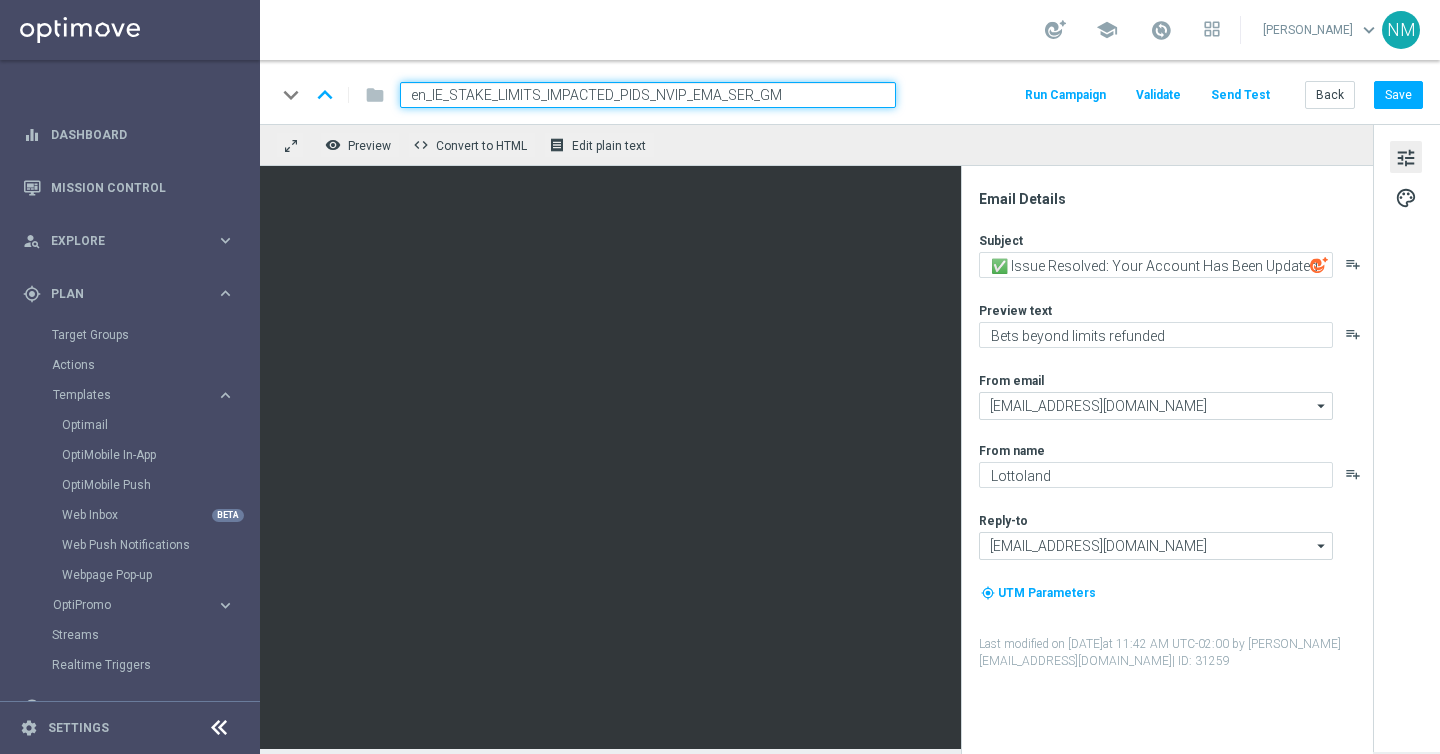 click on "keyboard_arrow_down
keyboard_arrow_up
folder
en_IE_STAKE_LIMITS_IMPACTED_PIDS_NVIP_EMA_SER_GM
Run Campaign
Validate
Send Test
Back
Save" 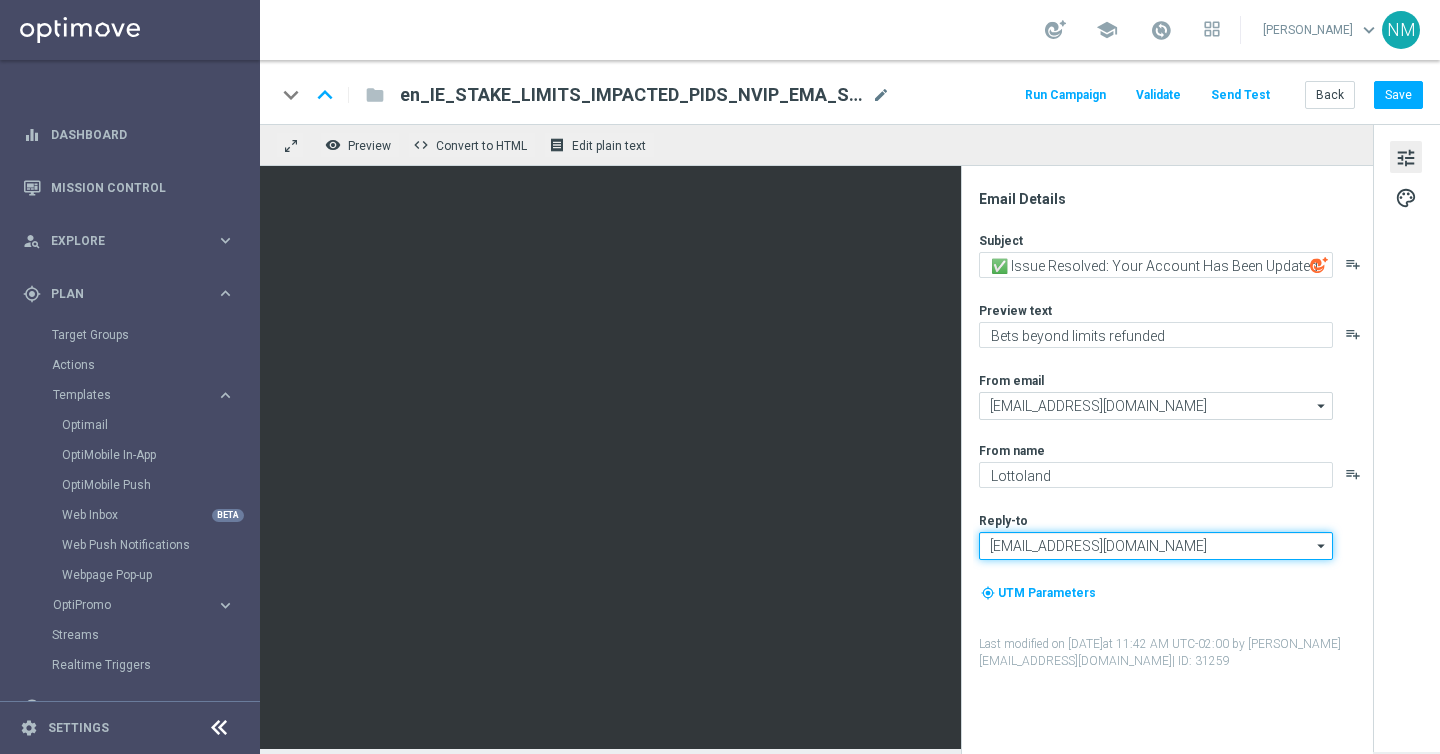 click on "[EMAIL_ADDRESS][DOMAIN_NAME]" 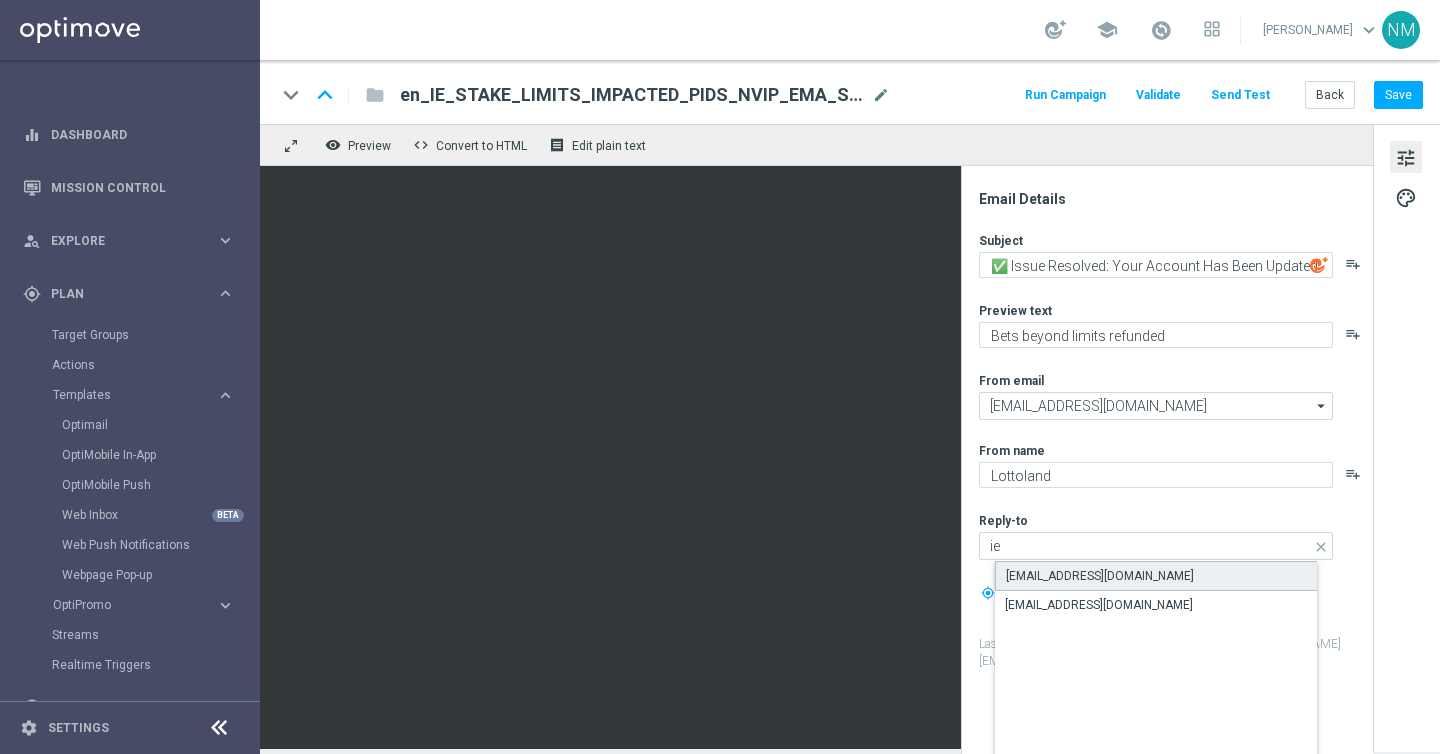 click on "[EMAIL_ADDRESS][DOMAIN_NAME]" 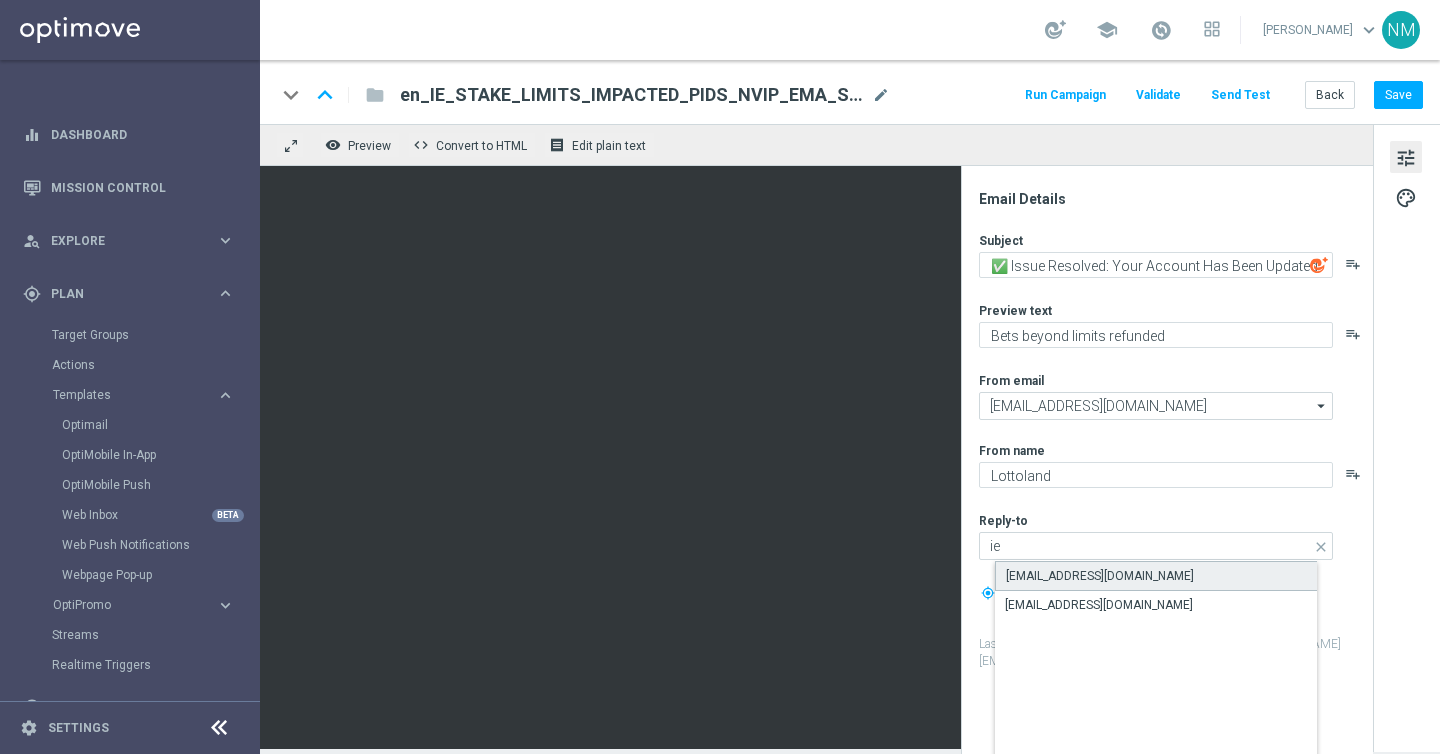 type on "[EMAIL_ADDRESS][DOMAIN_NAME]" 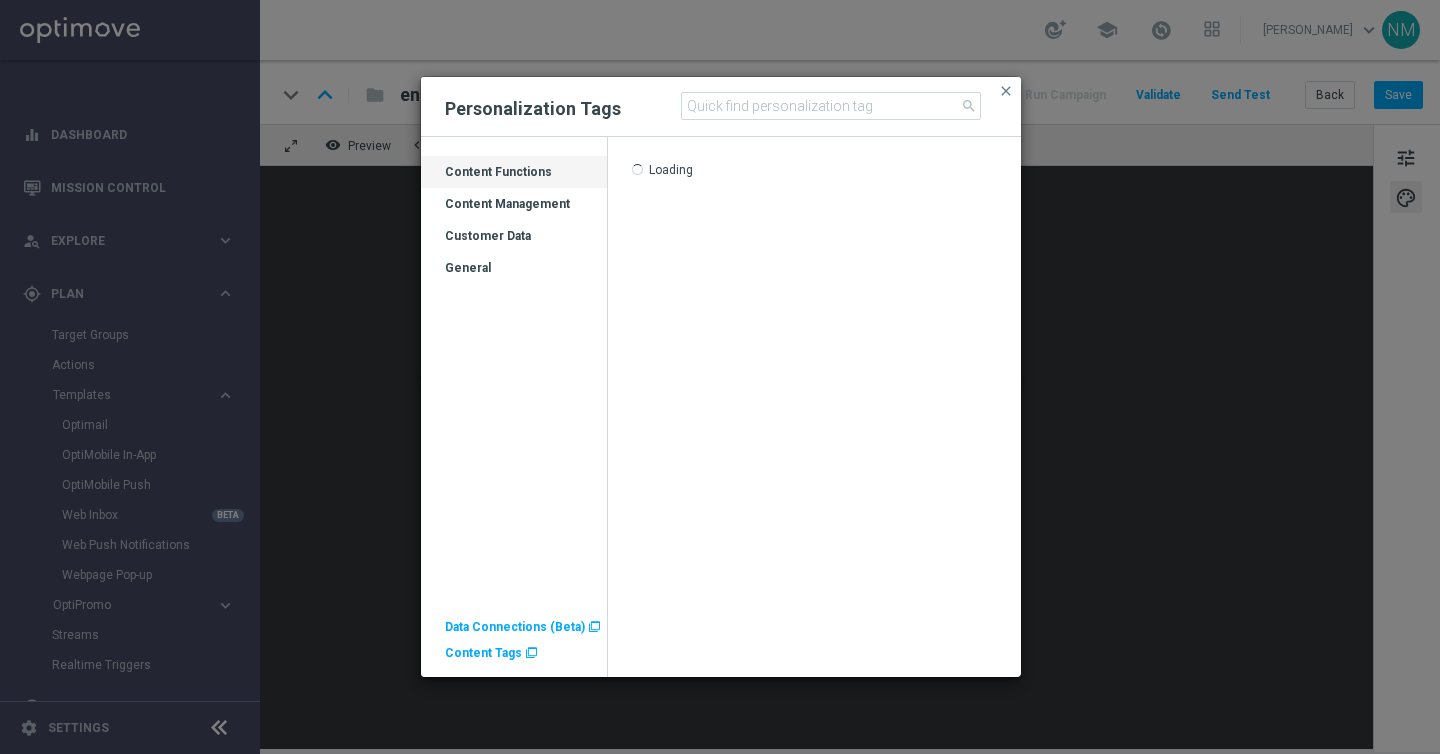 click on "Content Tags" 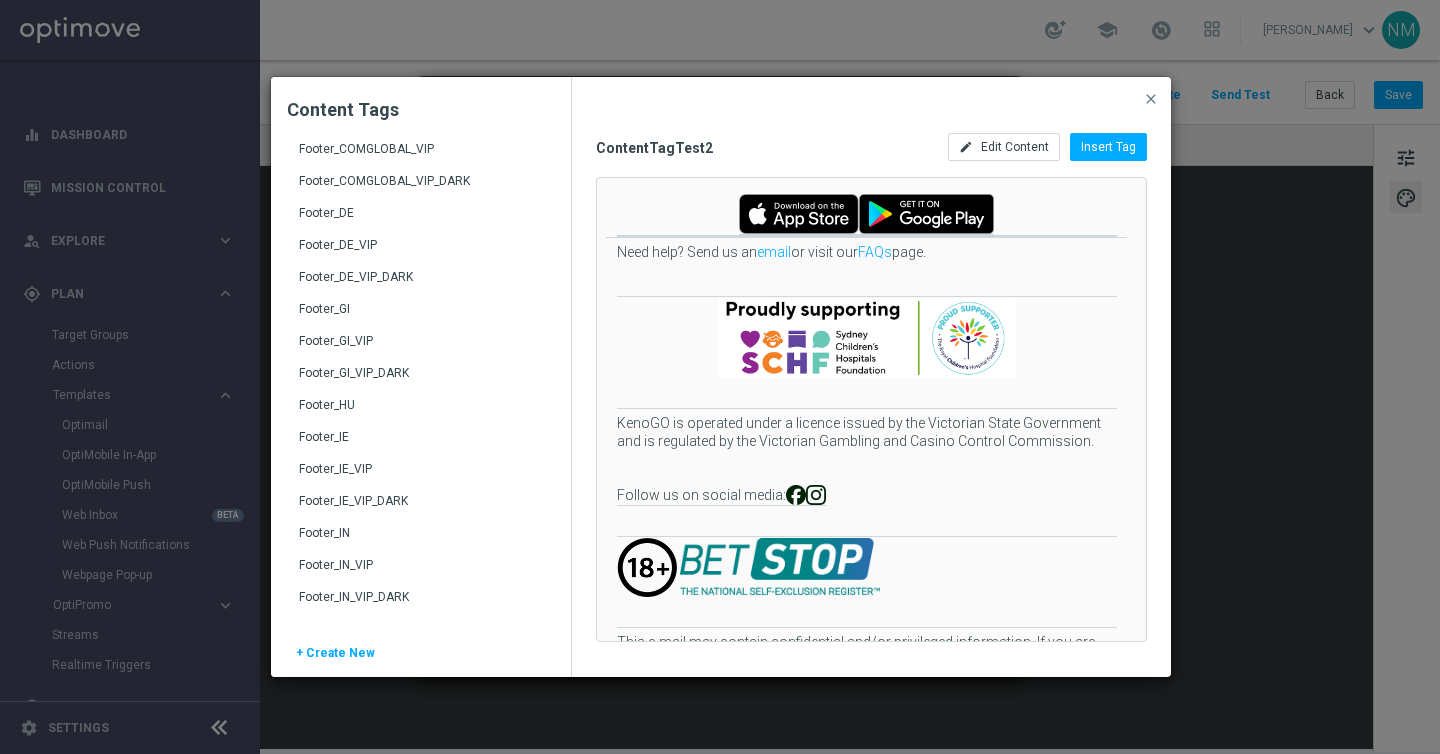 scroll, scrollTop: 490, scrollLeft: 0, axis: vertical 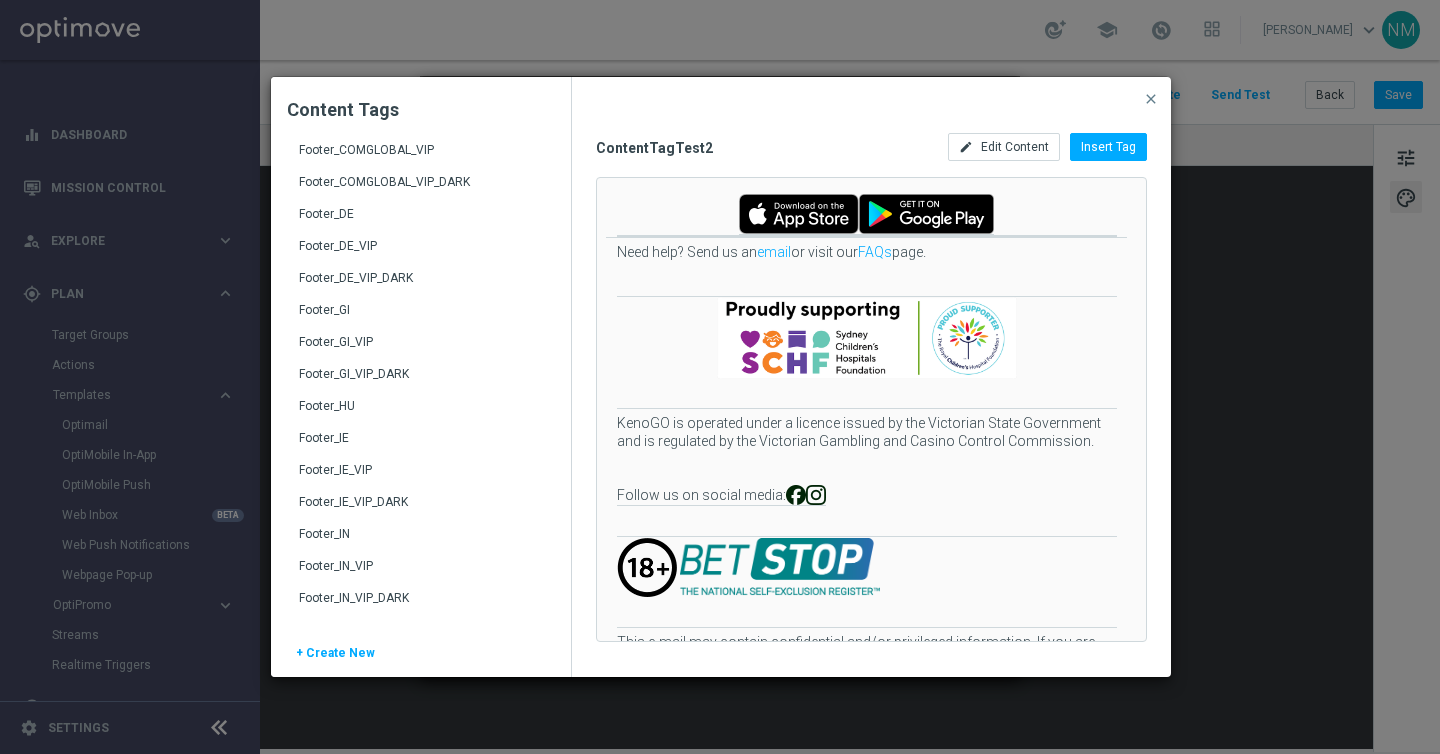 click on "Footer_IE" 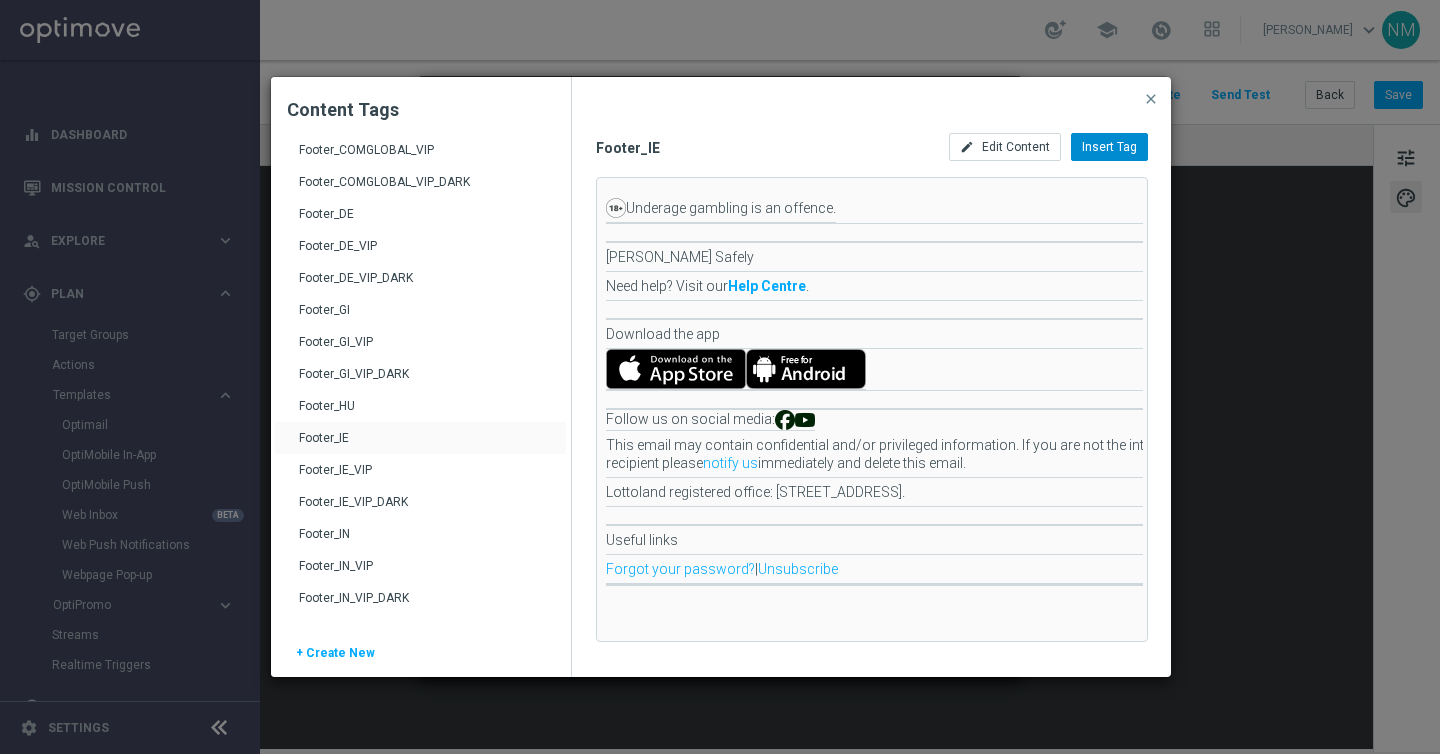 click on "Insert Tag" 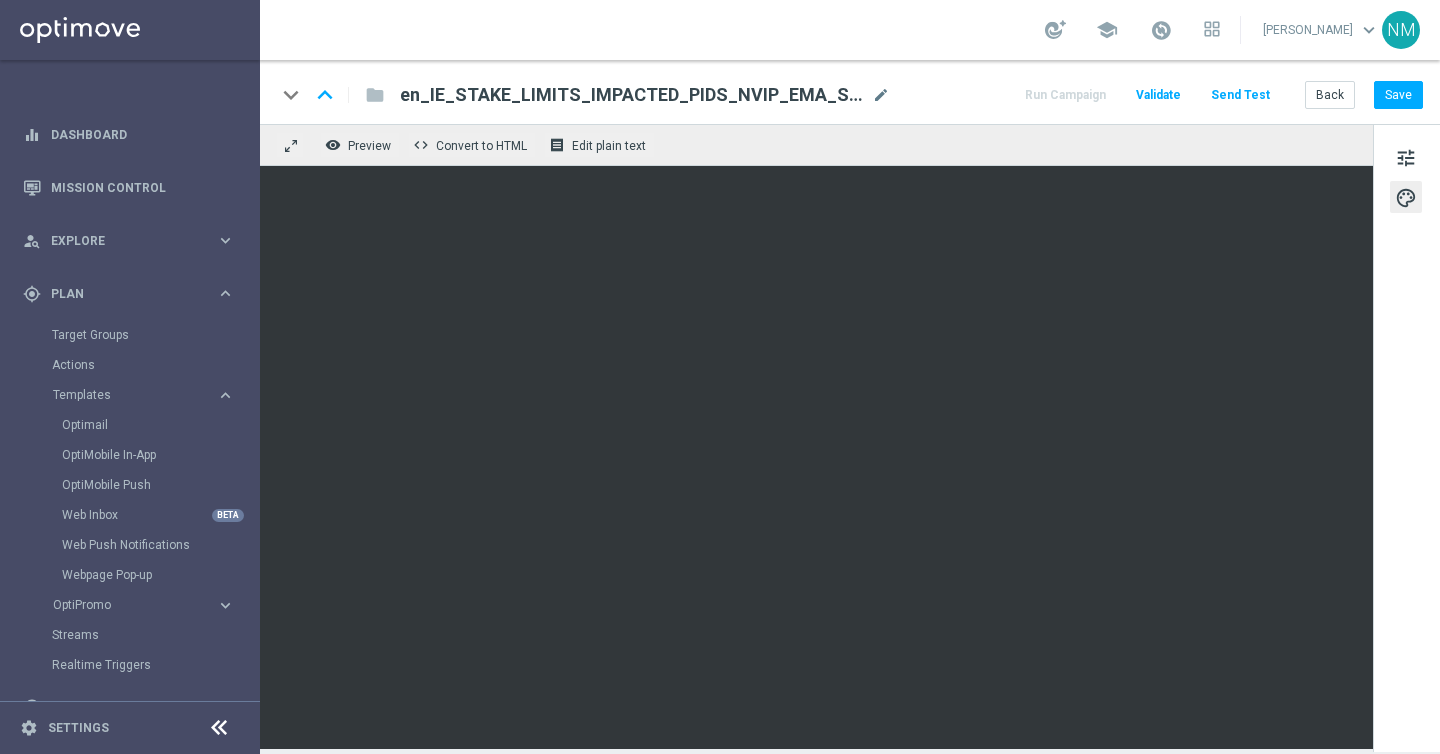 click on "Validate" 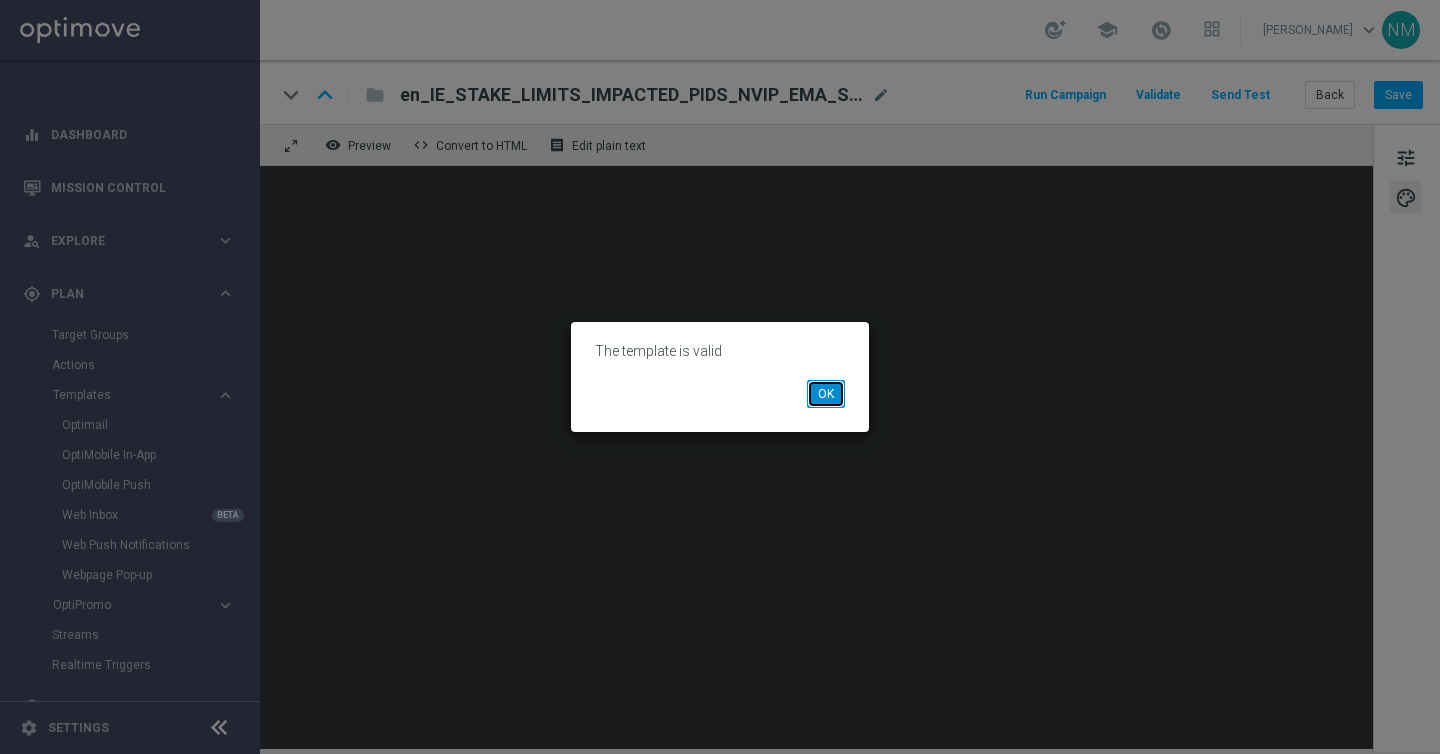 click on "OK" 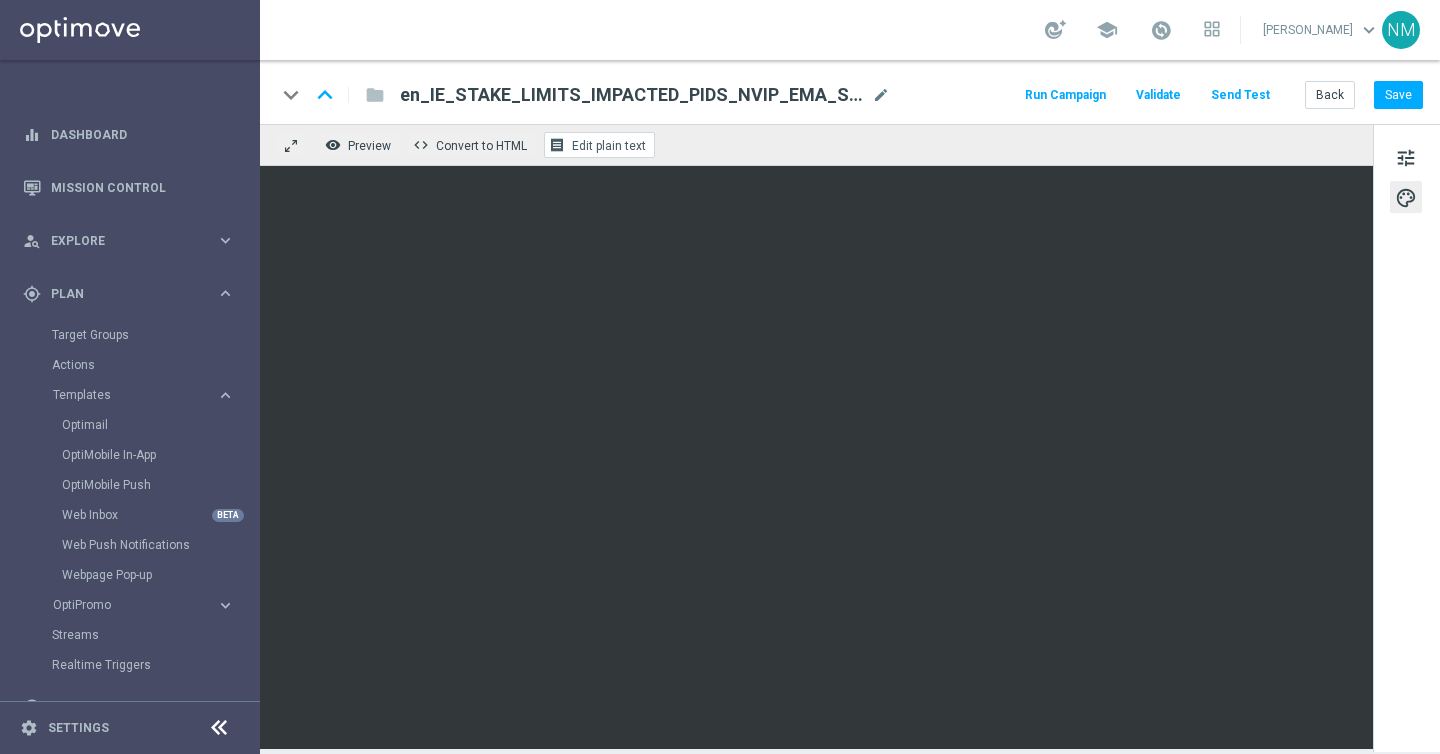 click on "Edit plain text" 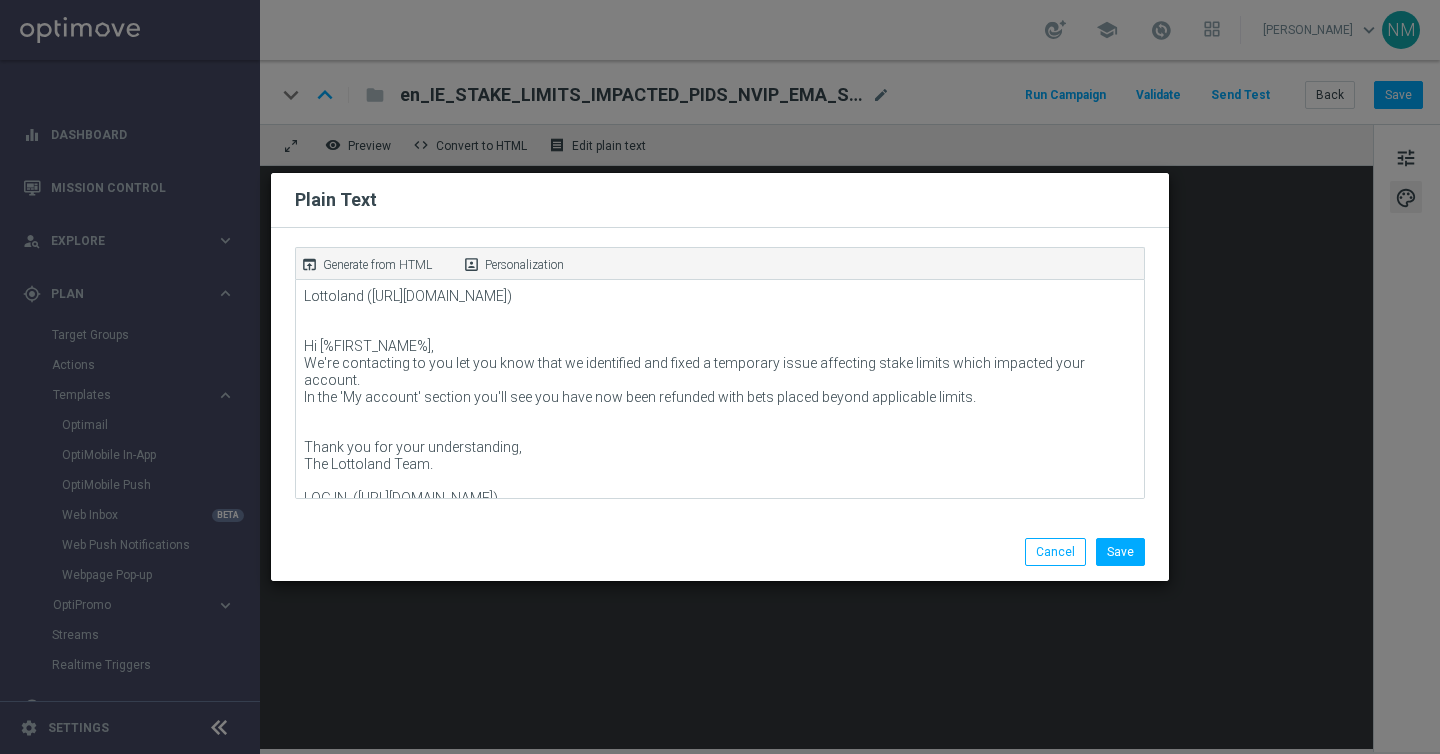 click on "open_in_browser
Generate from HTML" 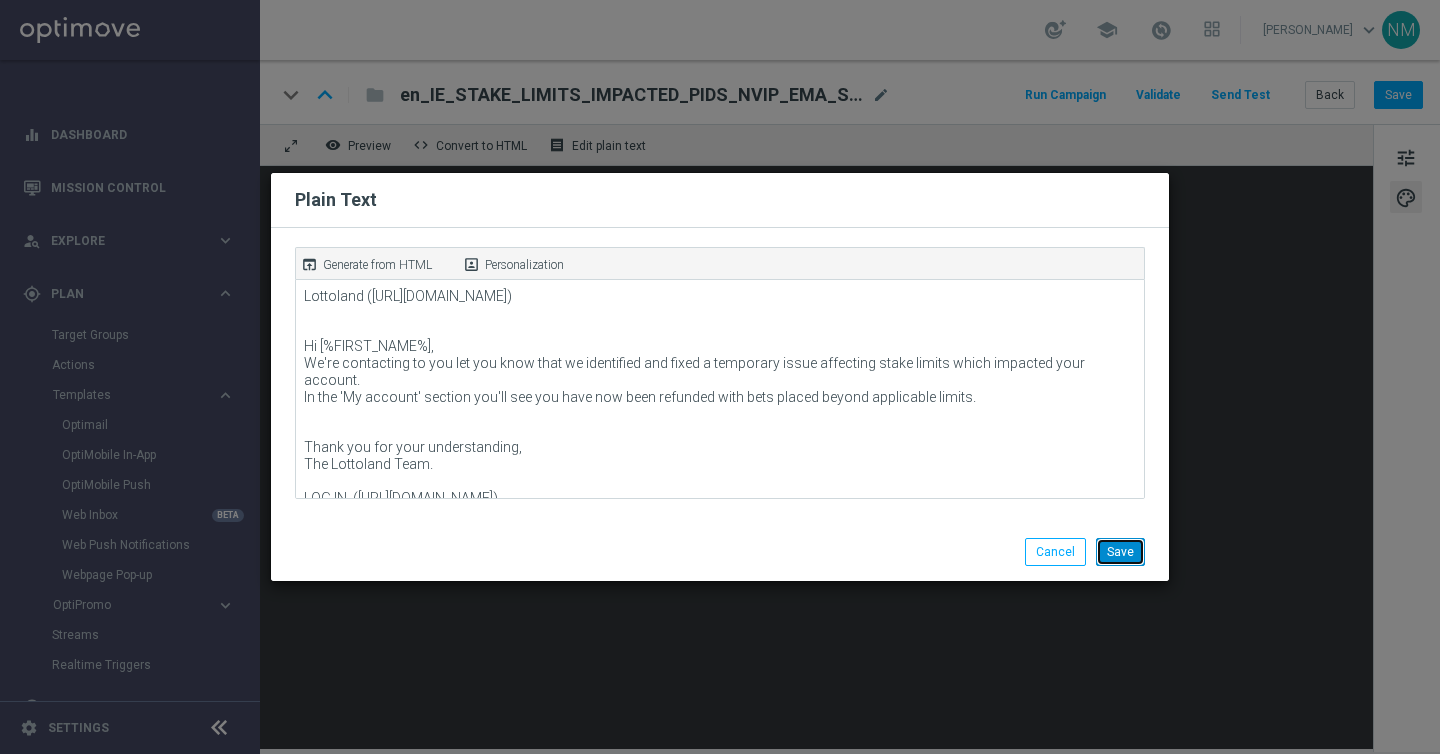 click on "Save" 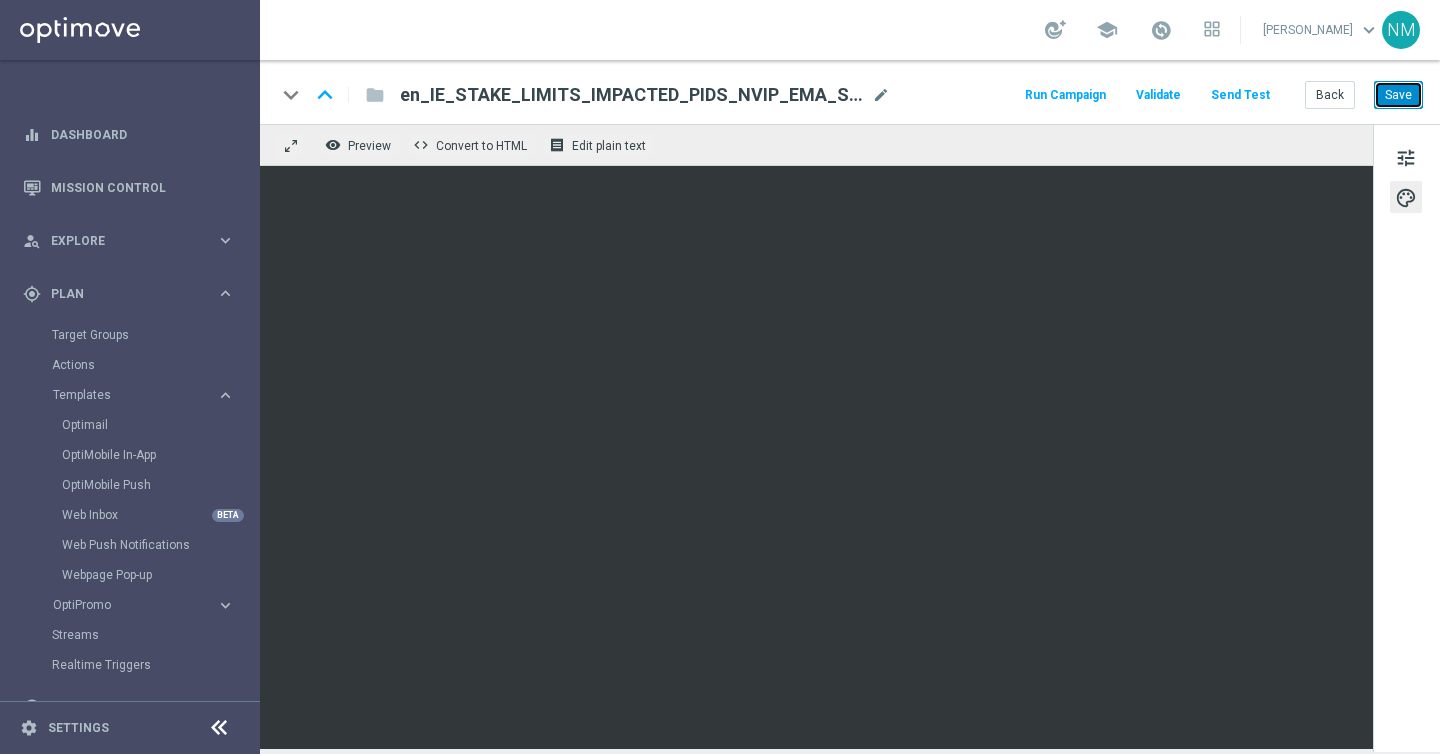 click on "Save" at bounding box center (1398, 95) 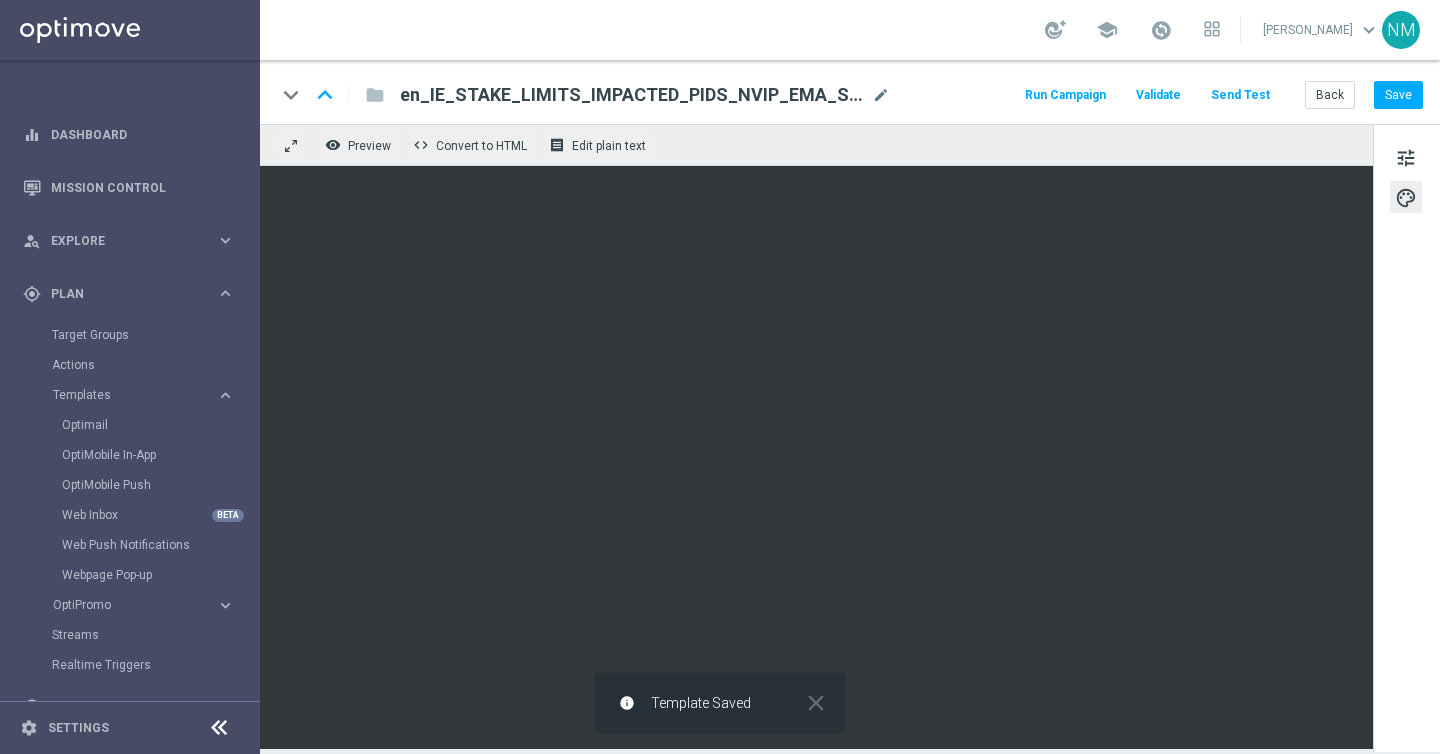 click on "Send Test" 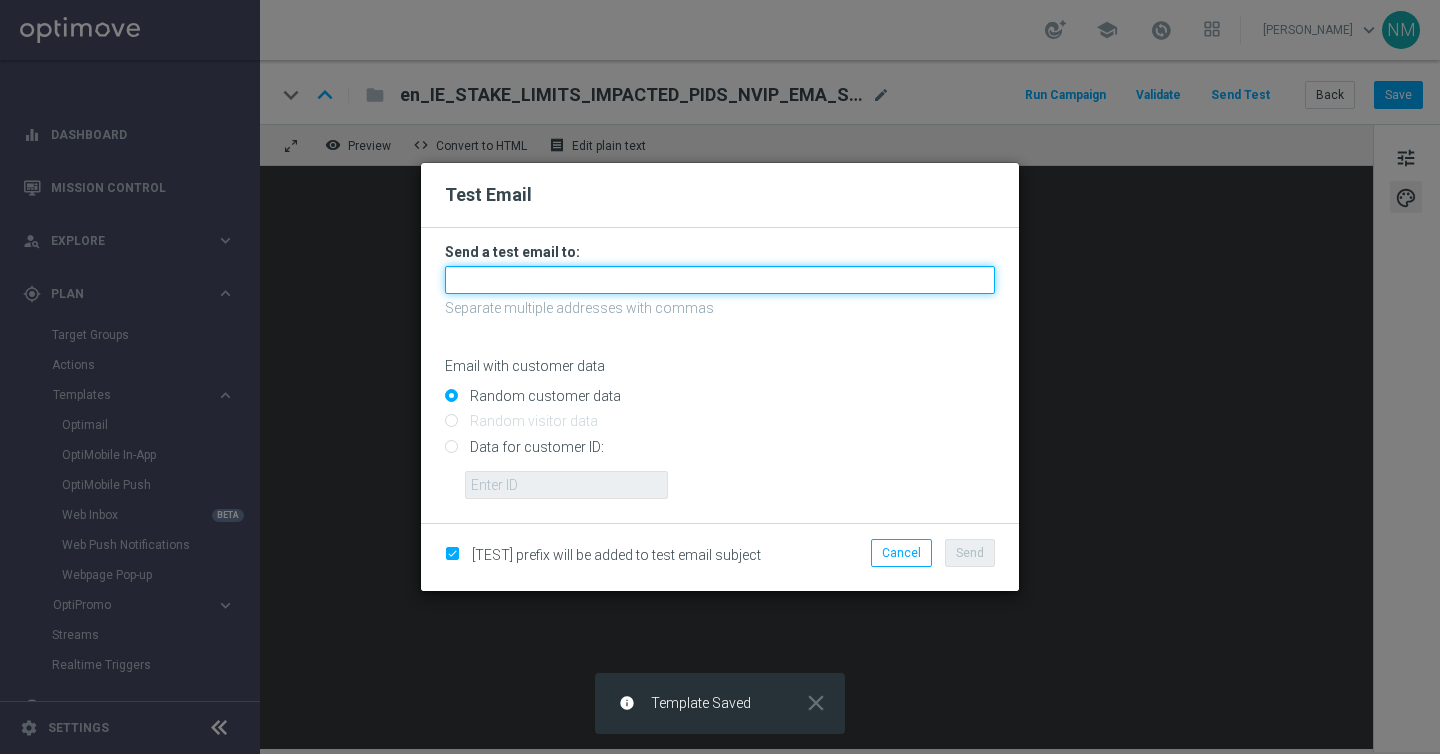 click at bounding box center (720, 280) 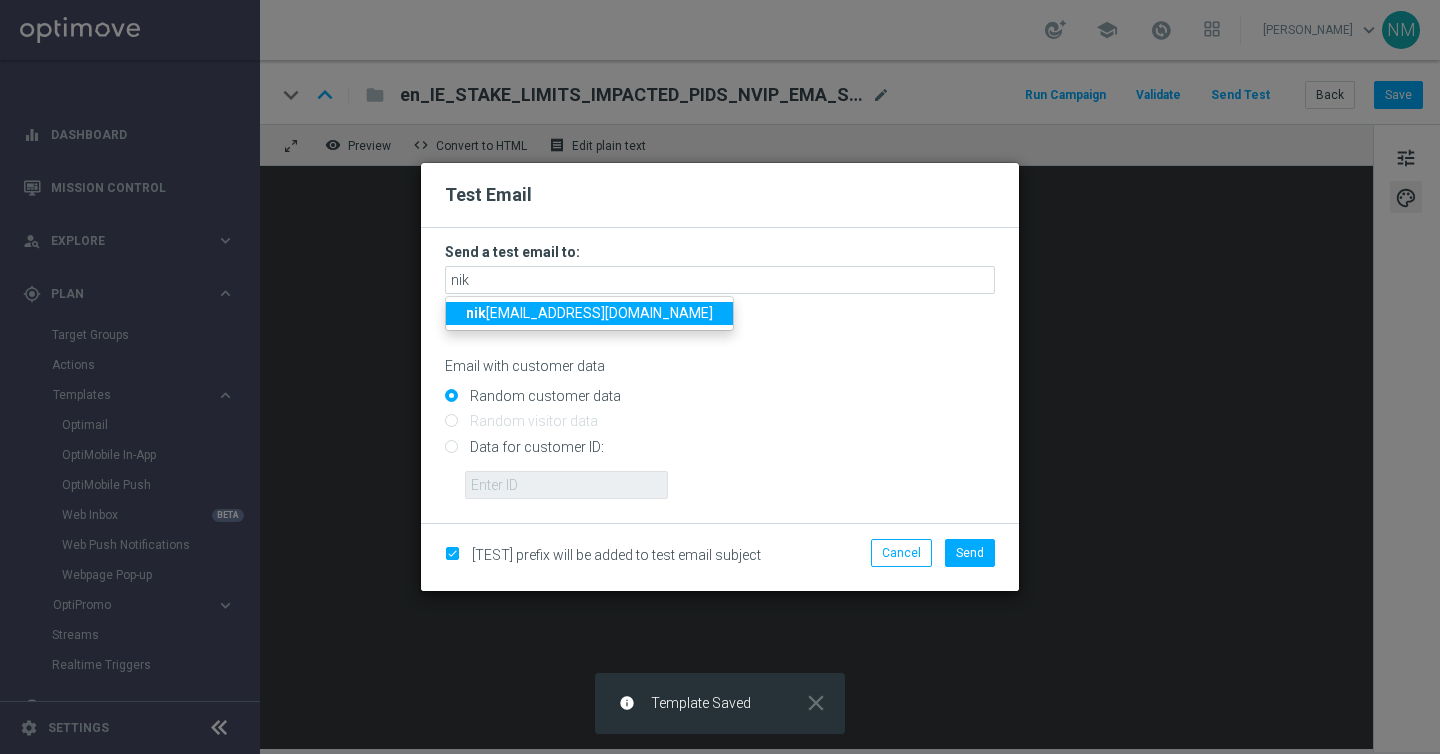 click on "[PERSON_NAME] [PERSON_NAME][EMAIL_ADDRESS][DOMAIN_NAME]" at bounding box center [589, 313] 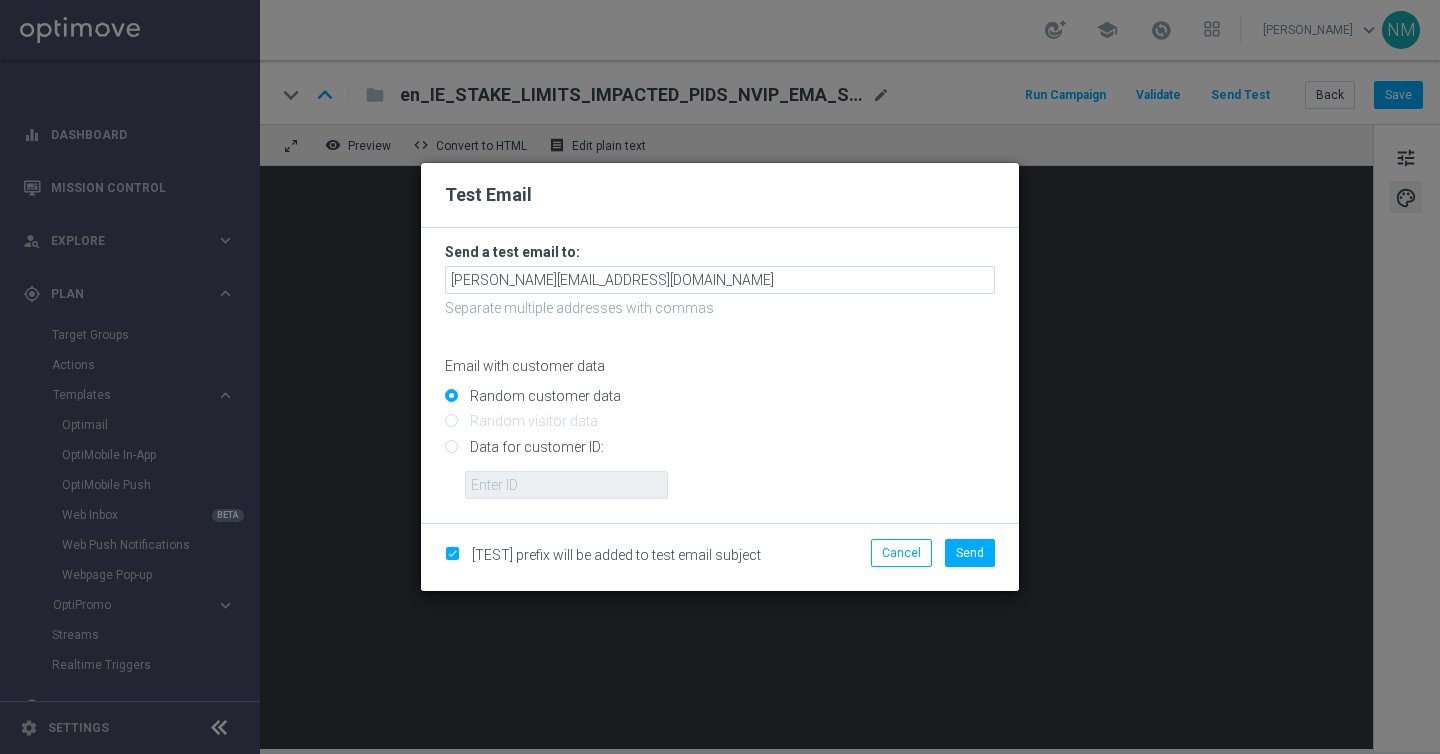 click on "Data for customer ID:" at bounding box center [720, 455] 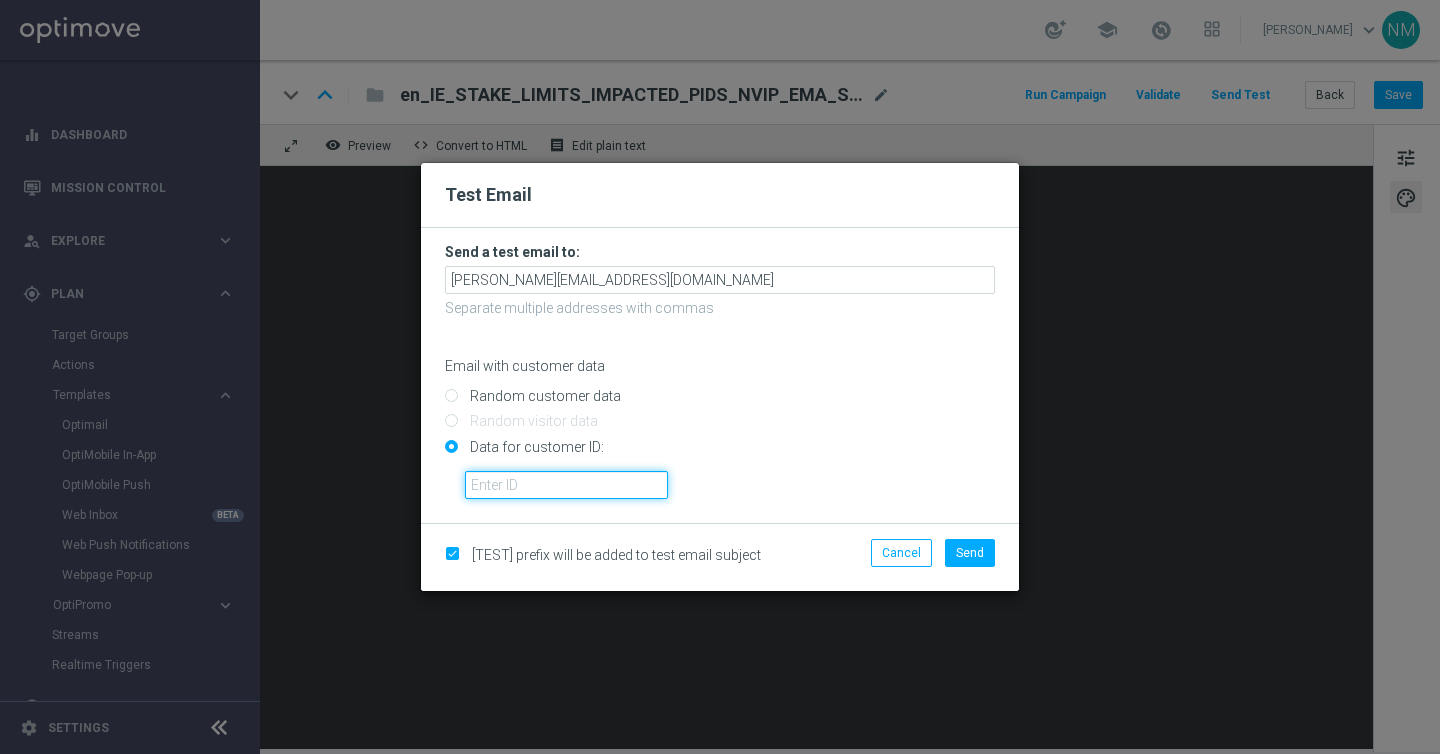click at bounding box center [566, 485] 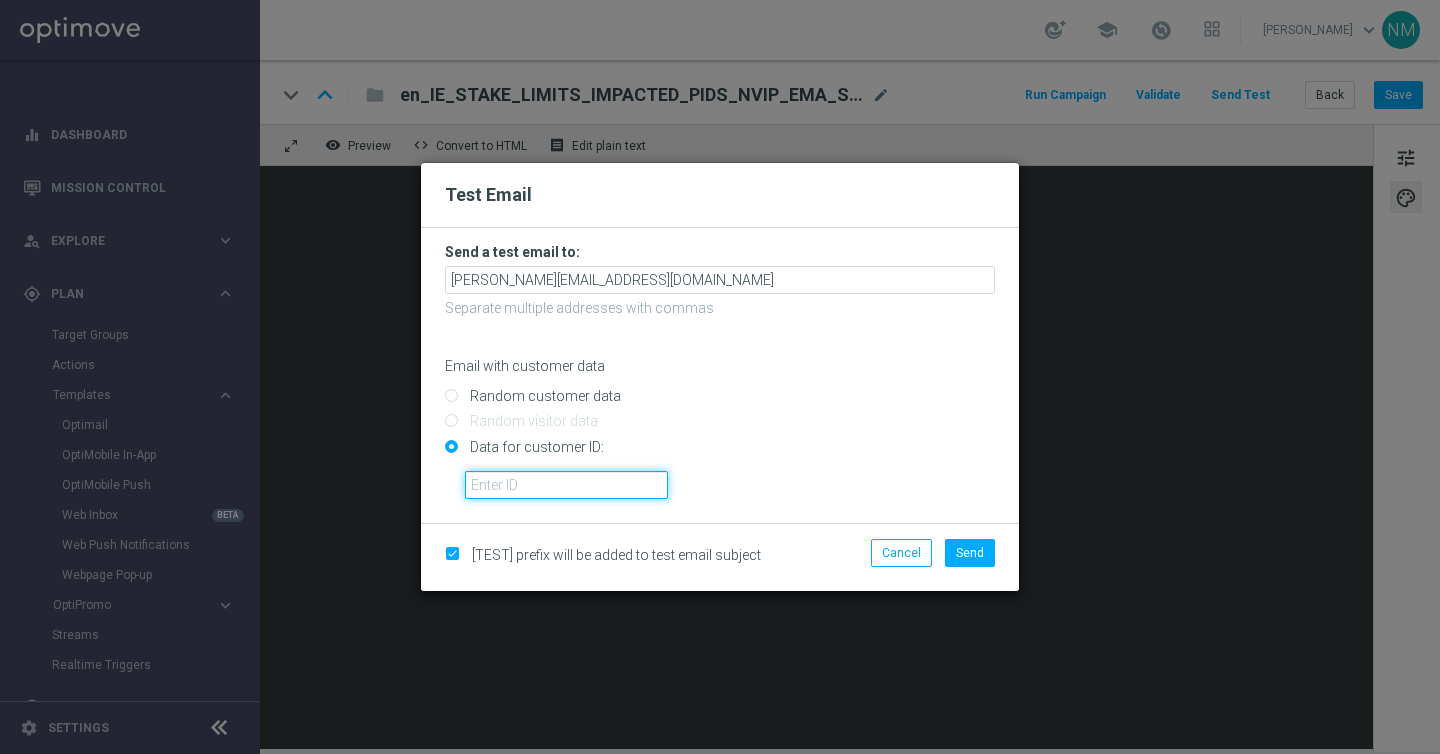 paste on "224150288" 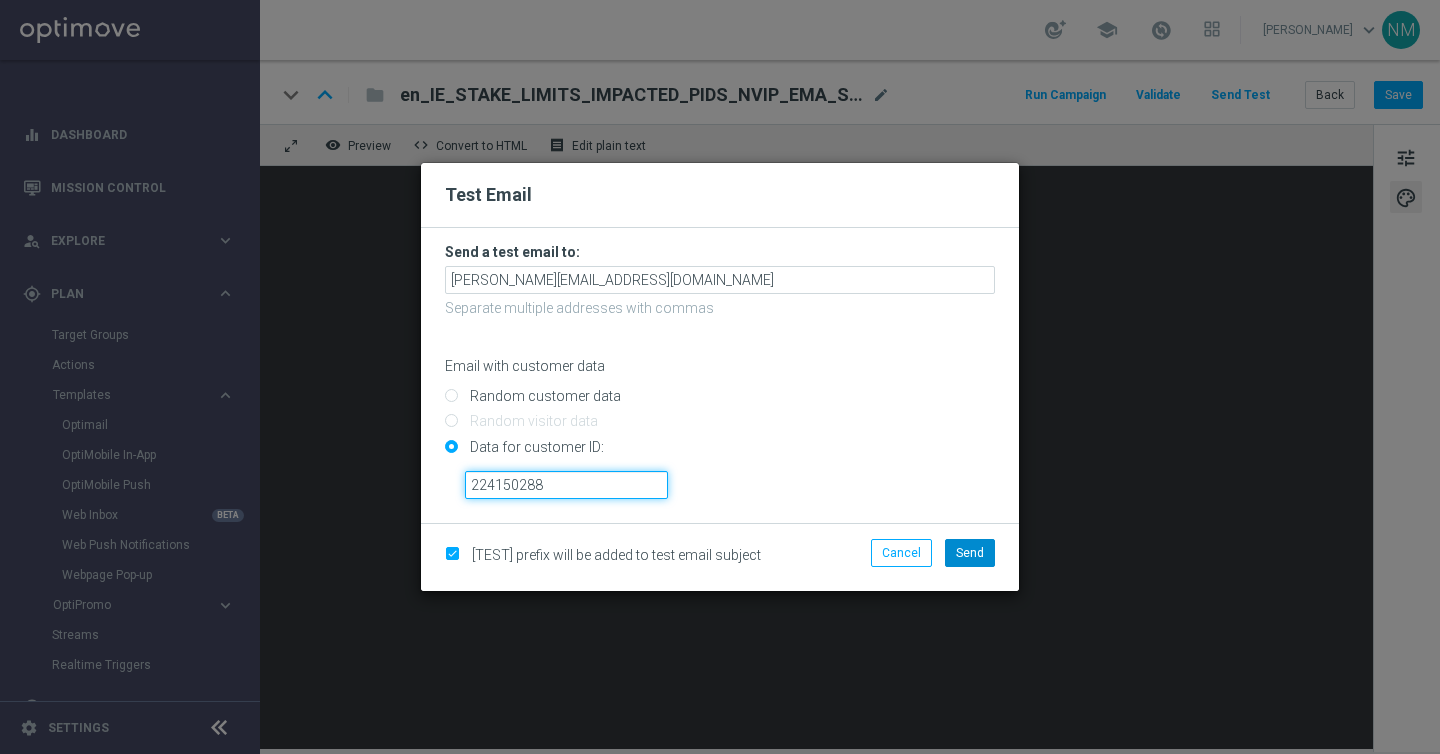 type on "224150288" 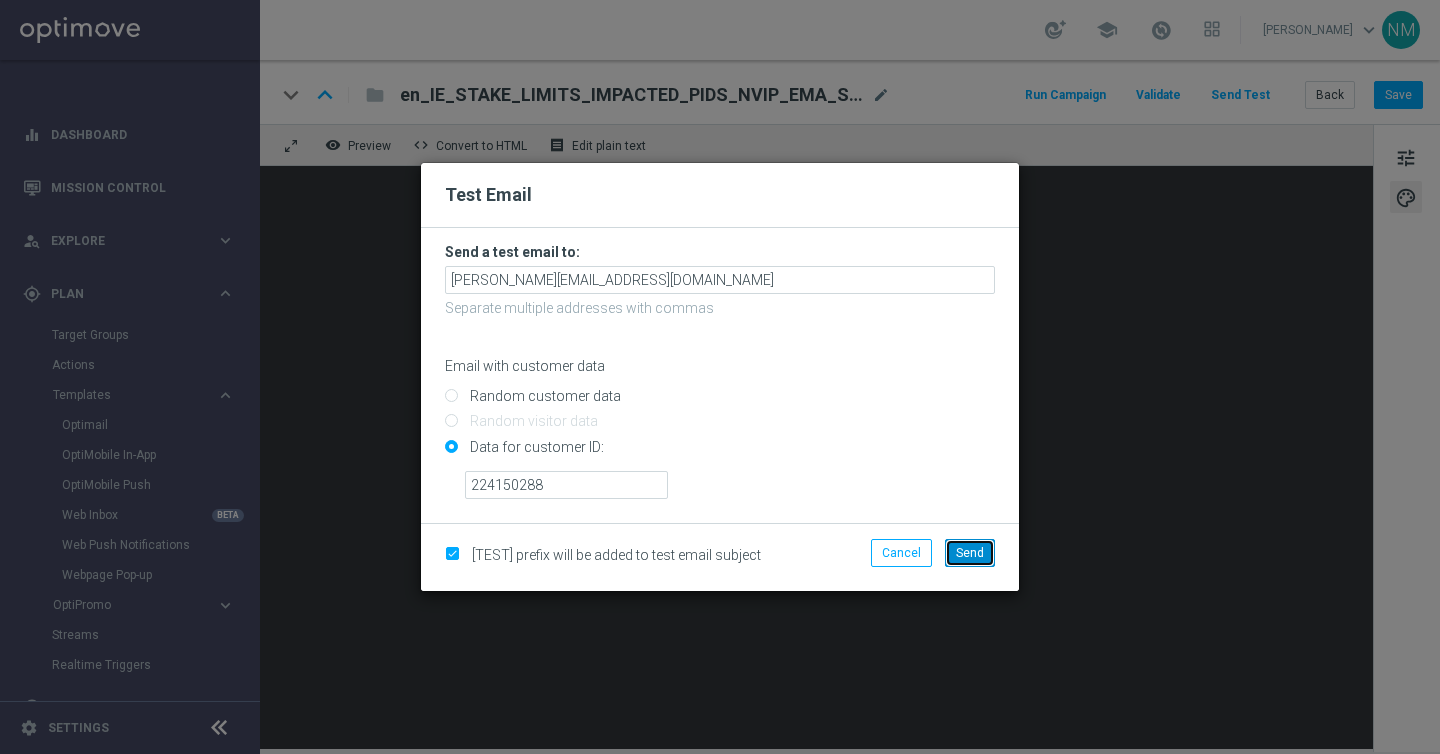 click on "Send" 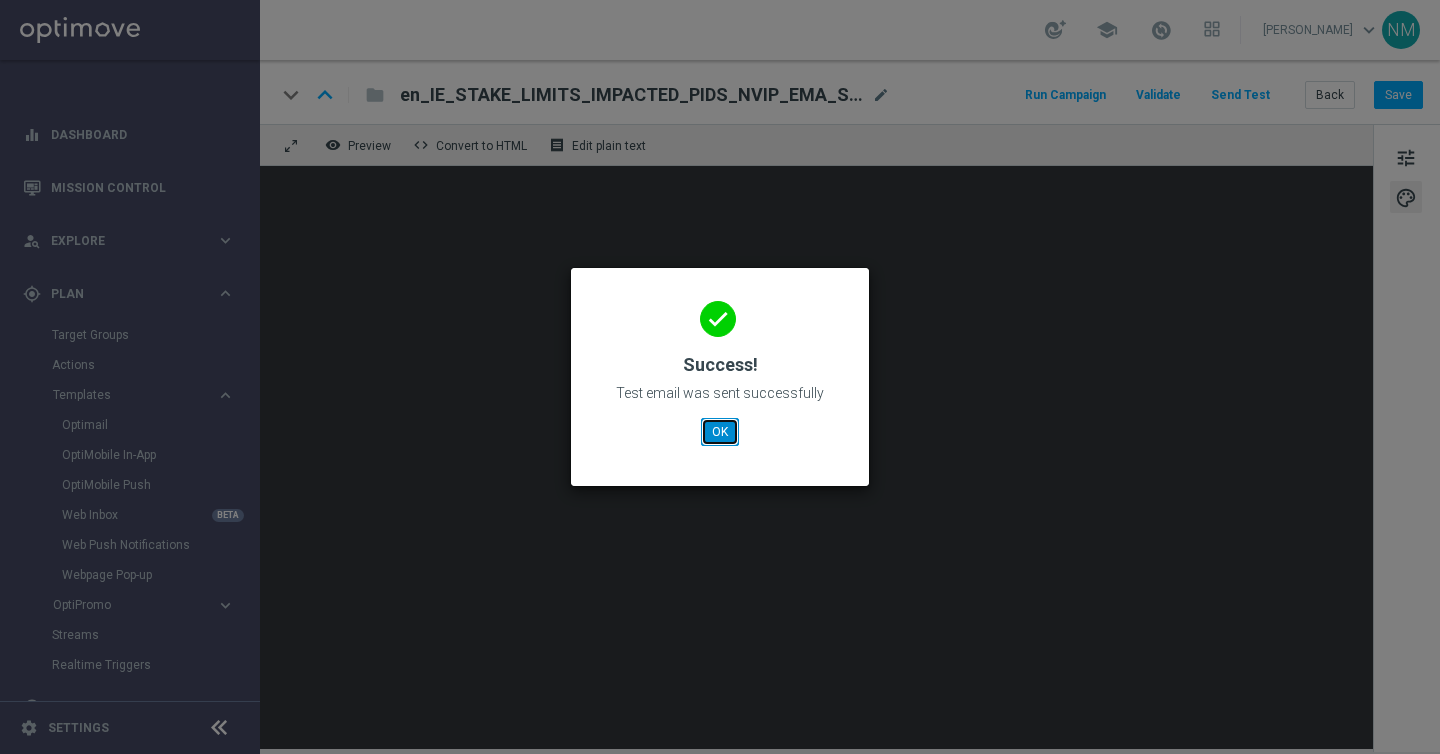 click on "OK" 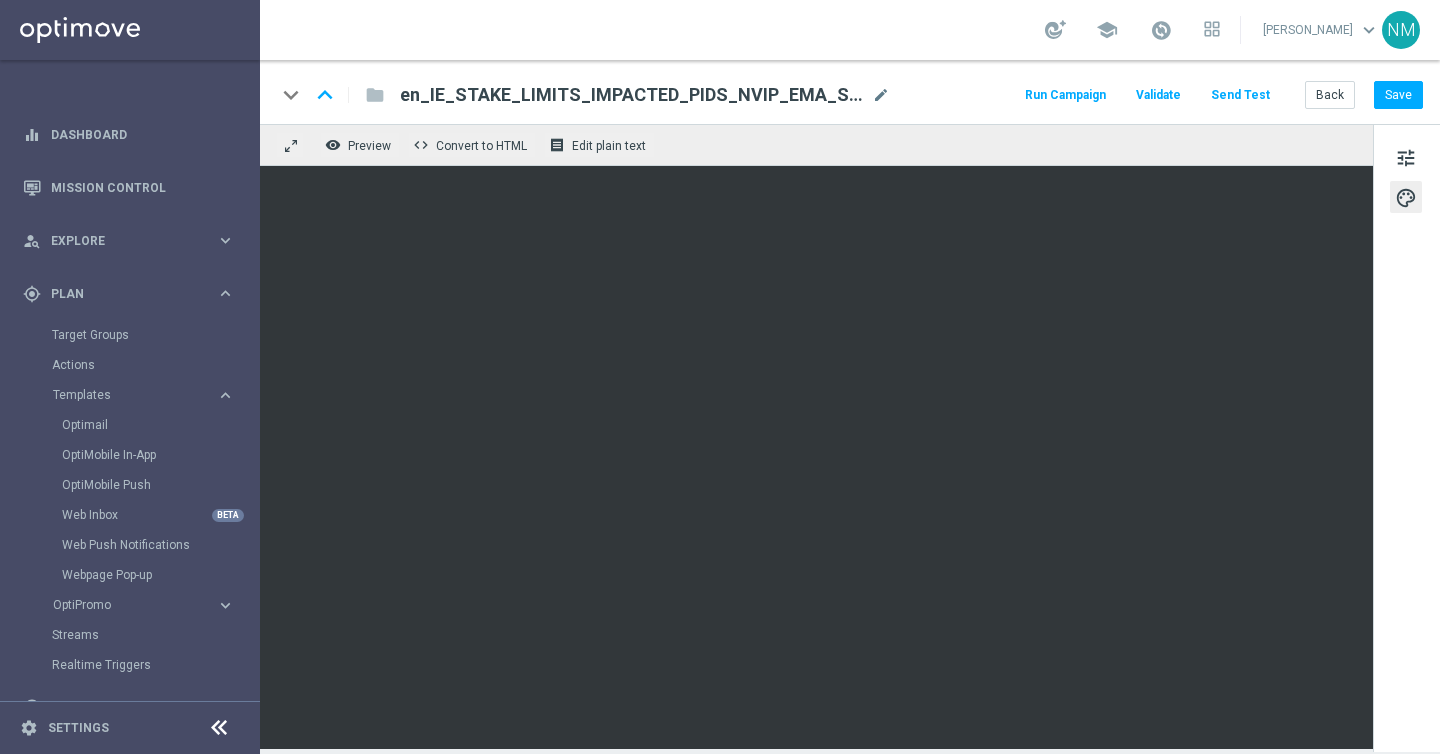 click on "Send Test" 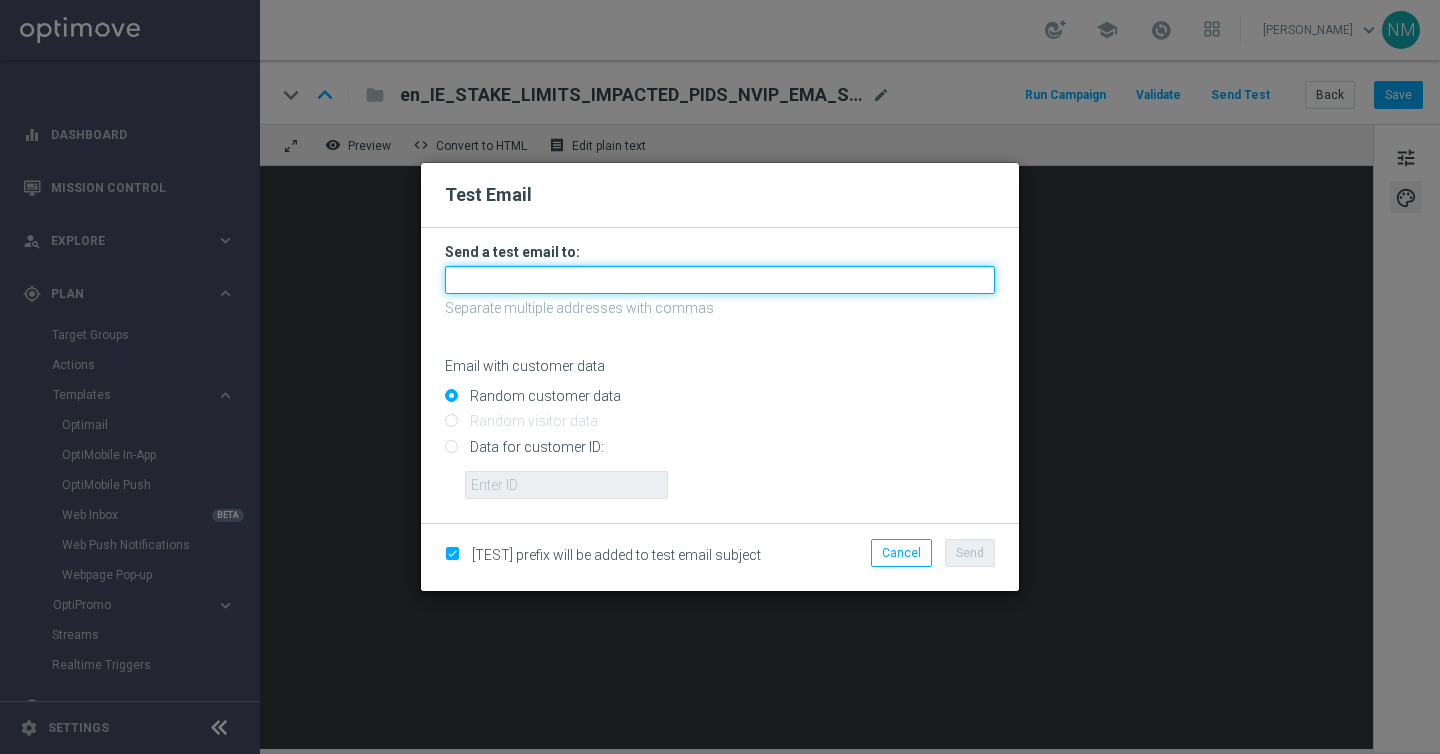 click at bounding box center (720, 280) 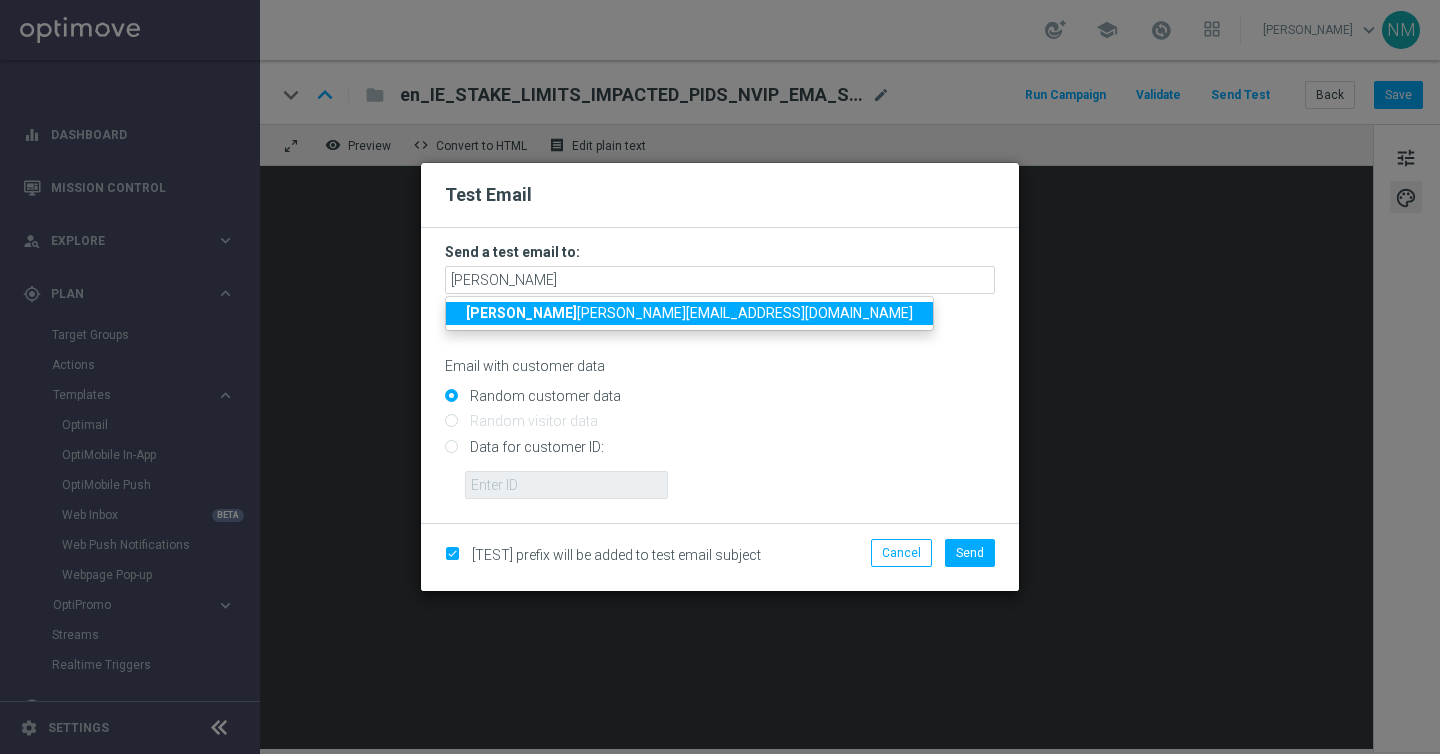 click on "jame [EMAIL_ADDRESS][DOMAIN_NAME]" at bounding box center (689, 313) 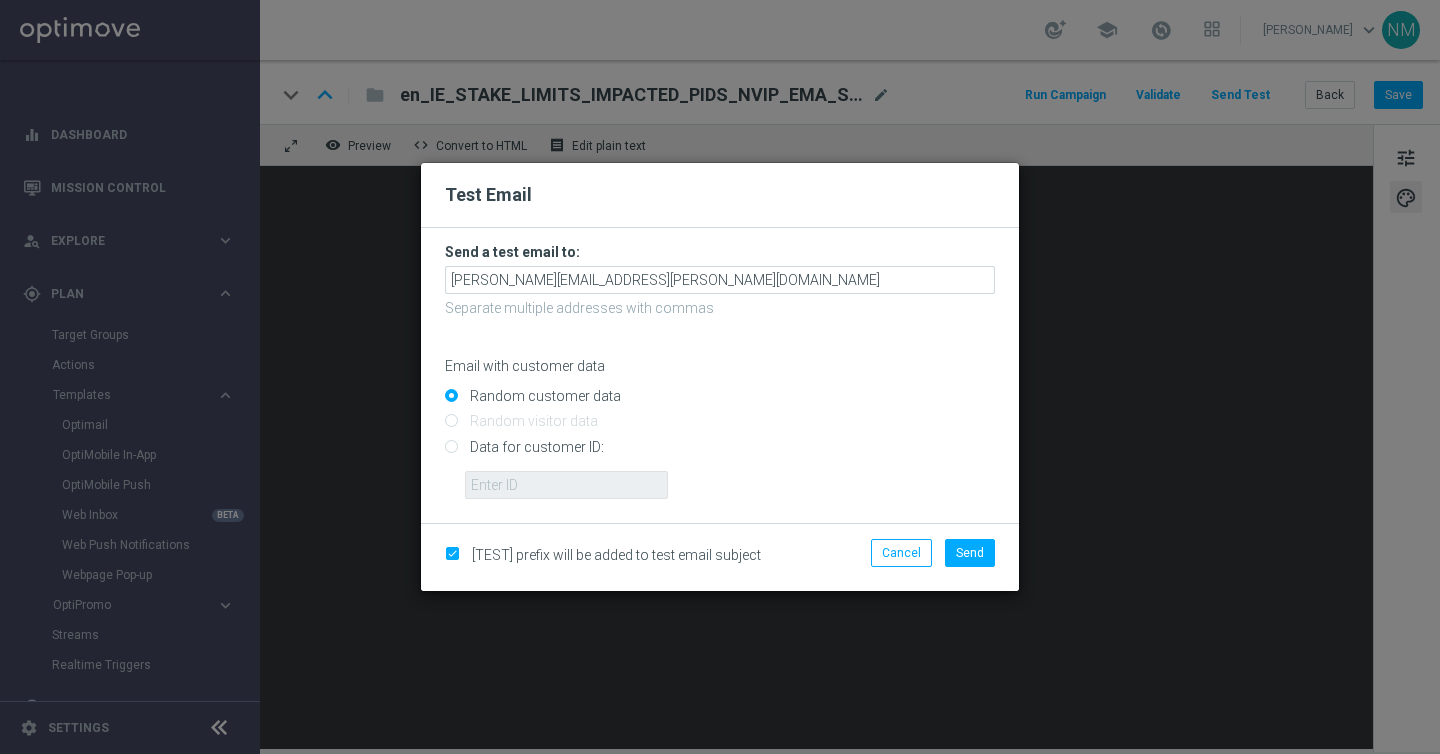 click on "Data for customer ID:" at bounding box center (720, 455) 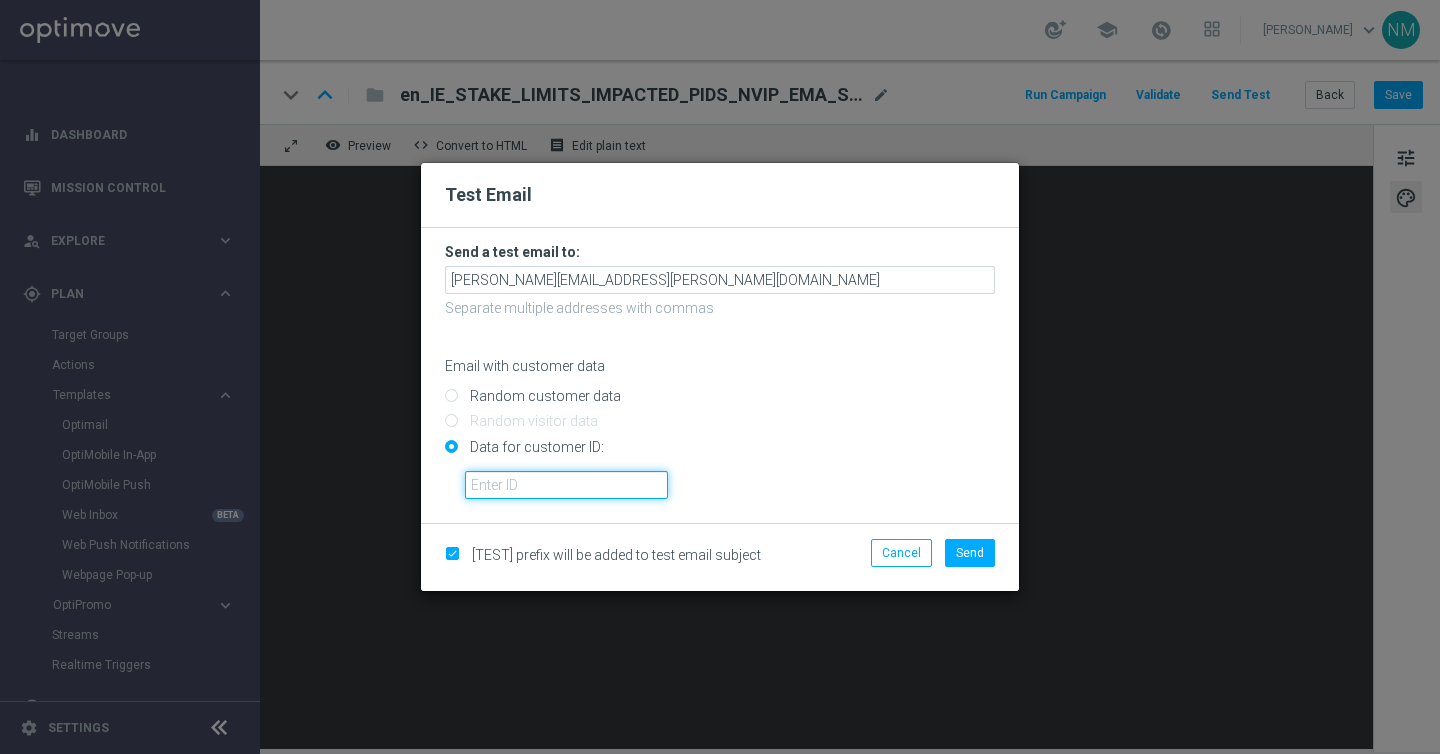 click at bounding box center (566, 485) 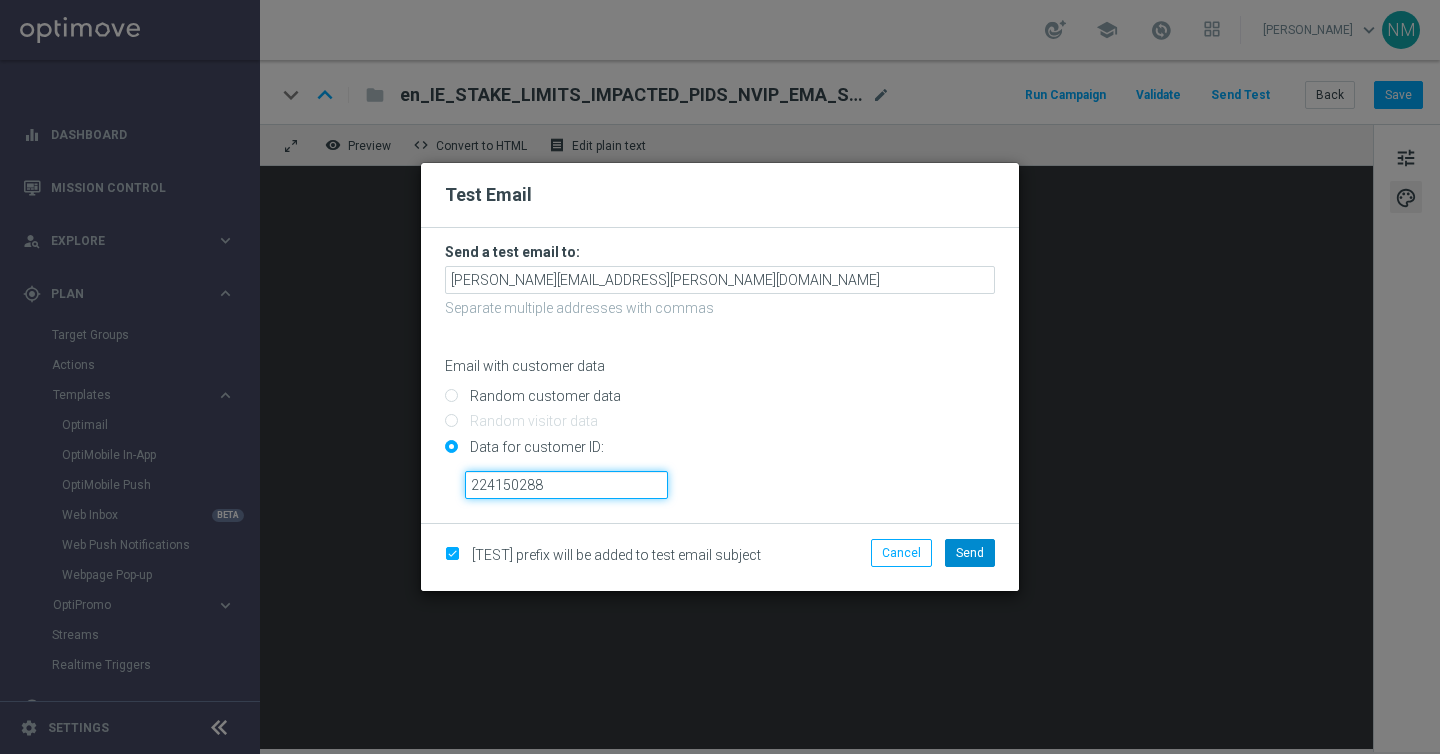 type on "224150288" 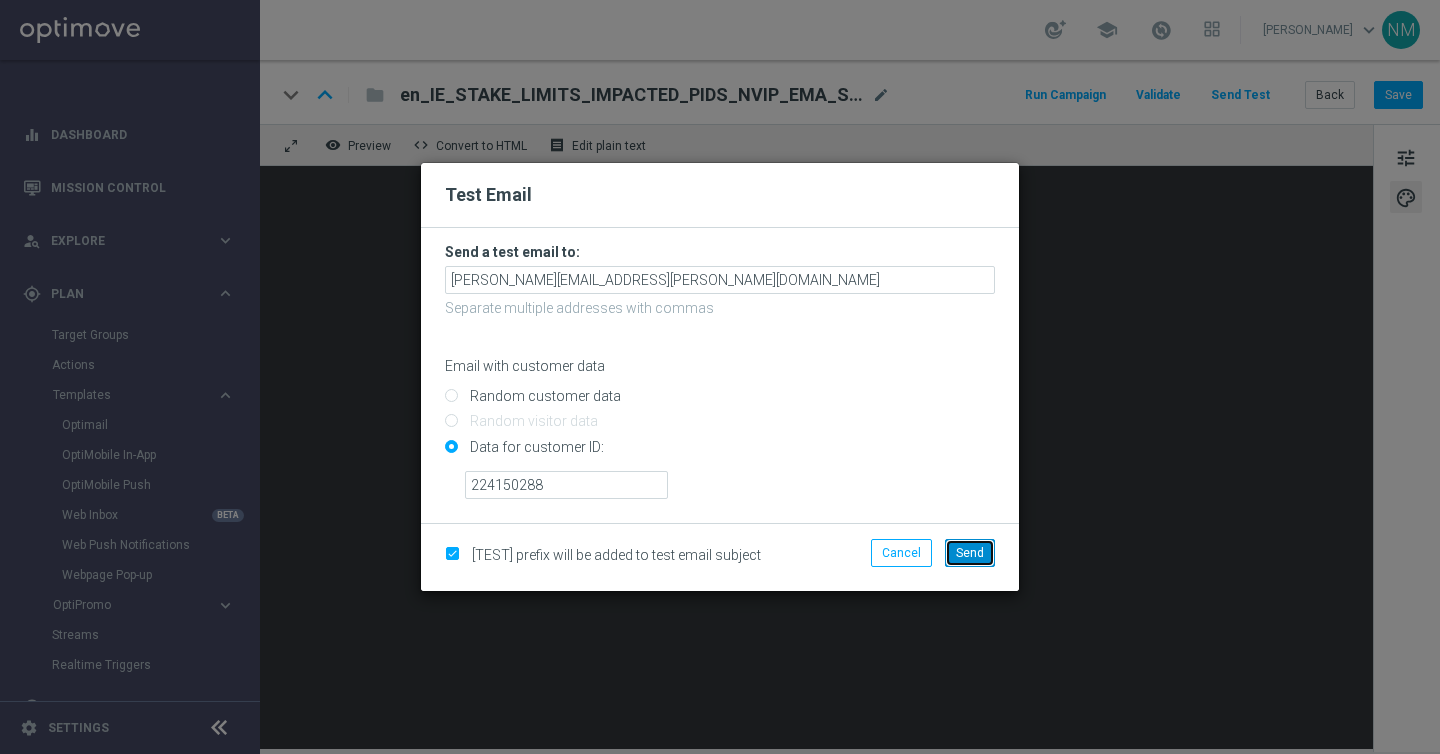 click on "Send" 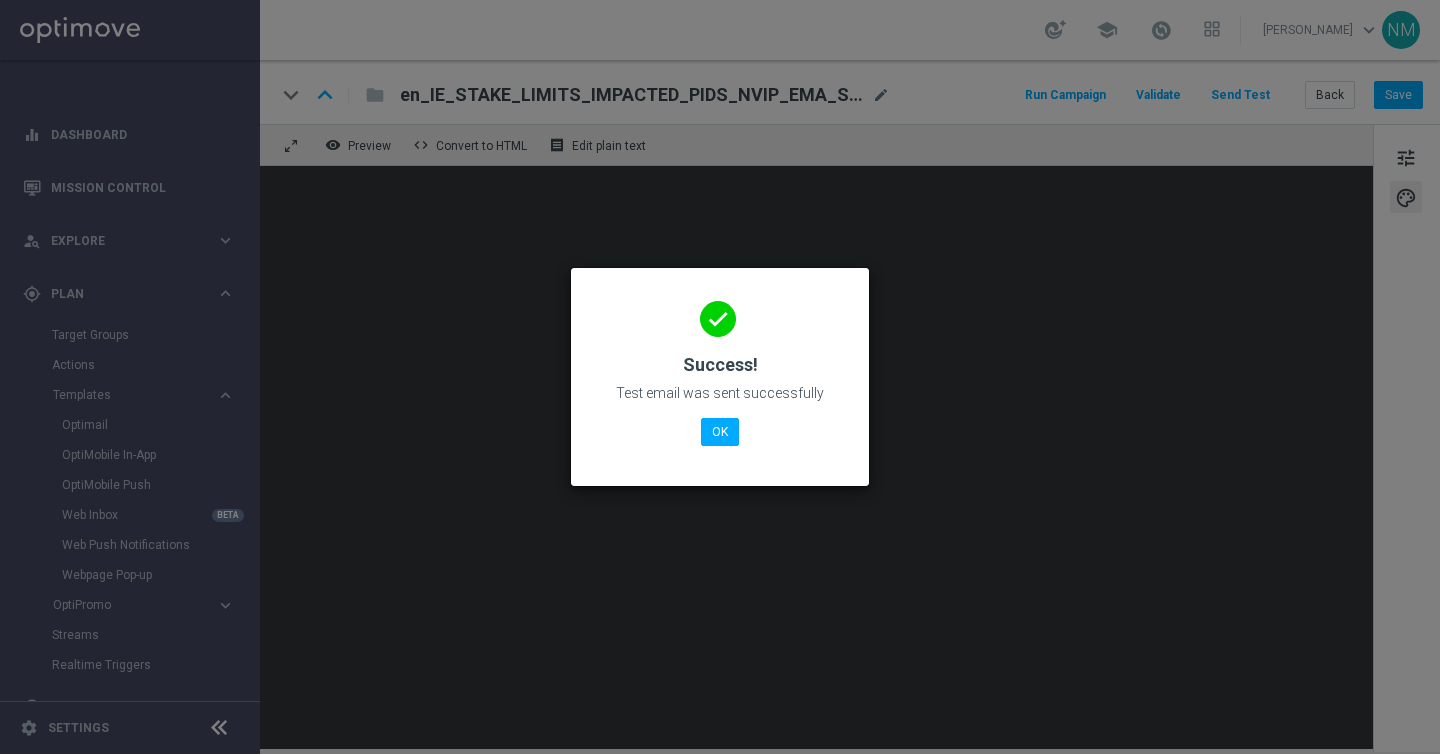 click on "done
Success!
Test email was sent successfully
OK" 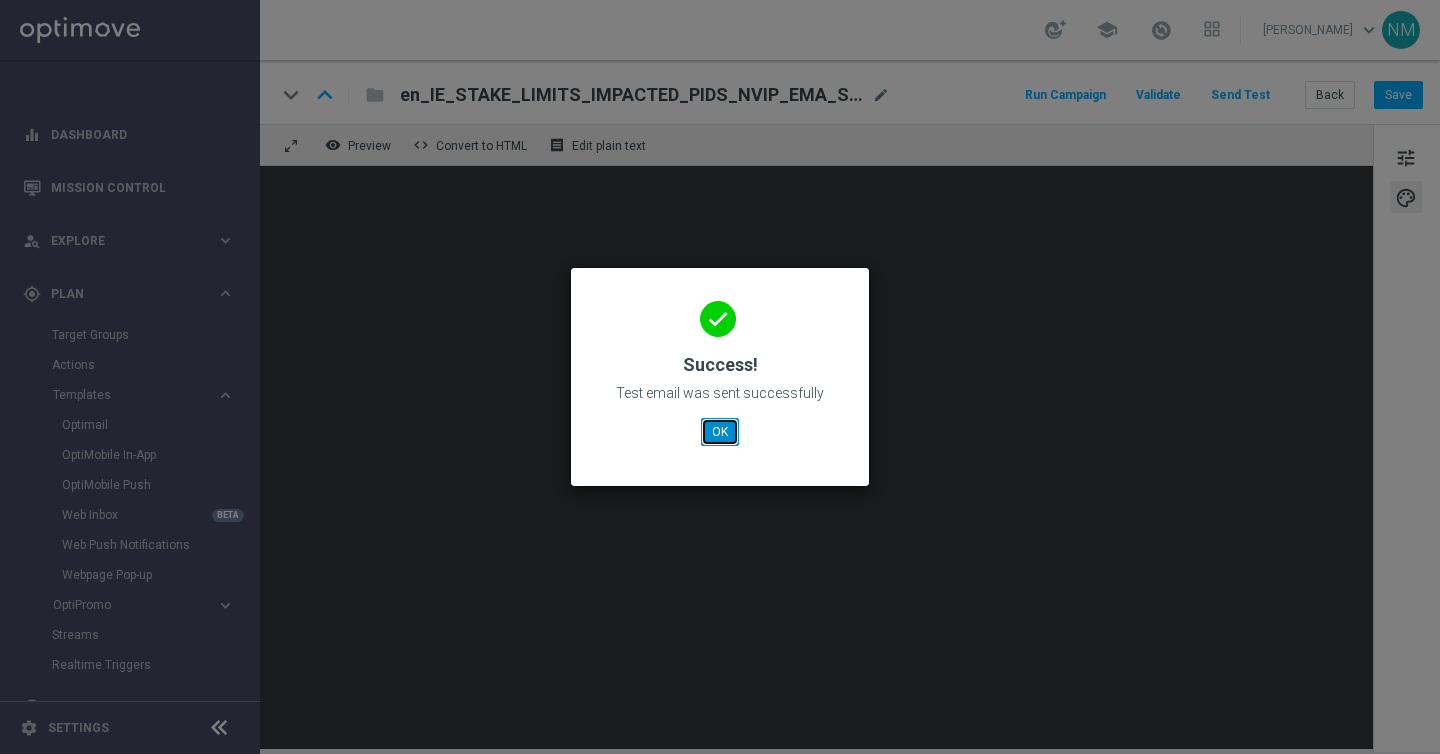 click on "OK" 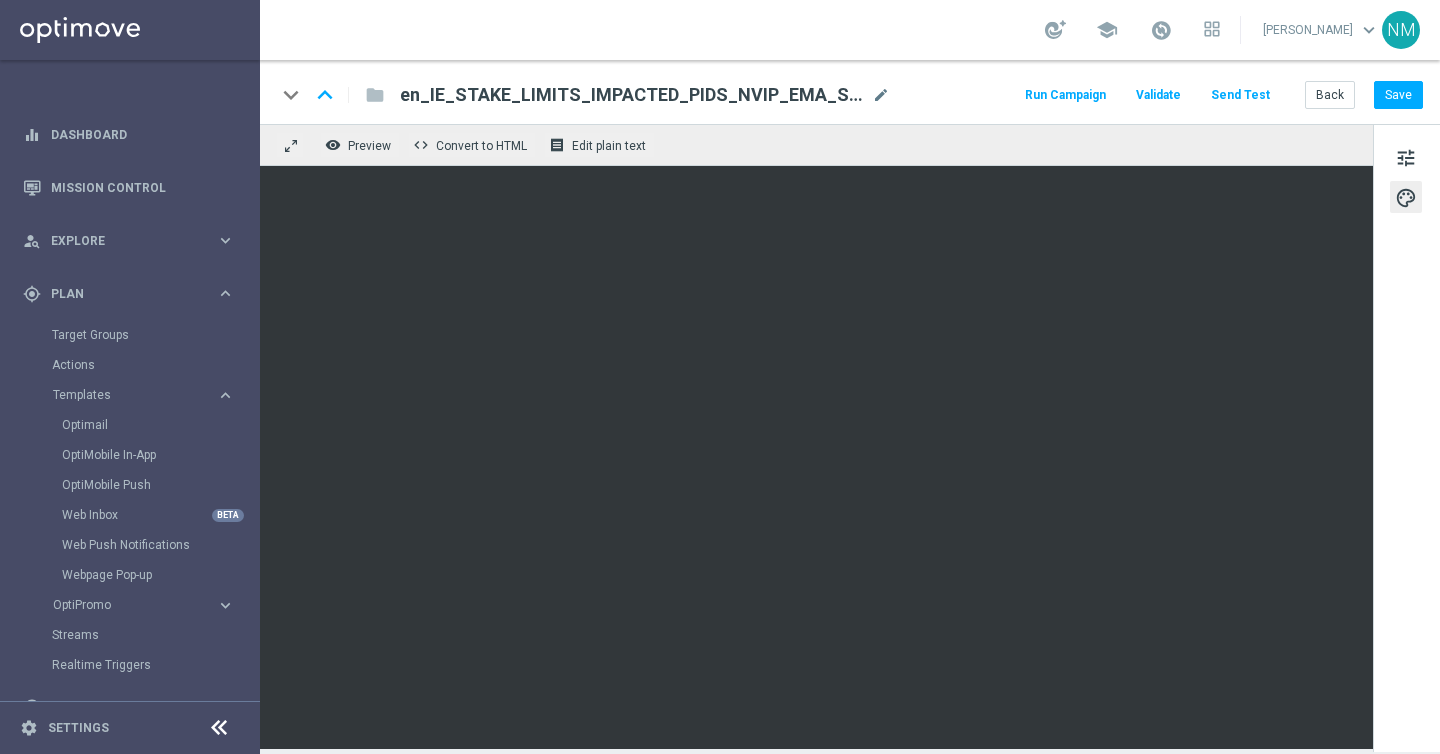 click on "Send Test" 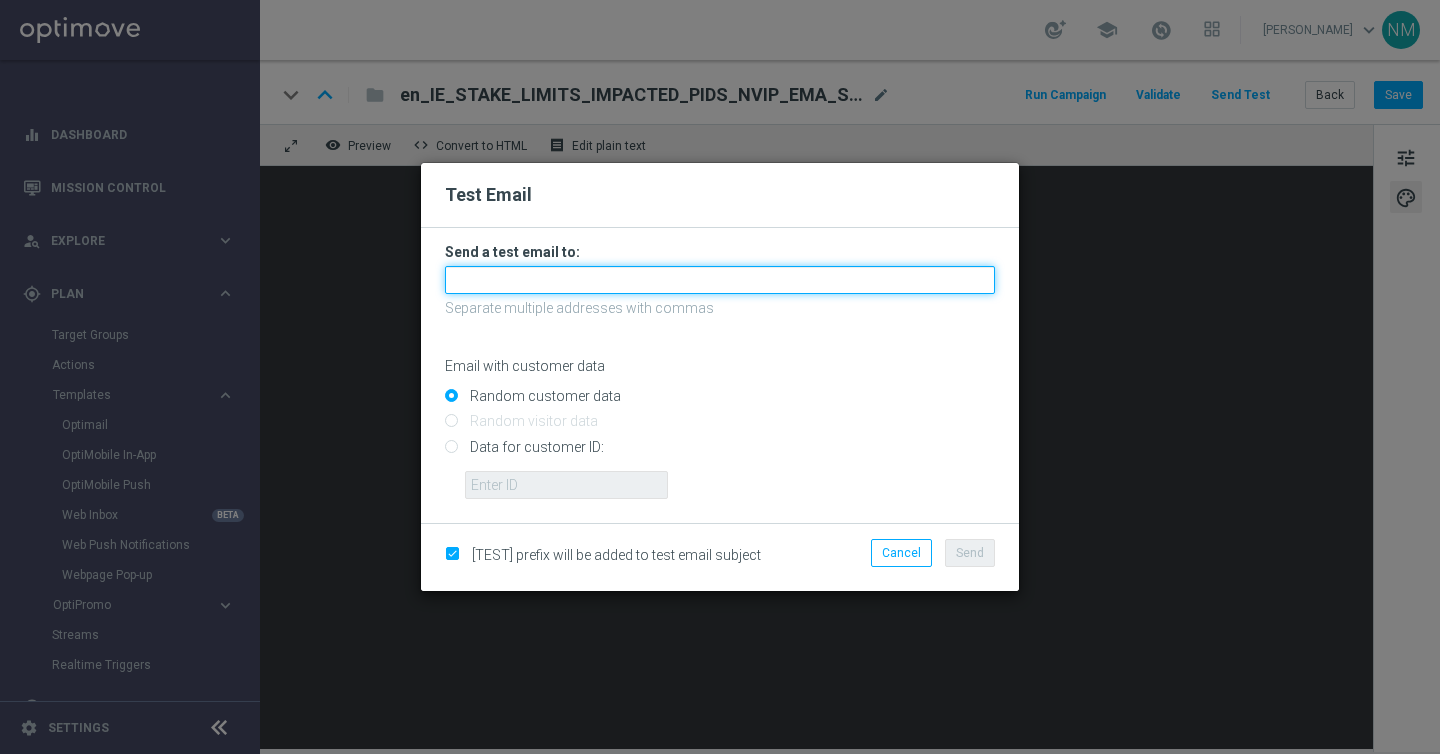 click at bounding box center (720, 280) 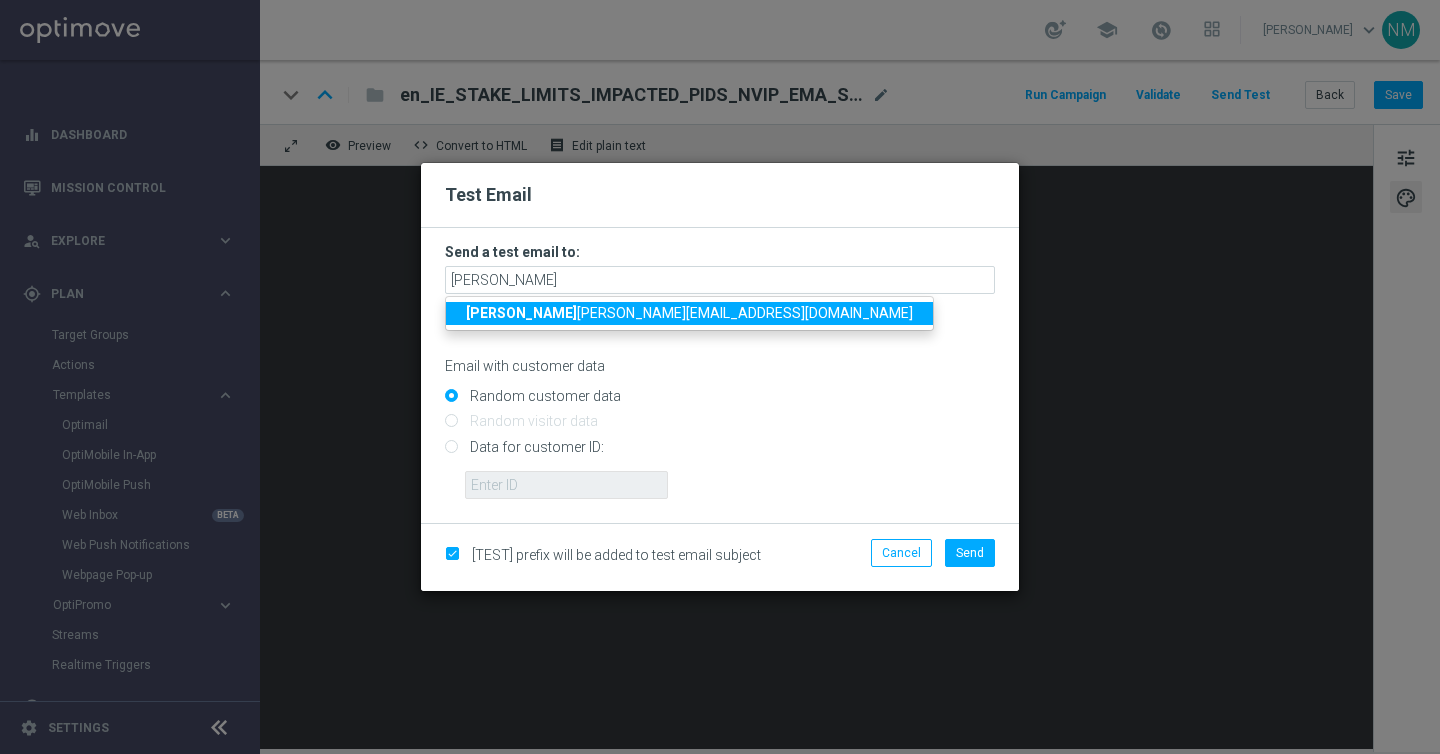 click on "rick [EMAIL_ADDRESS][DOMAIN_NAME]" at bounding box center [689, 313] 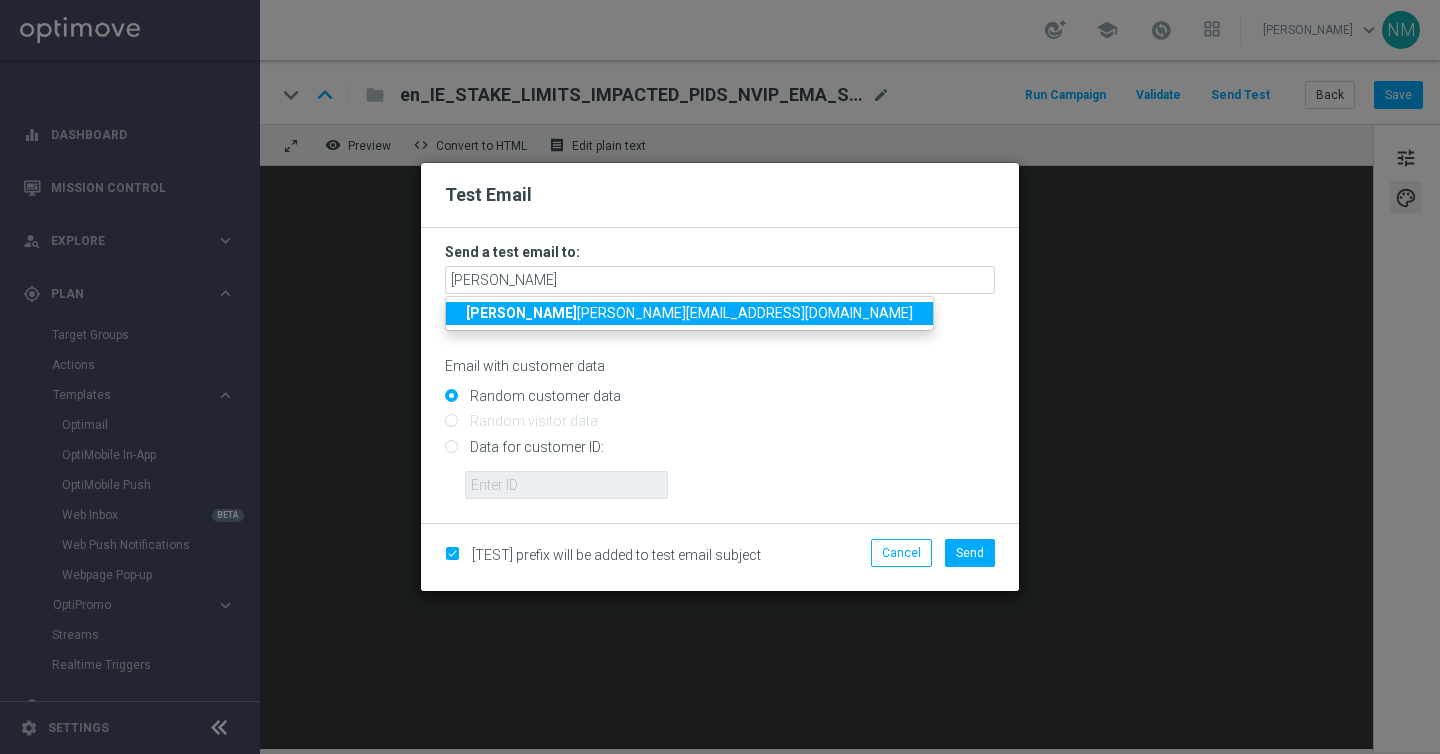 type on "[PERSON_NAME][EMAIL_ADDRESS][PERSON_NAME][DOMAIN_NAME]" 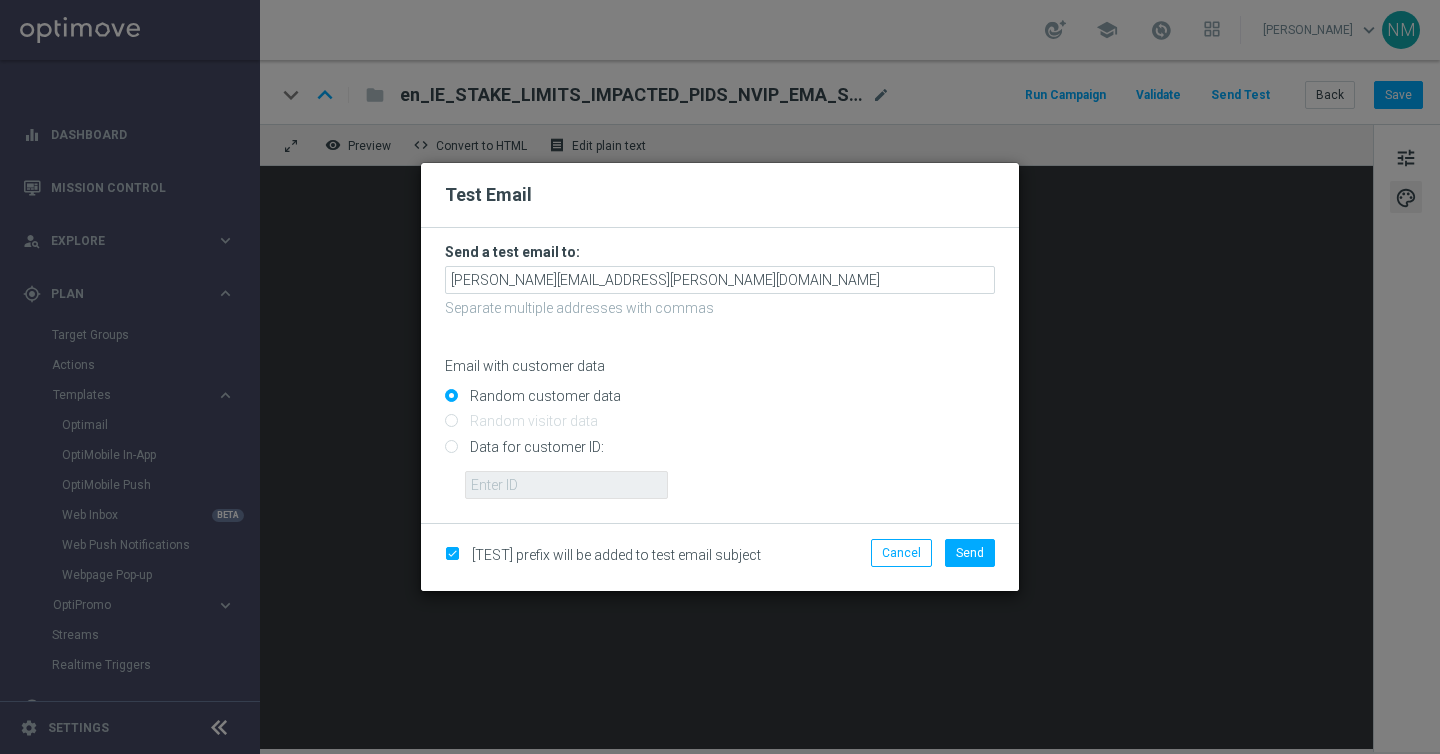 click on "Data for customer ID:" at bounding box center (720, 455) 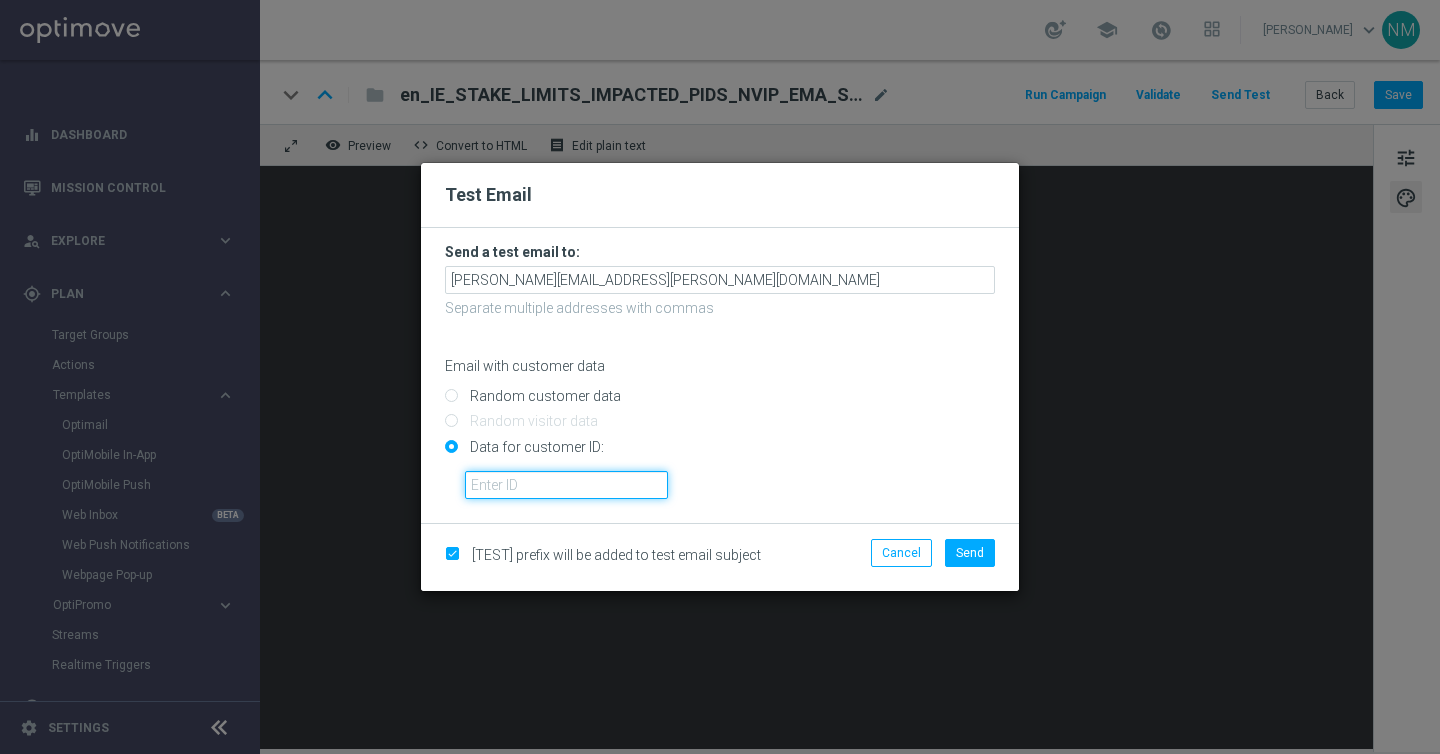 click at bounding box center (566, 485) 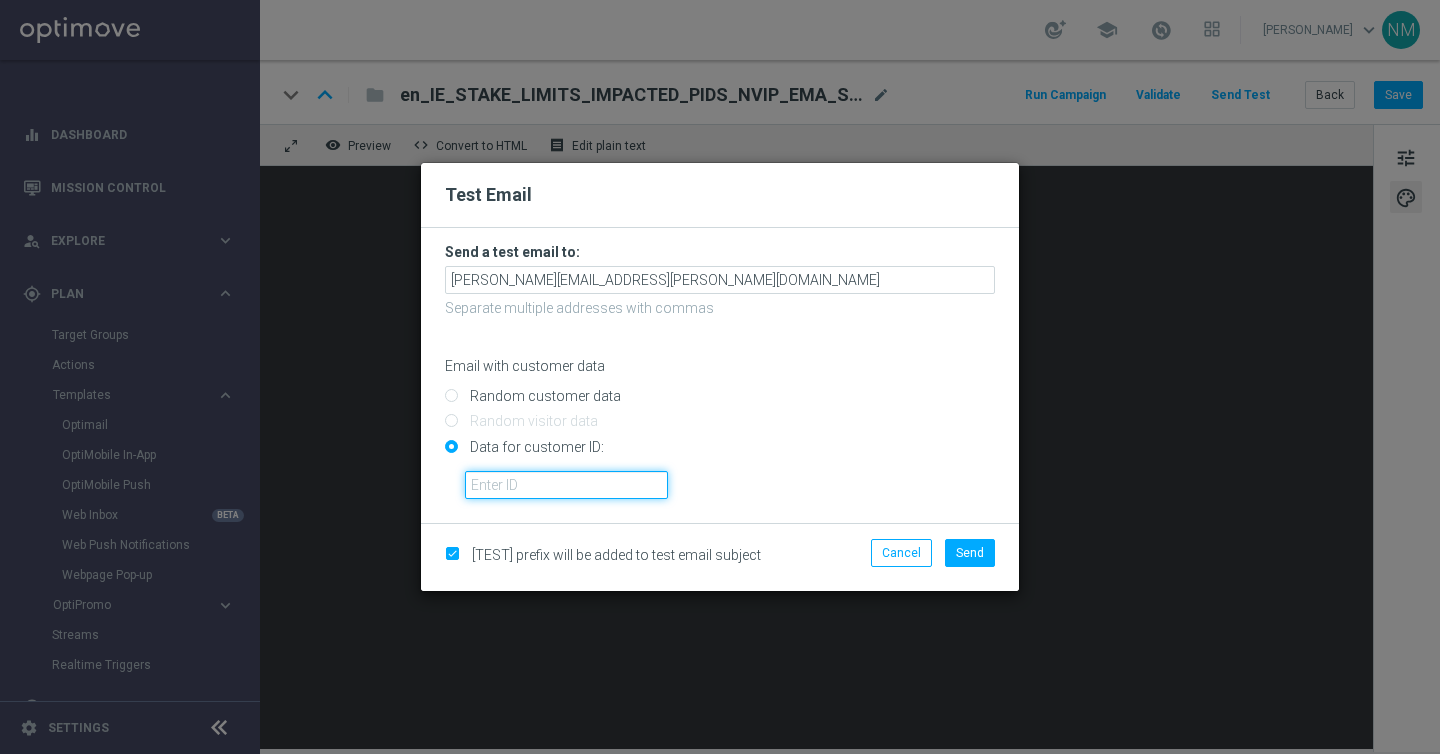 paste on "224150288" 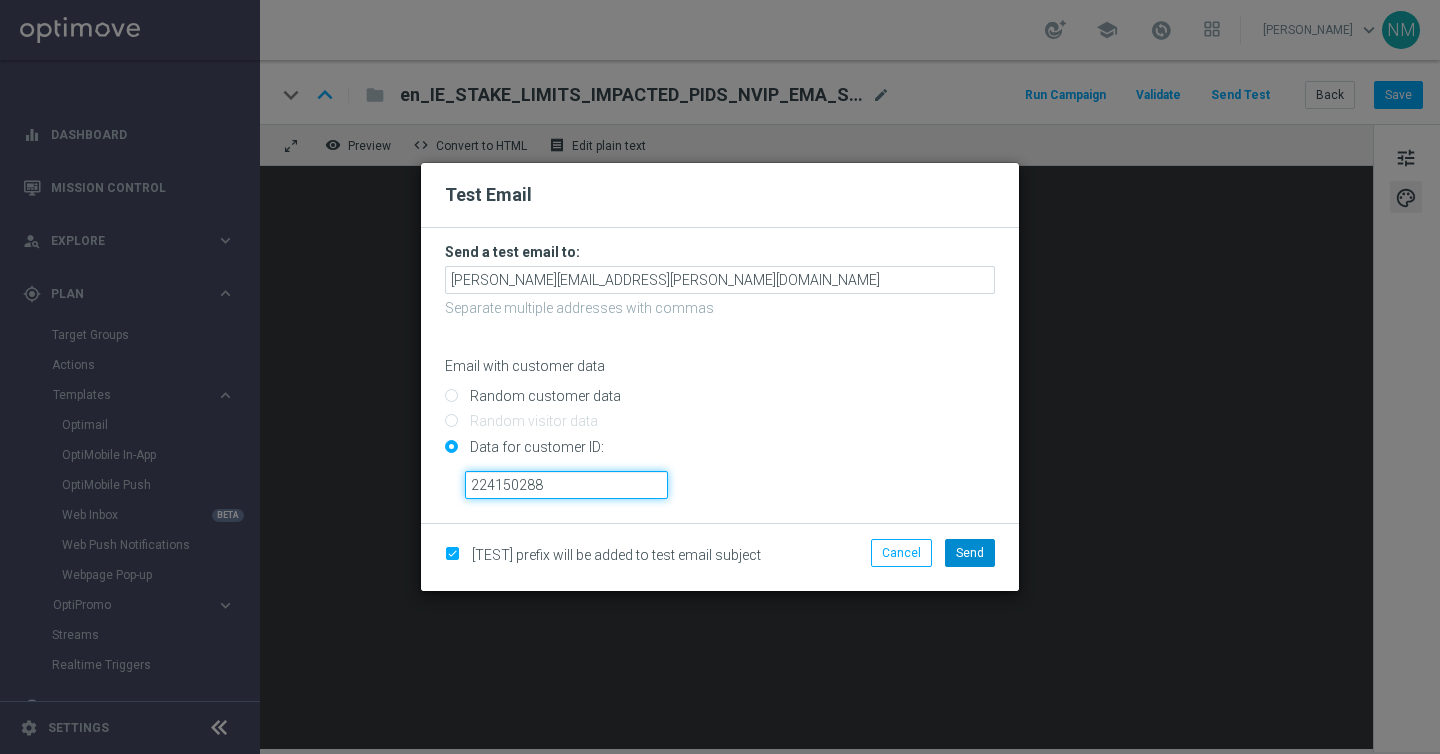type on "224150288" 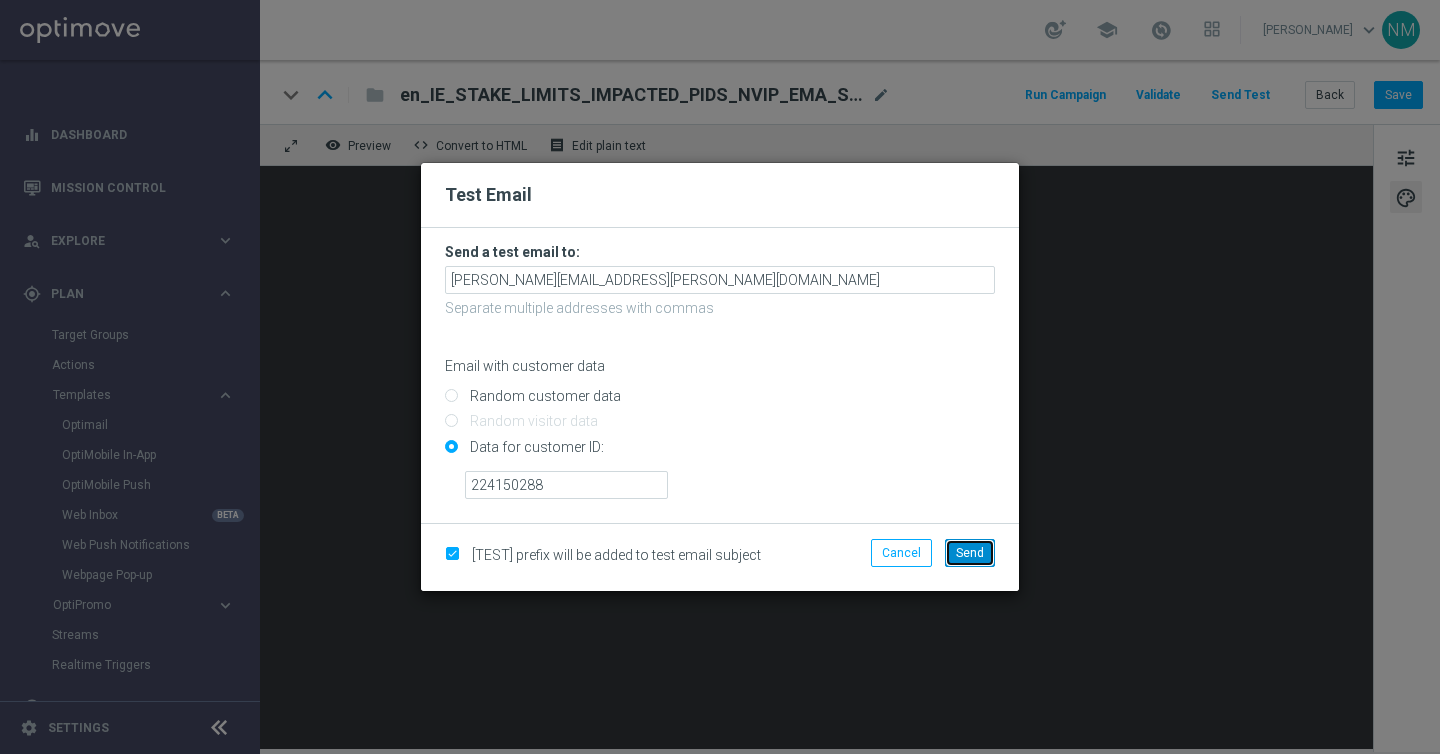 click on "Send" 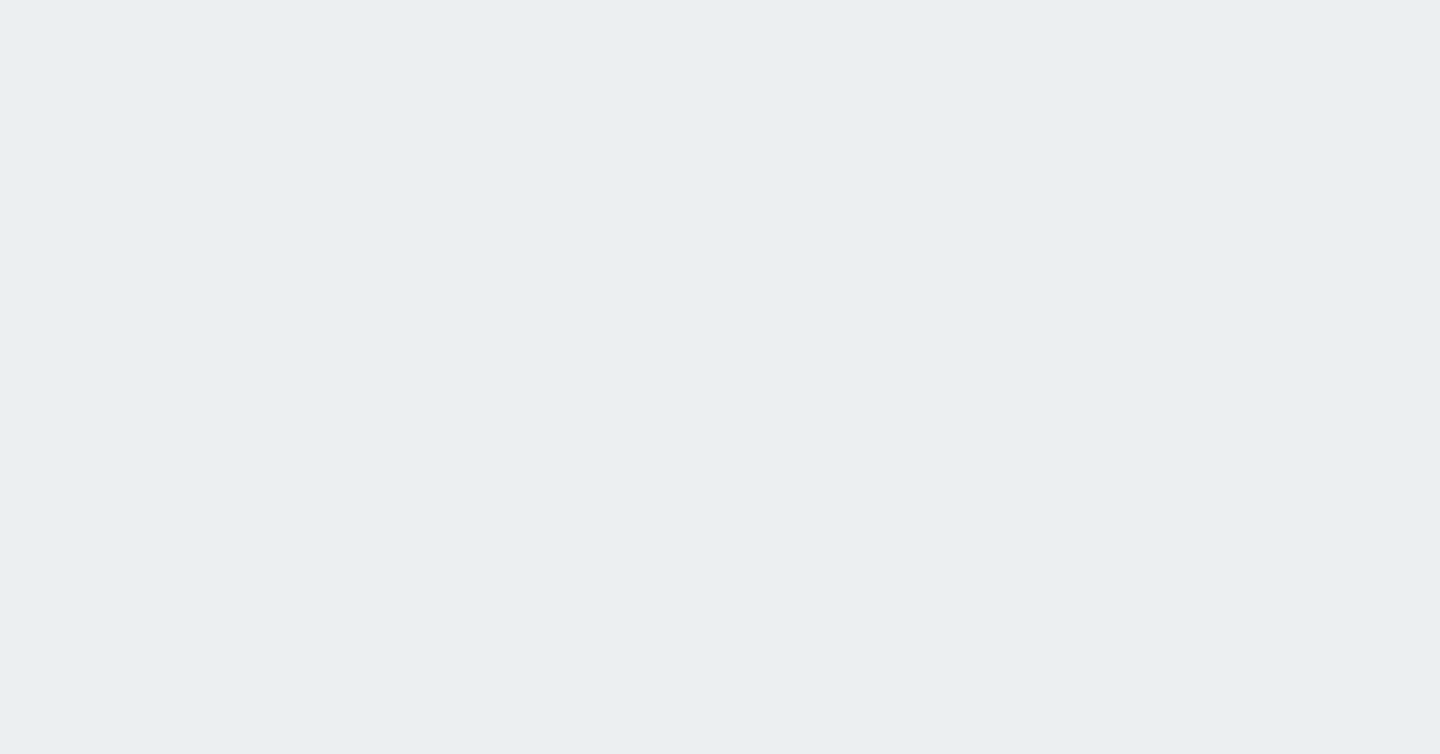 scroll, scrollTop: 0, scrollLeft: 0, axis: both 